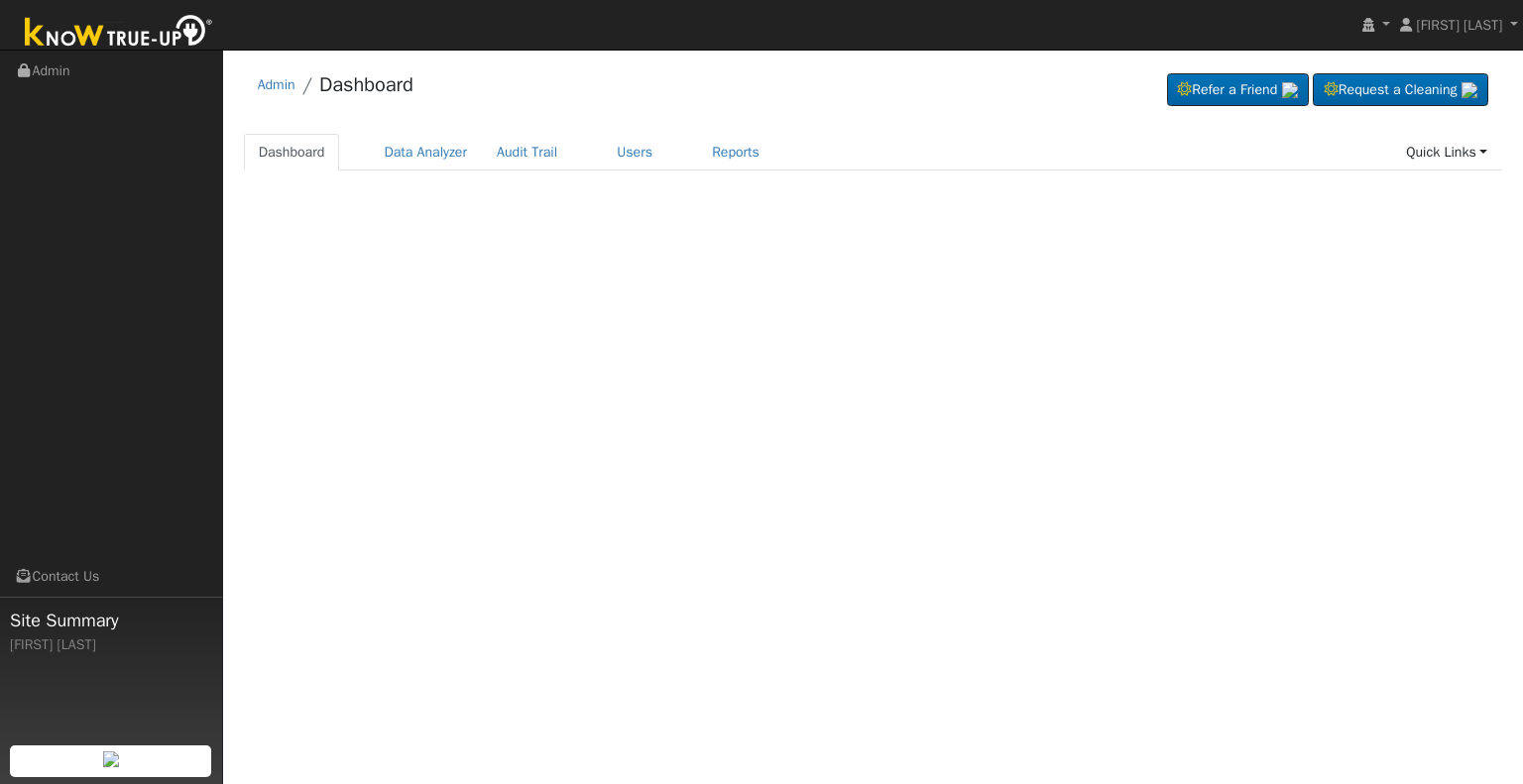 scroll, scrollTop: 0, scrollLeft: 0, axis: both 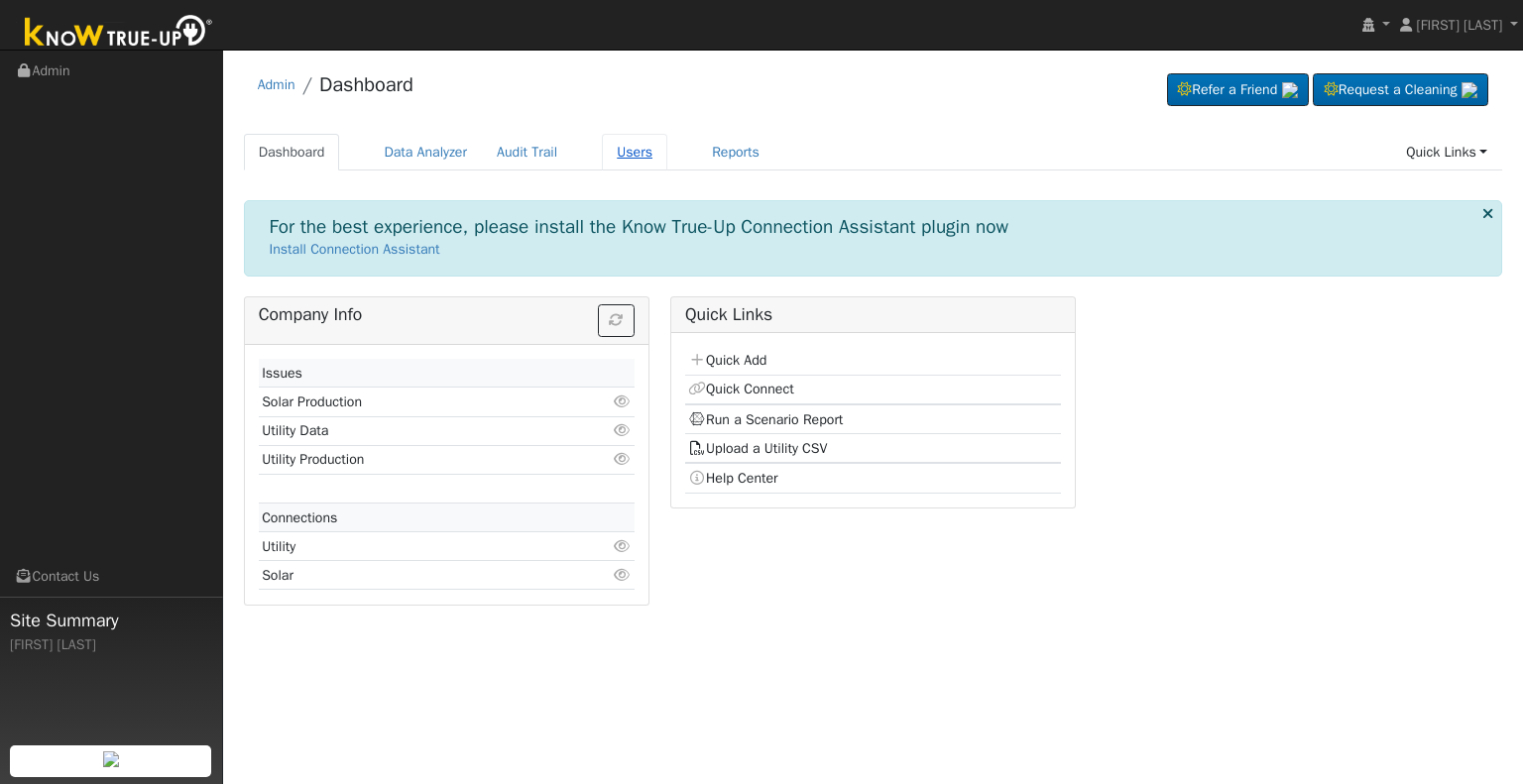 click on "Users" at bounding box center (635, 152) 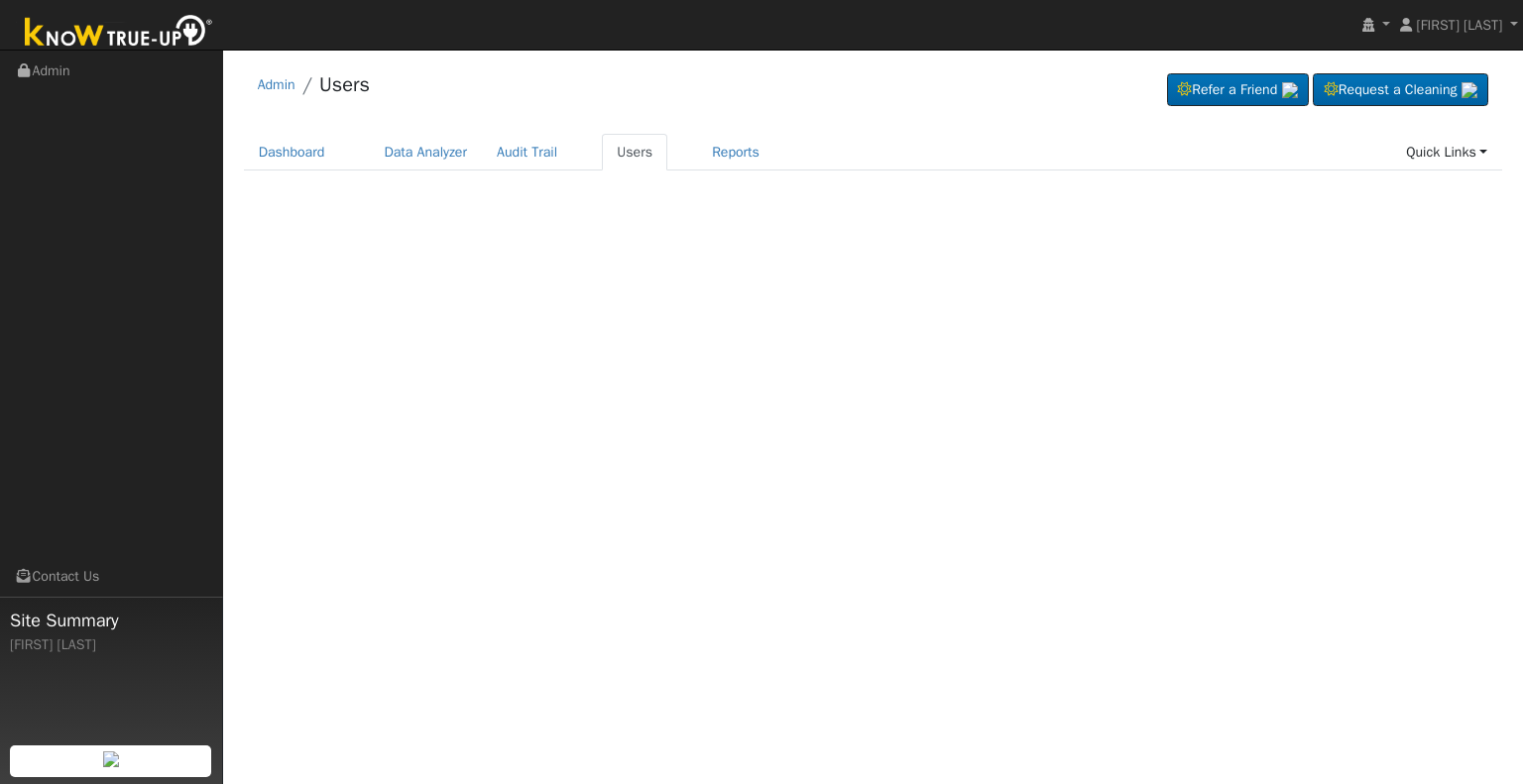 scroll, scrollTop: 0, scrollLeft: 0, axis: both 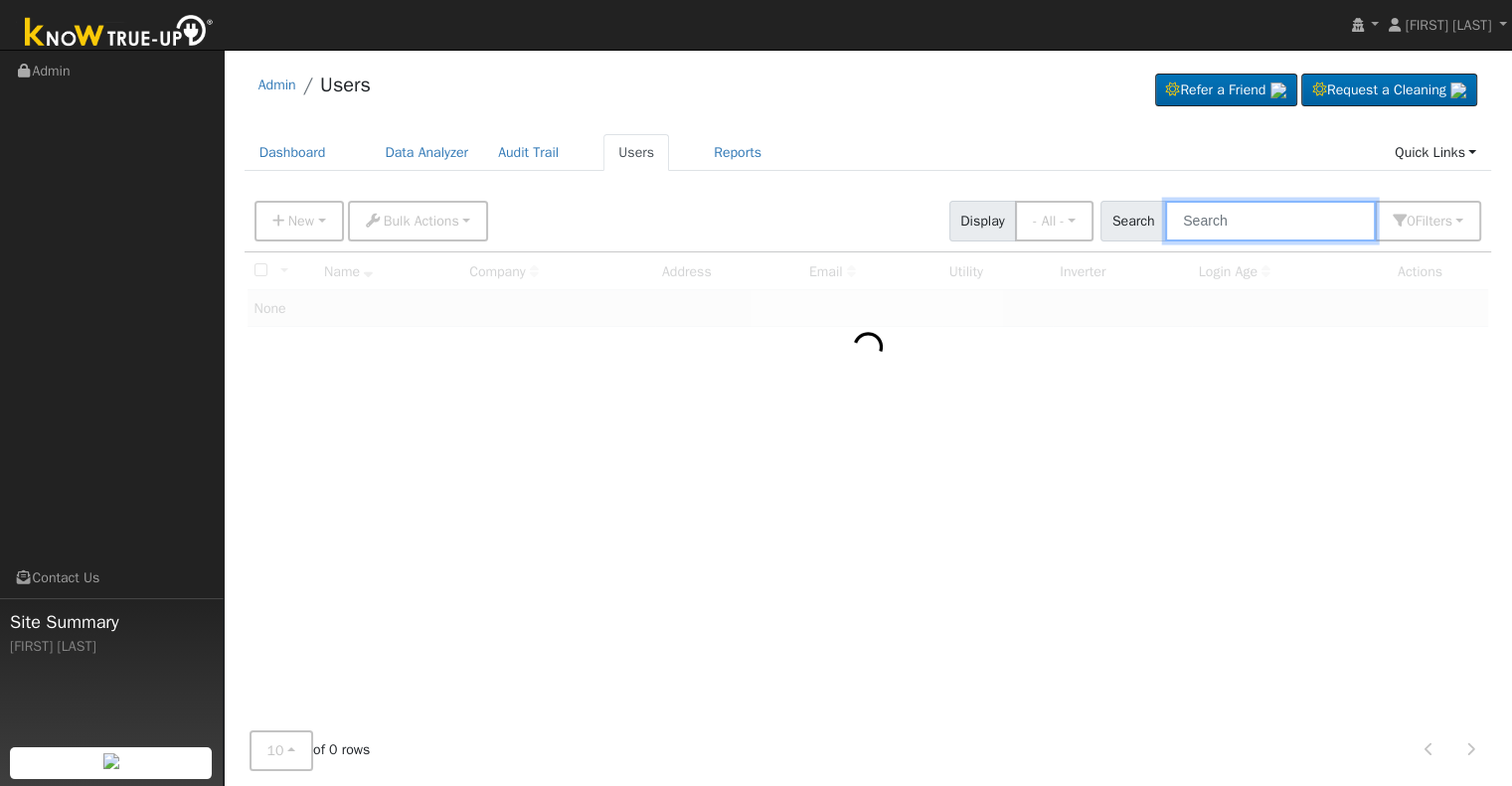 click at bounding box center [1270, 221] 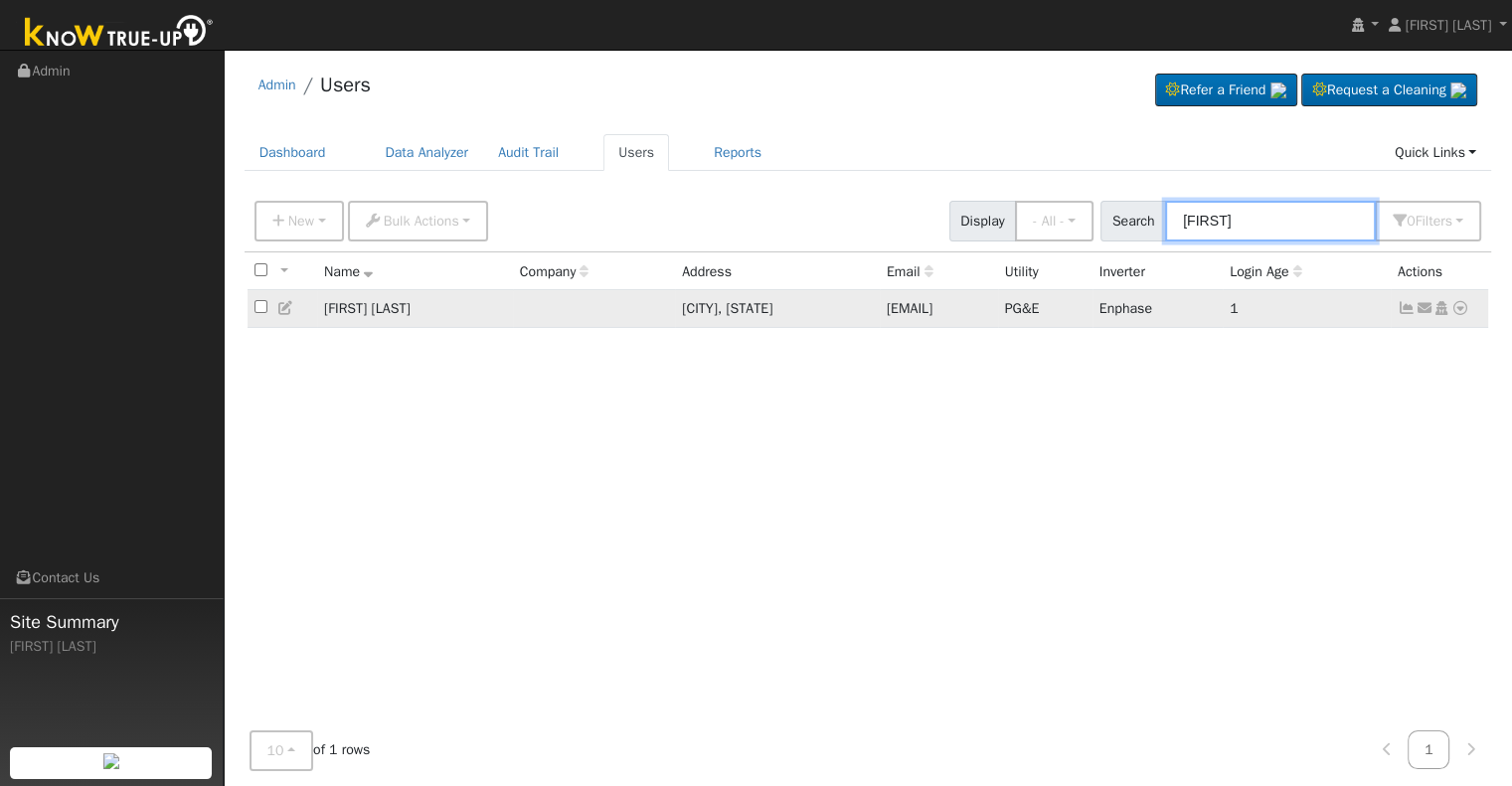 type on "dale pah" 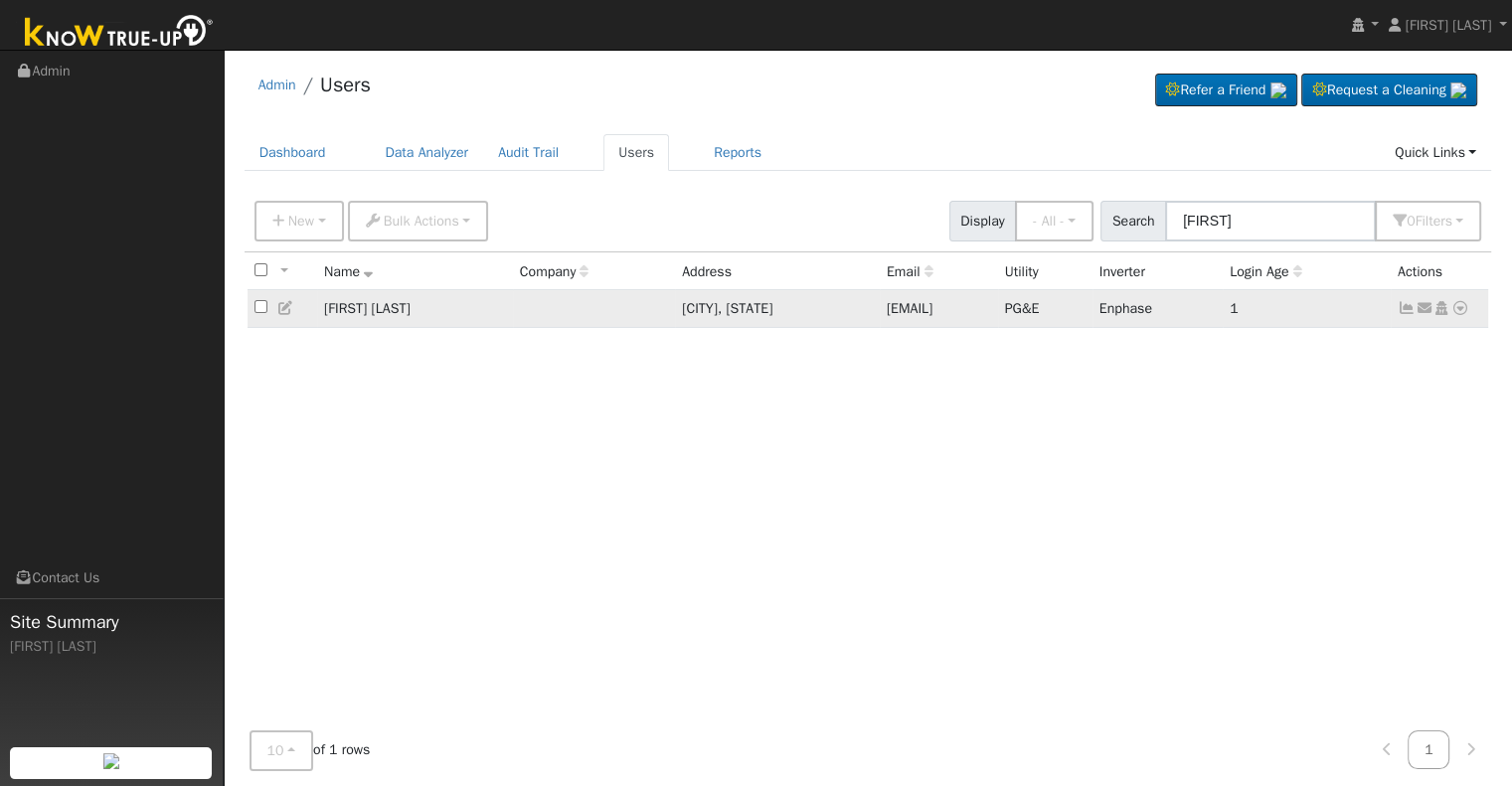click at bounding box center (1407, 308) 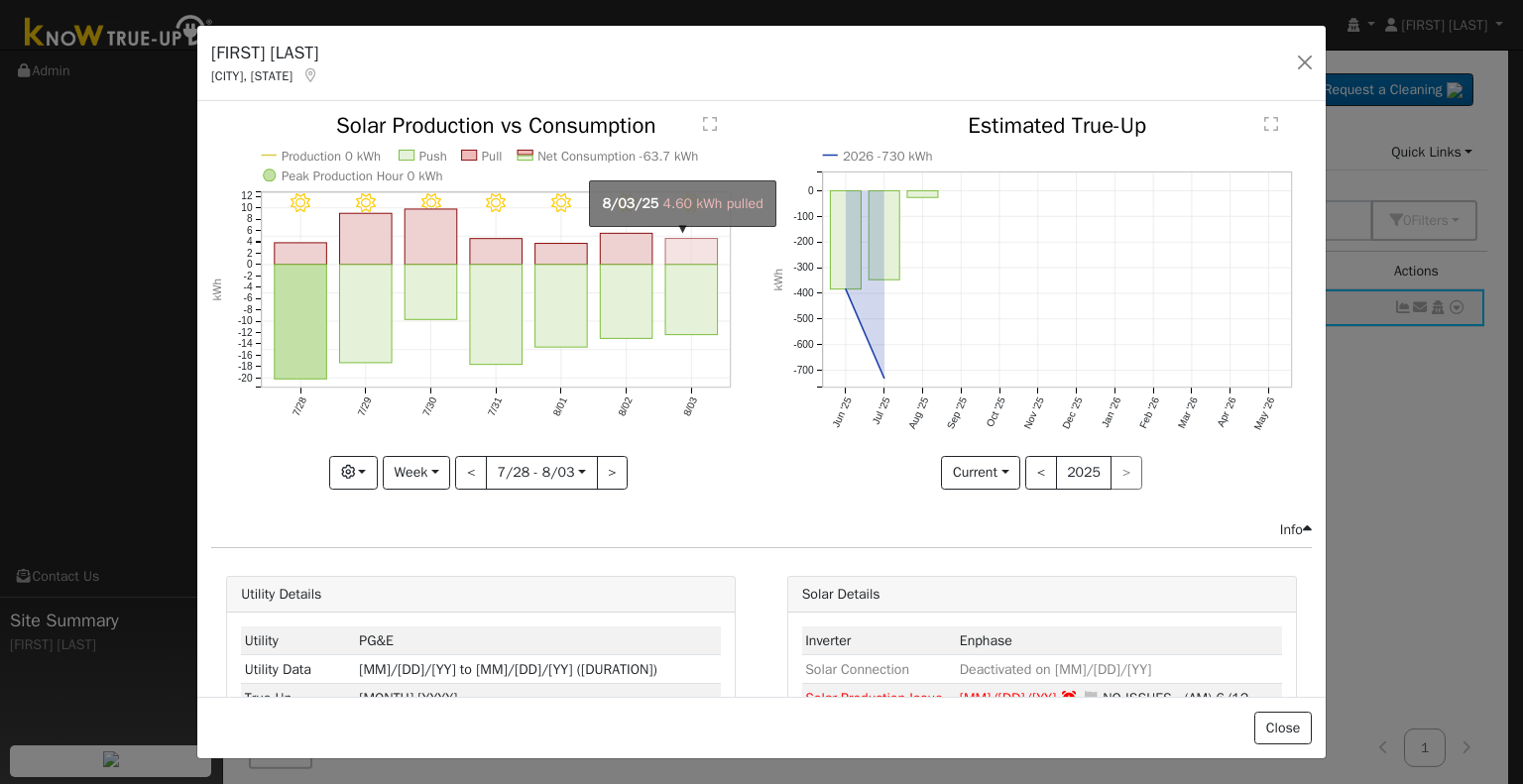 click on "onclick=""" 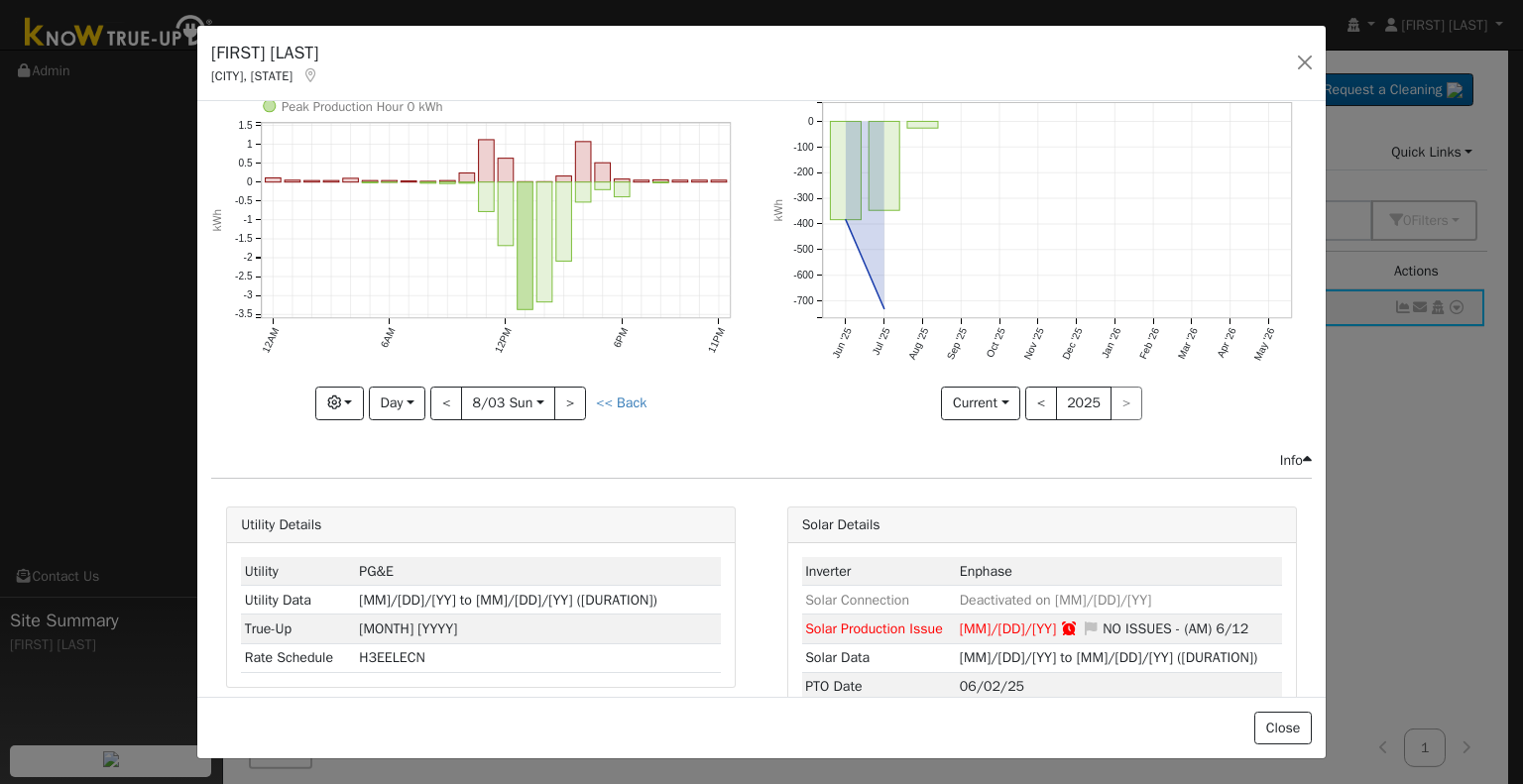 scroll, scrollTop: 0, scrollLeft: 0, axis: both 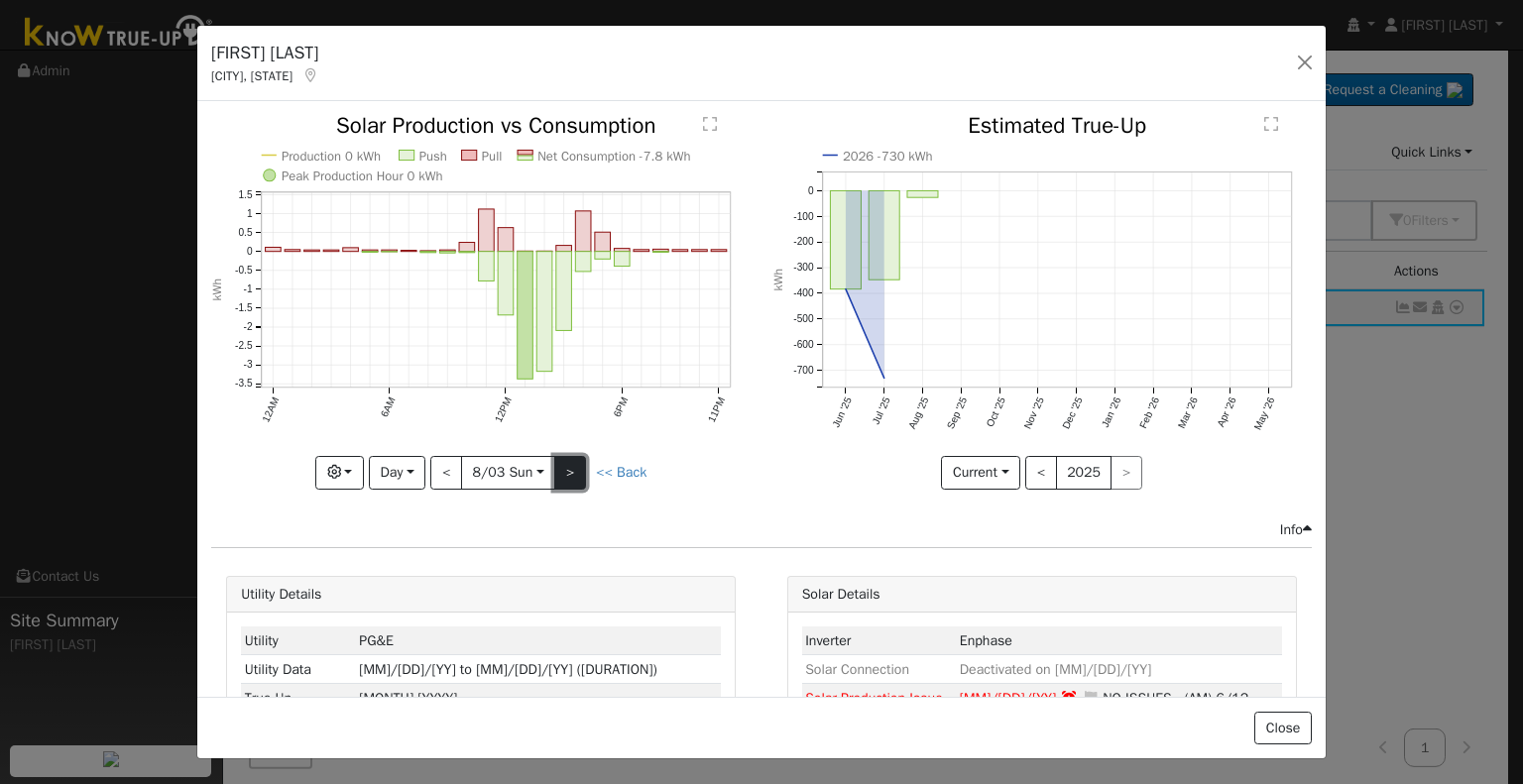 click on ">" at bounding box center (570, 473) 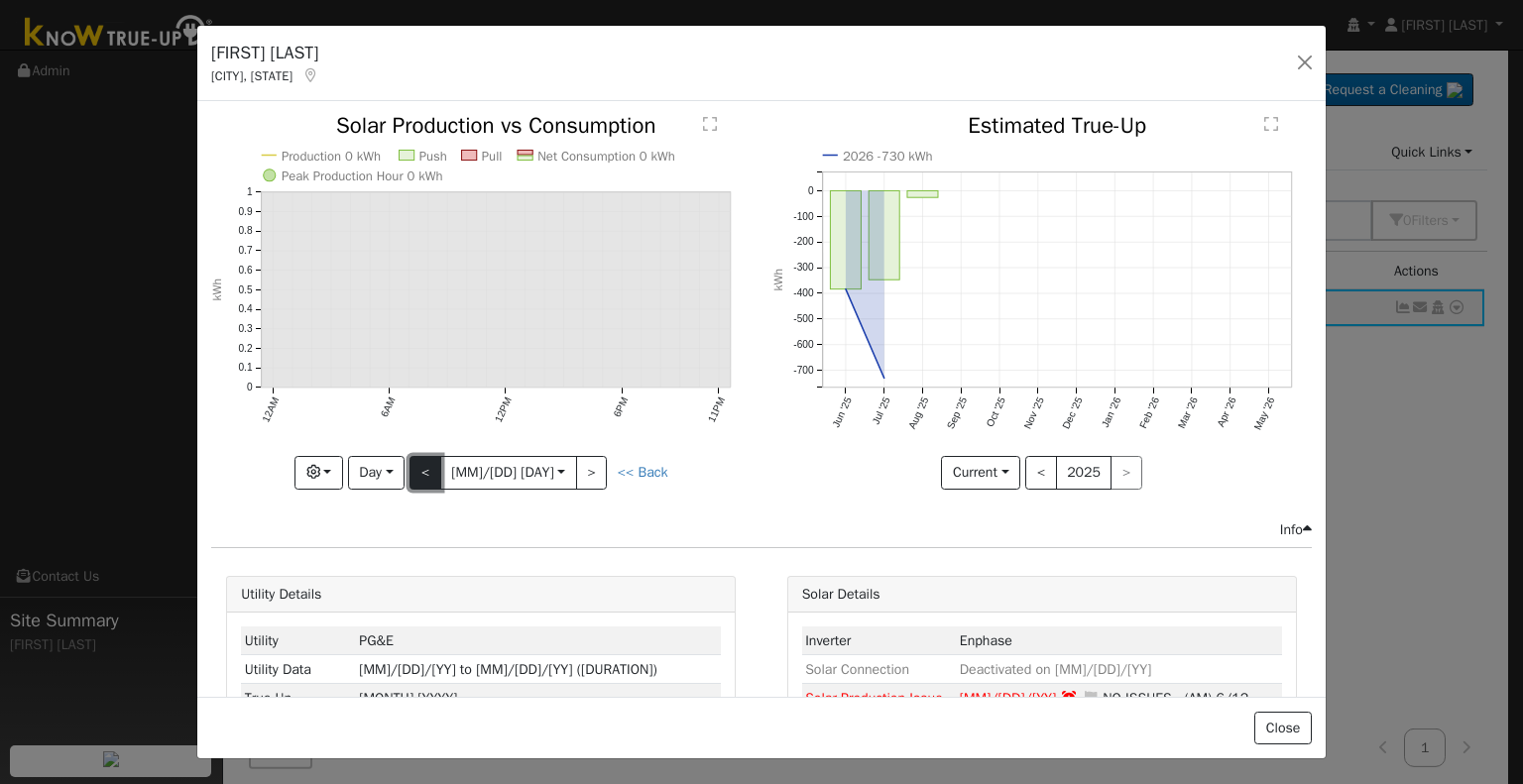 click on "<" at bounding box center (425, 473) 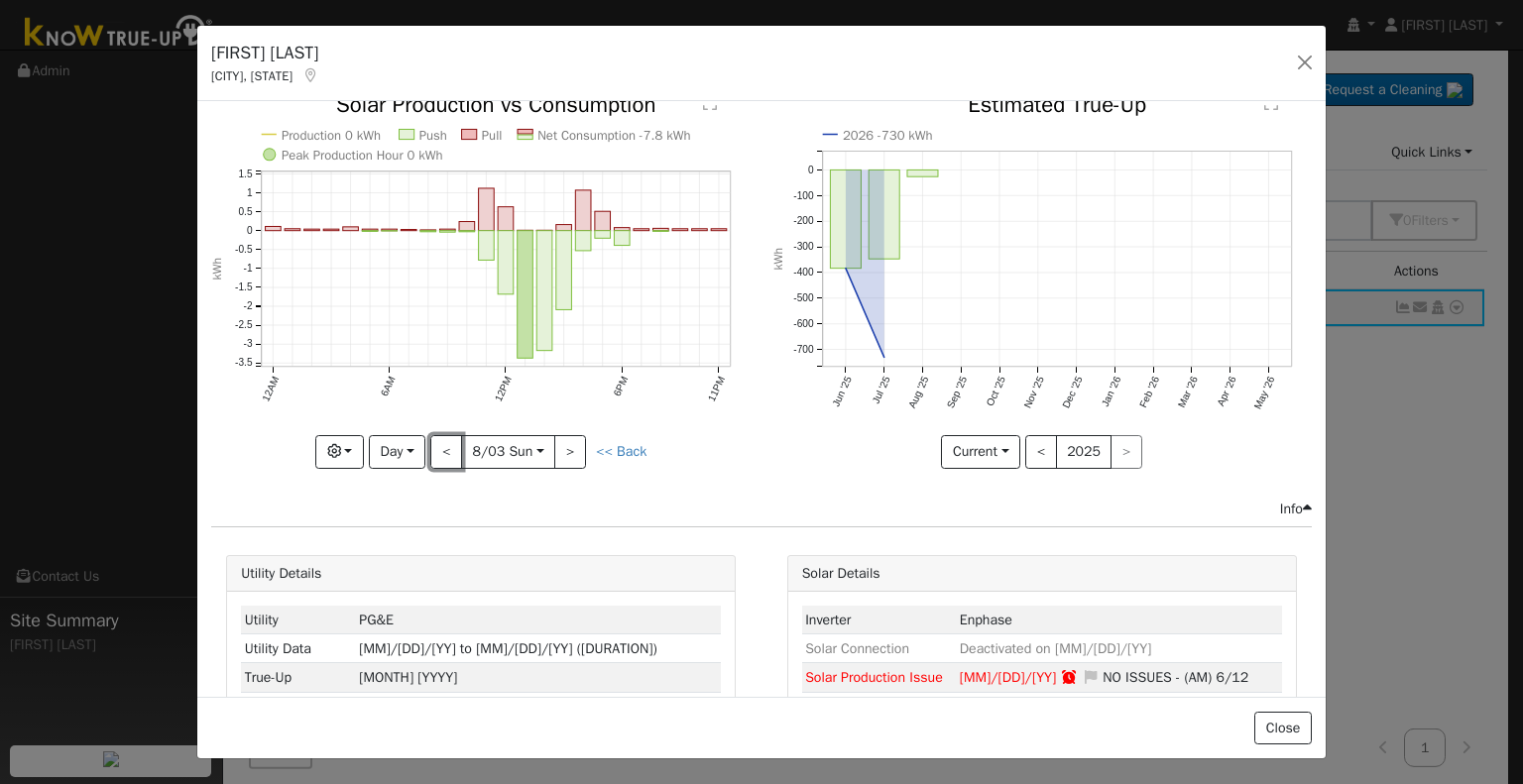 scroll, scrollTop: 0, scrollLeft: 0, axis: both 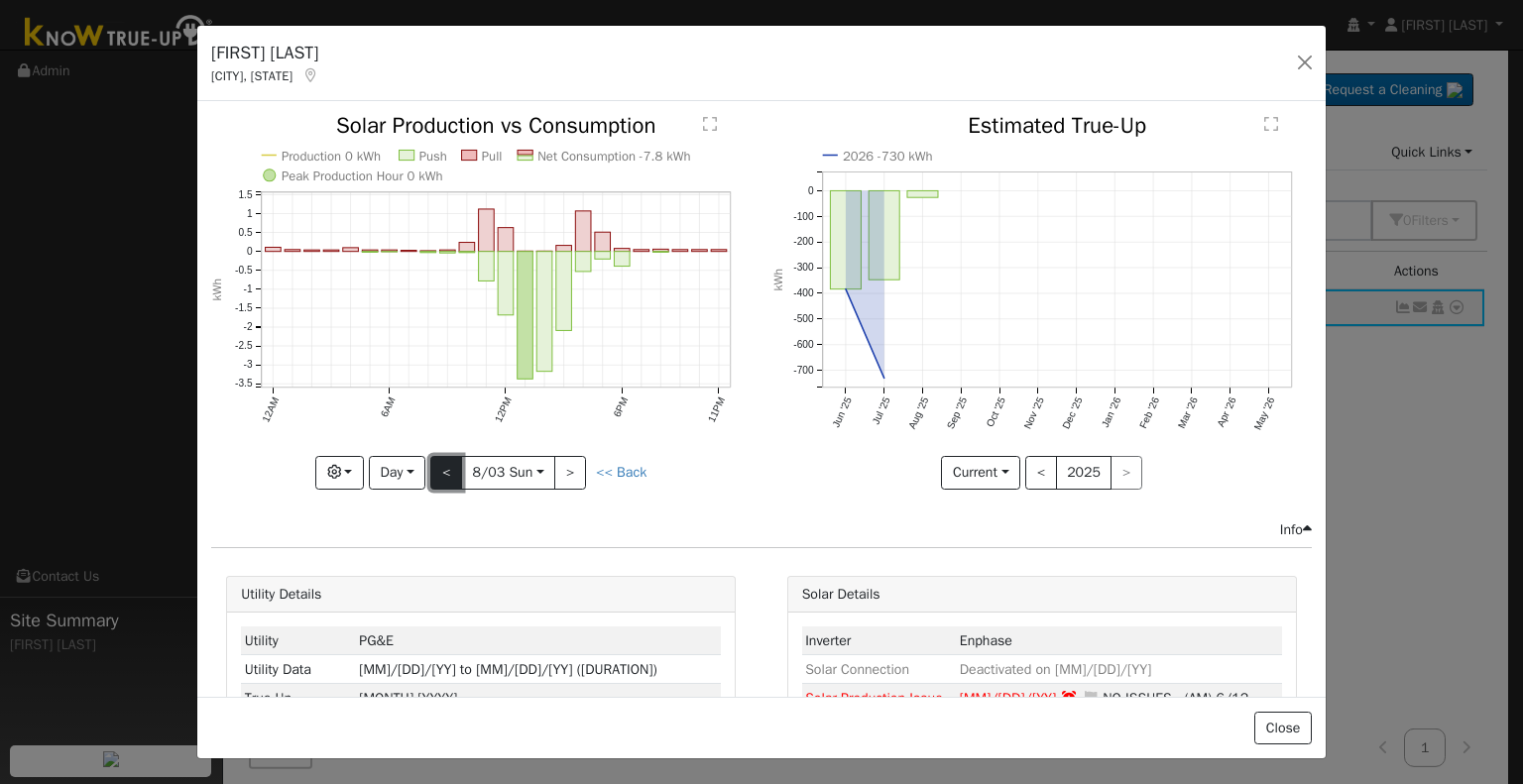 click on "<" at bounding box center (446, 473) 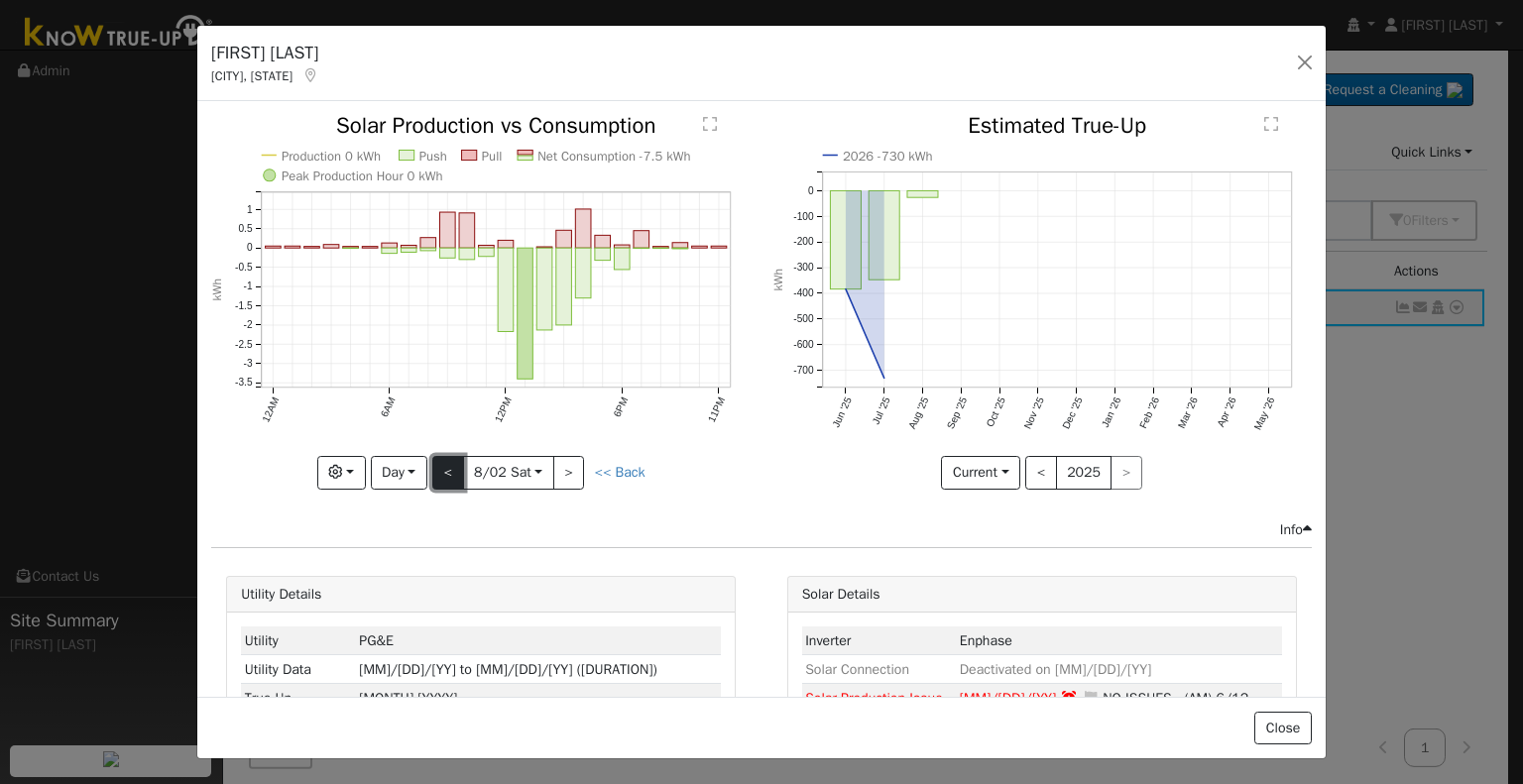 click on "<" at bounding box center (448, 473) 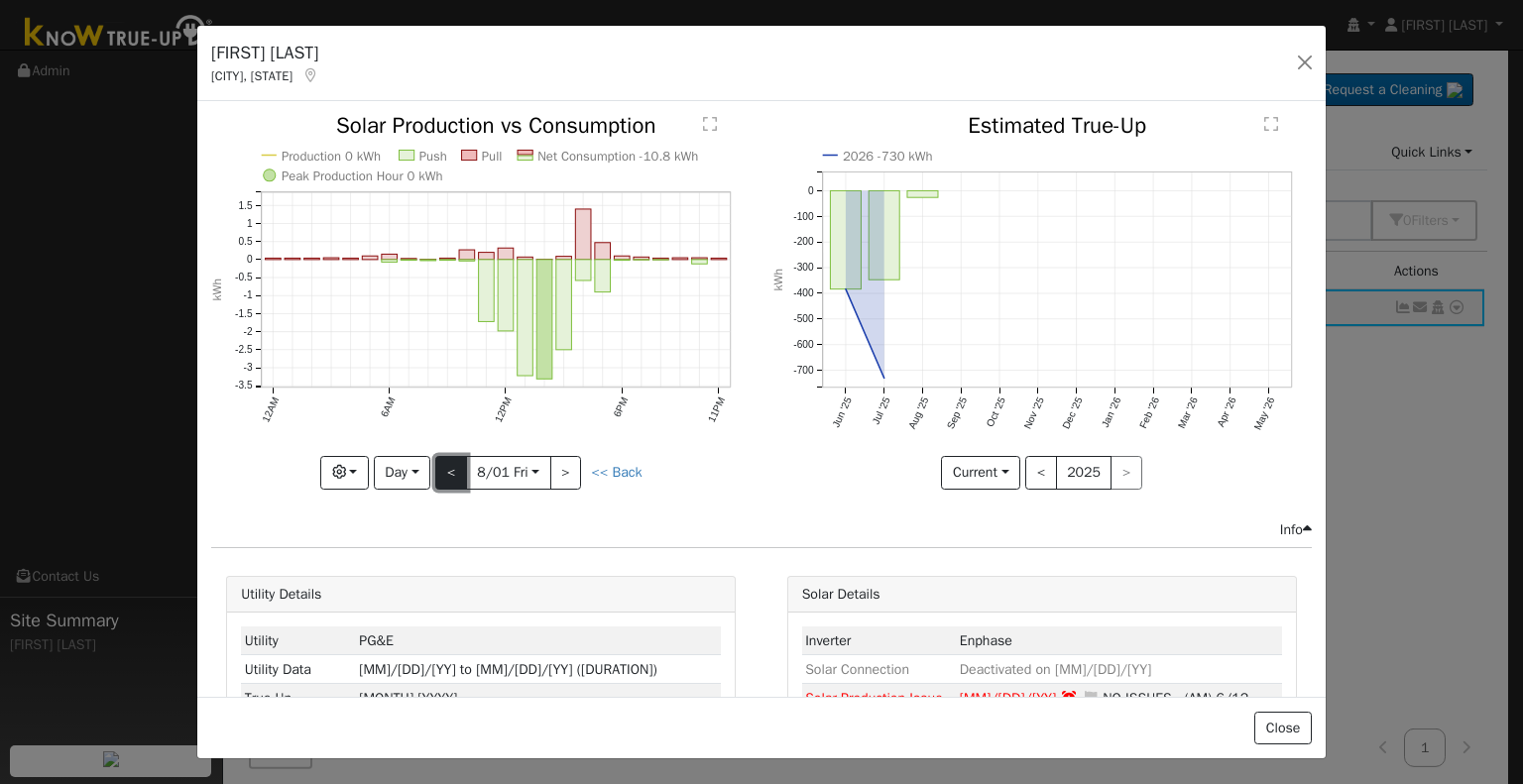 click on "<" at bounding box center (451, 473) 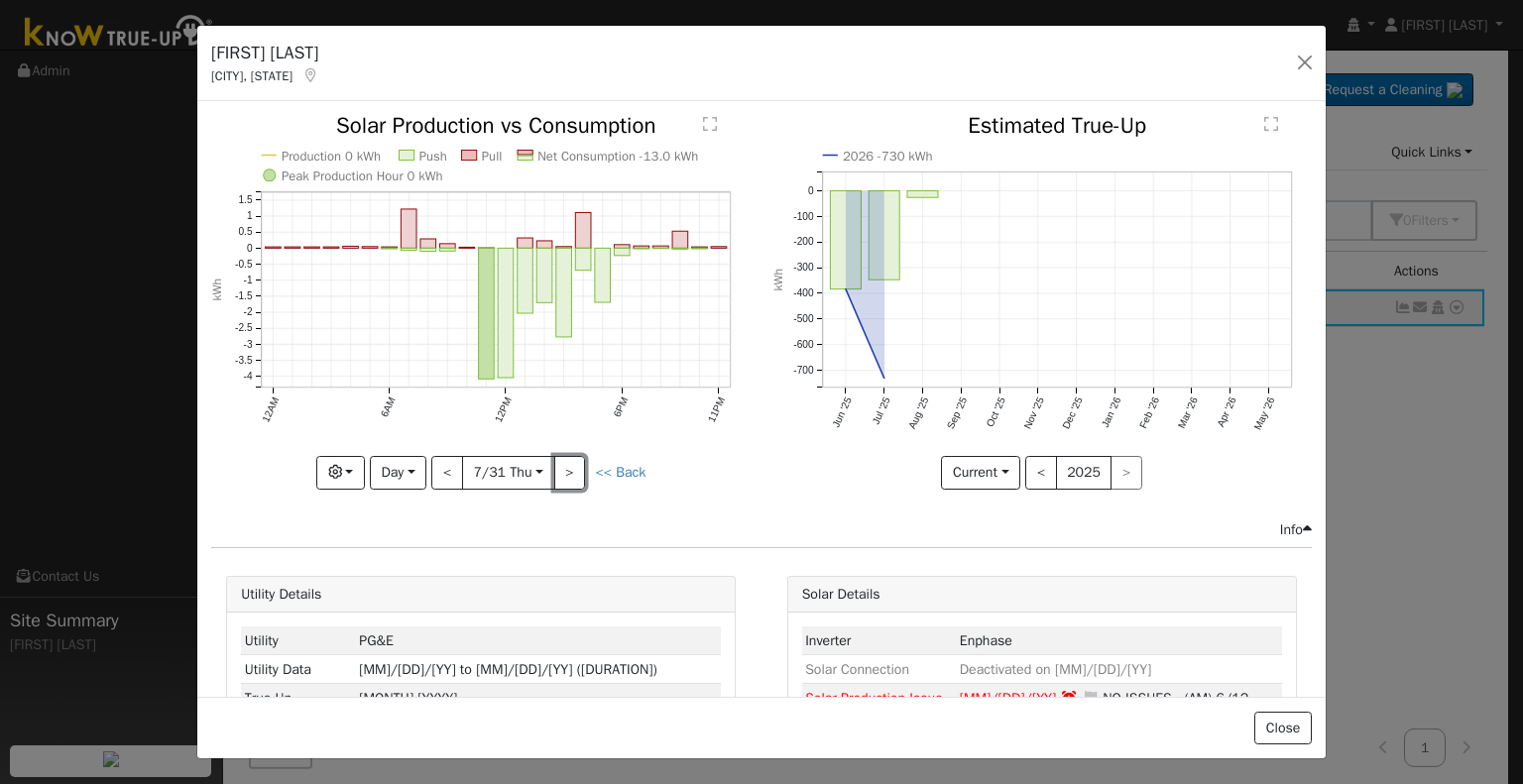 click on ">" at bounding box center (570, 473) 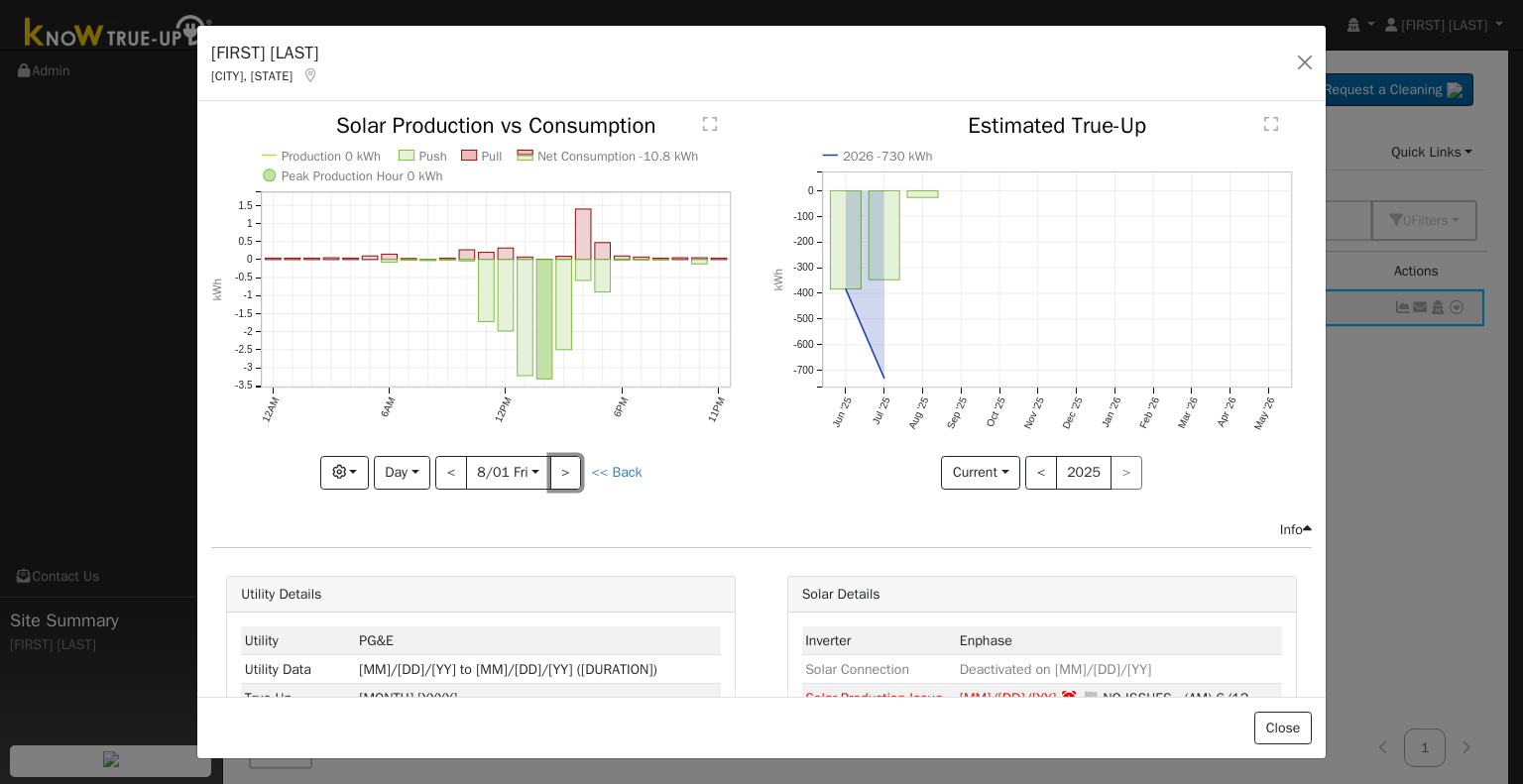 click on ">" at bounding box center (566, 473) 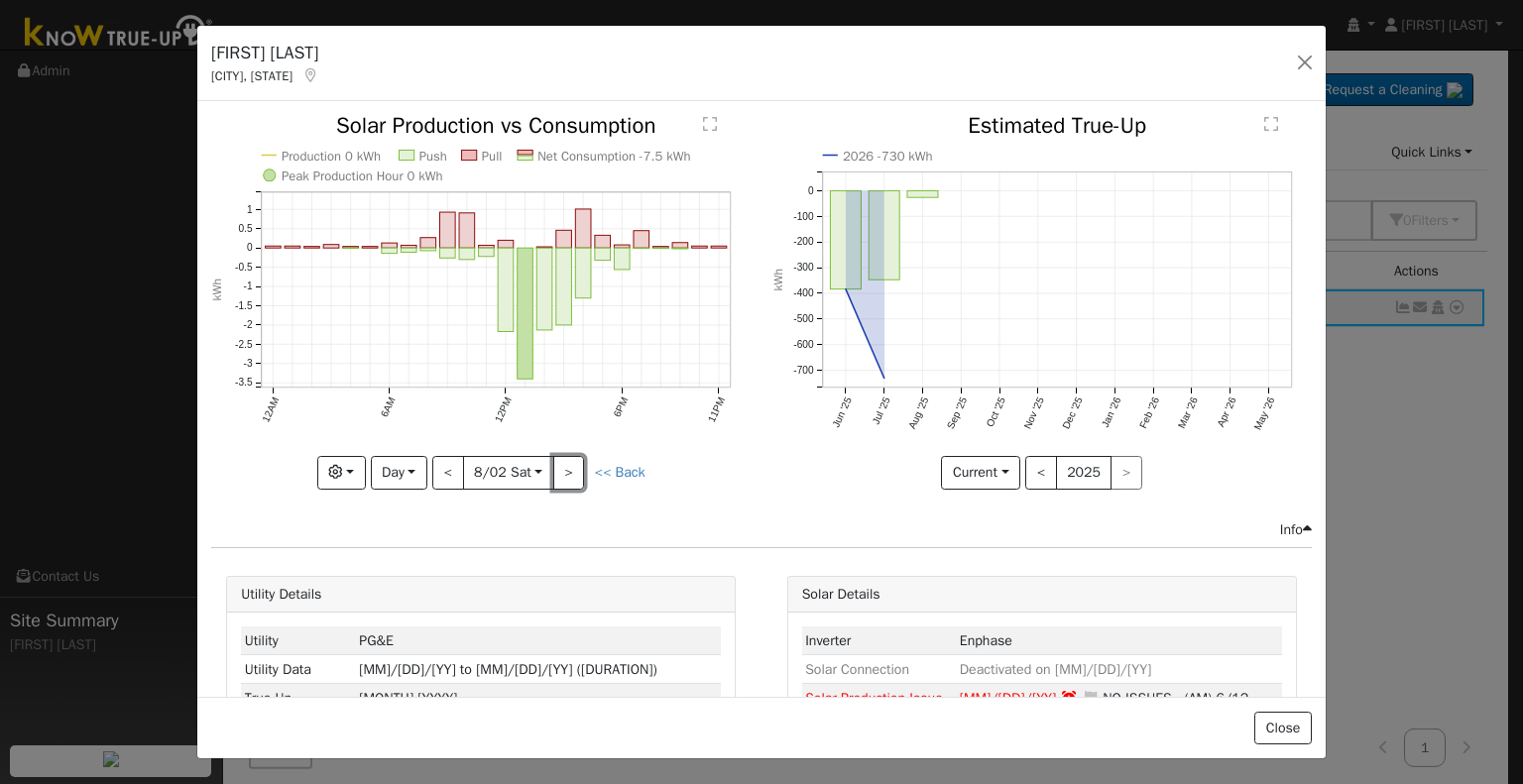click on ">" at bounding box center [569, 473] 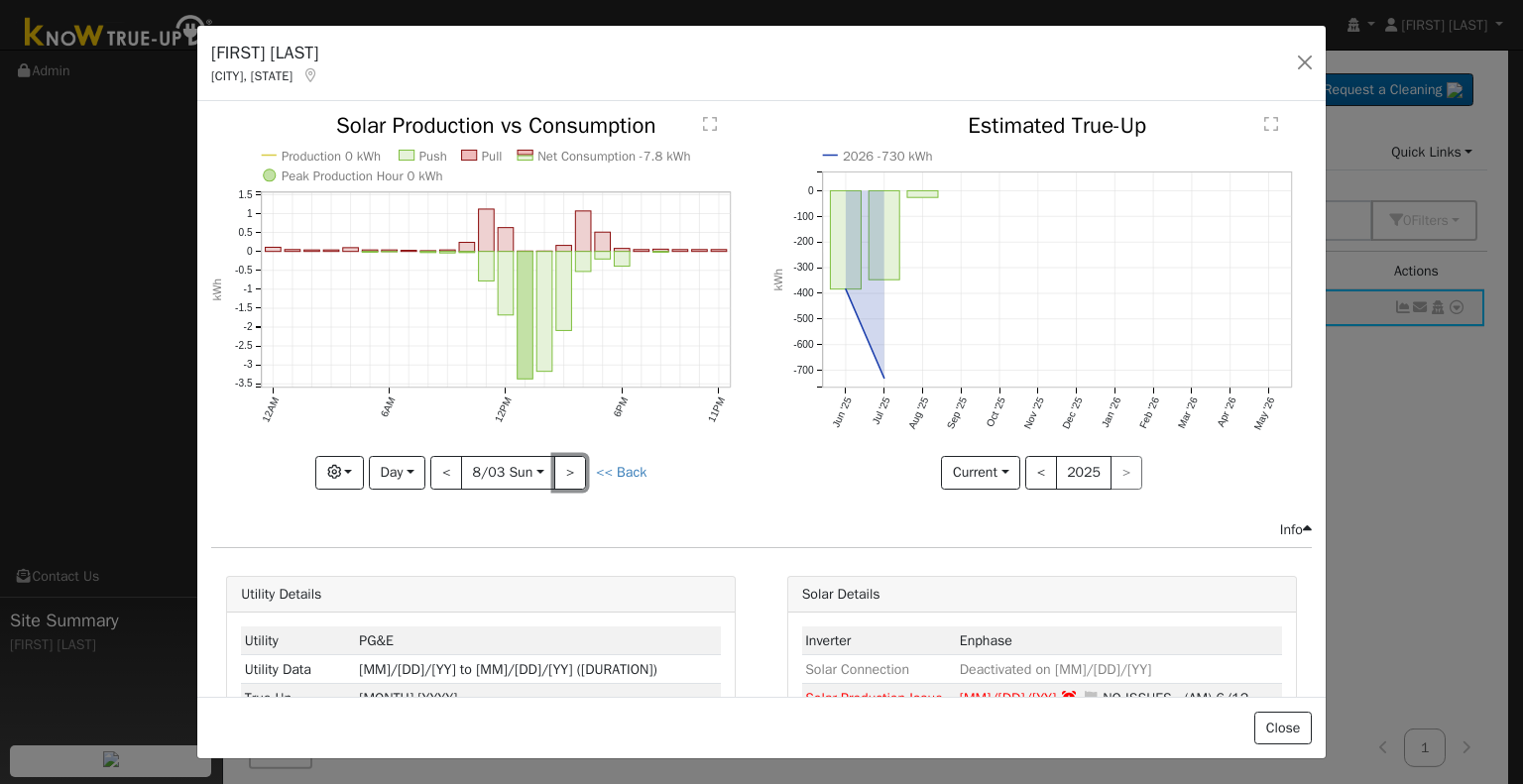 click on ">" at bounding box center (570, 473) 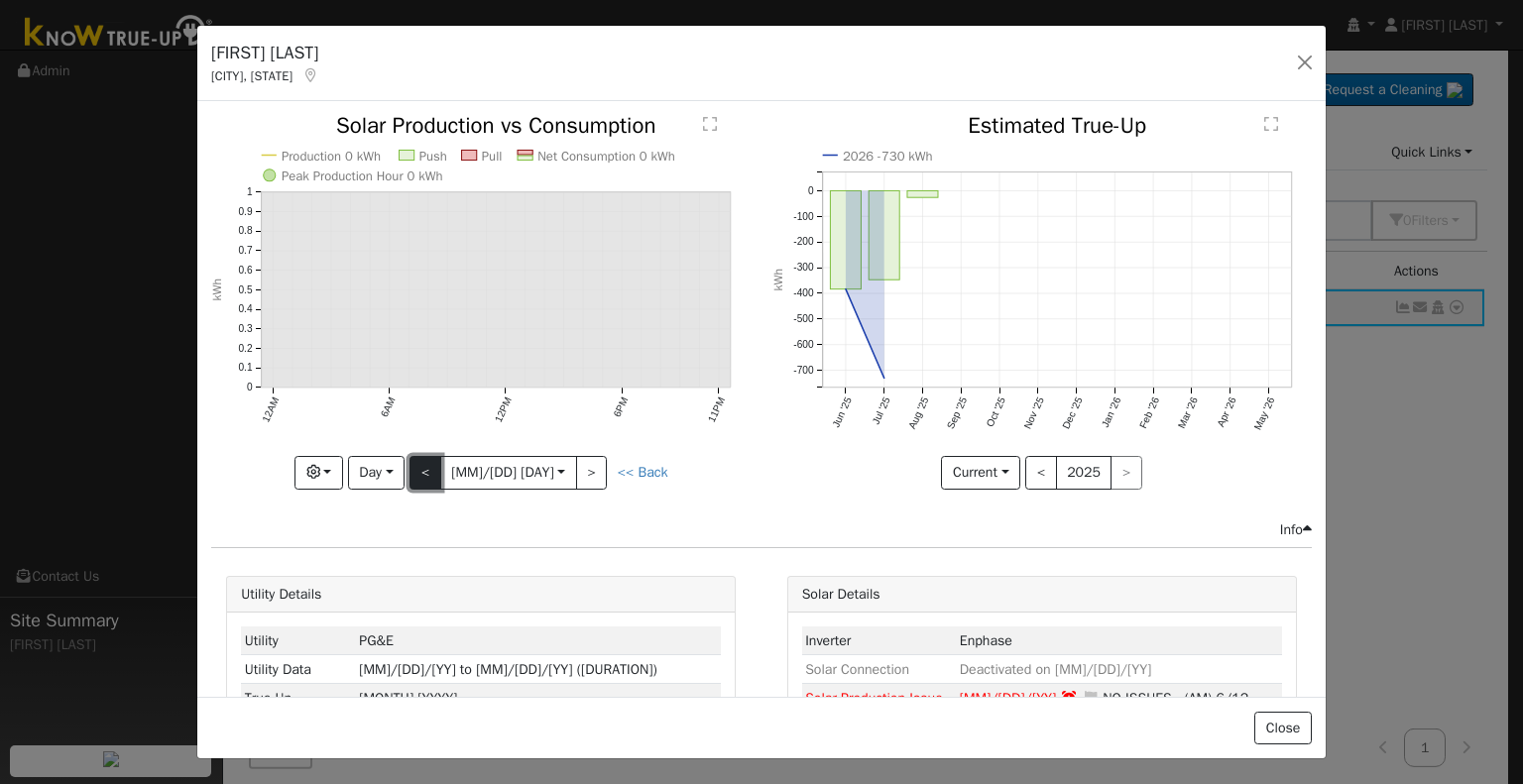 click on "<" at bounding box center [425, 473] 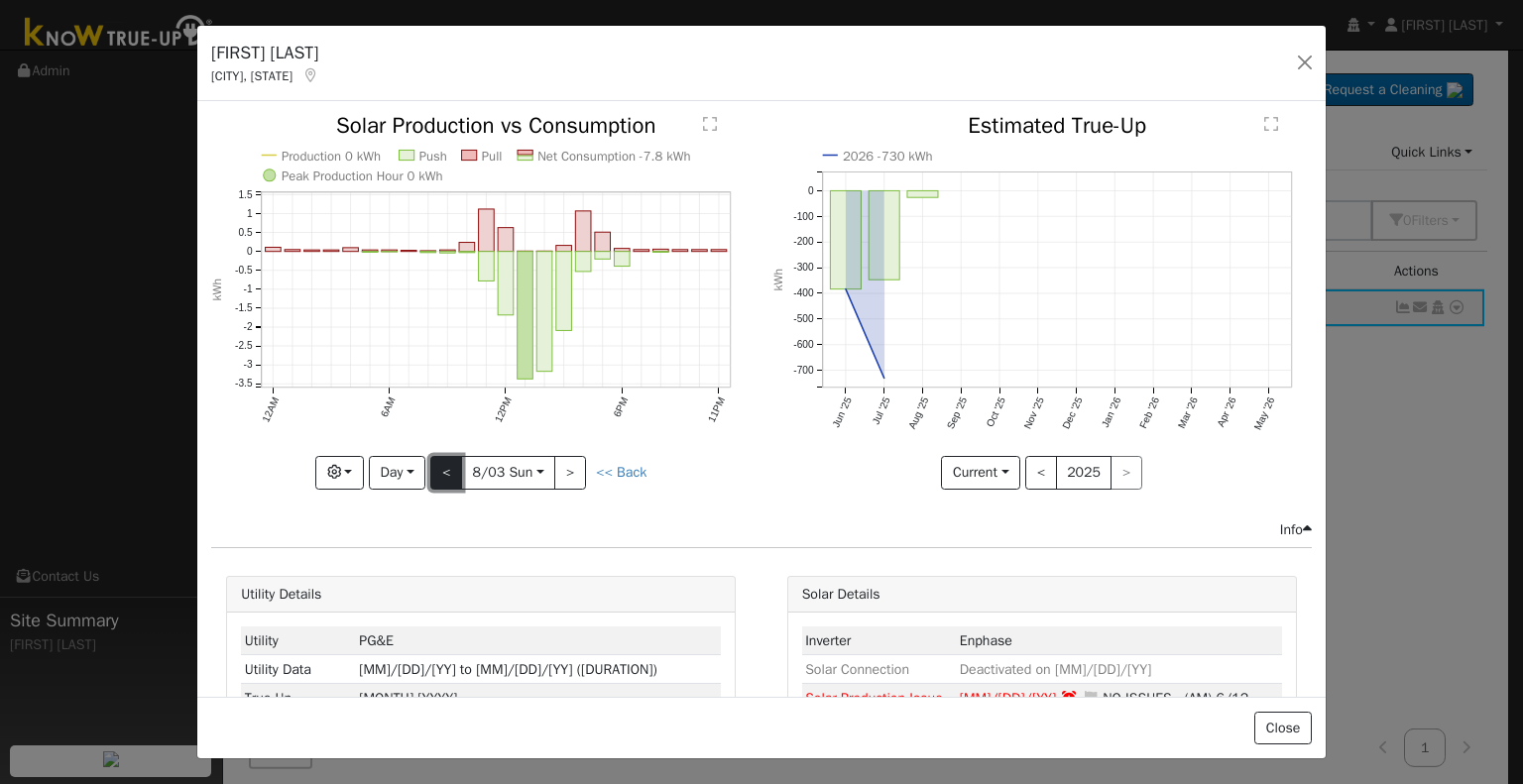 click on "<" at bounding box center [446, 473] 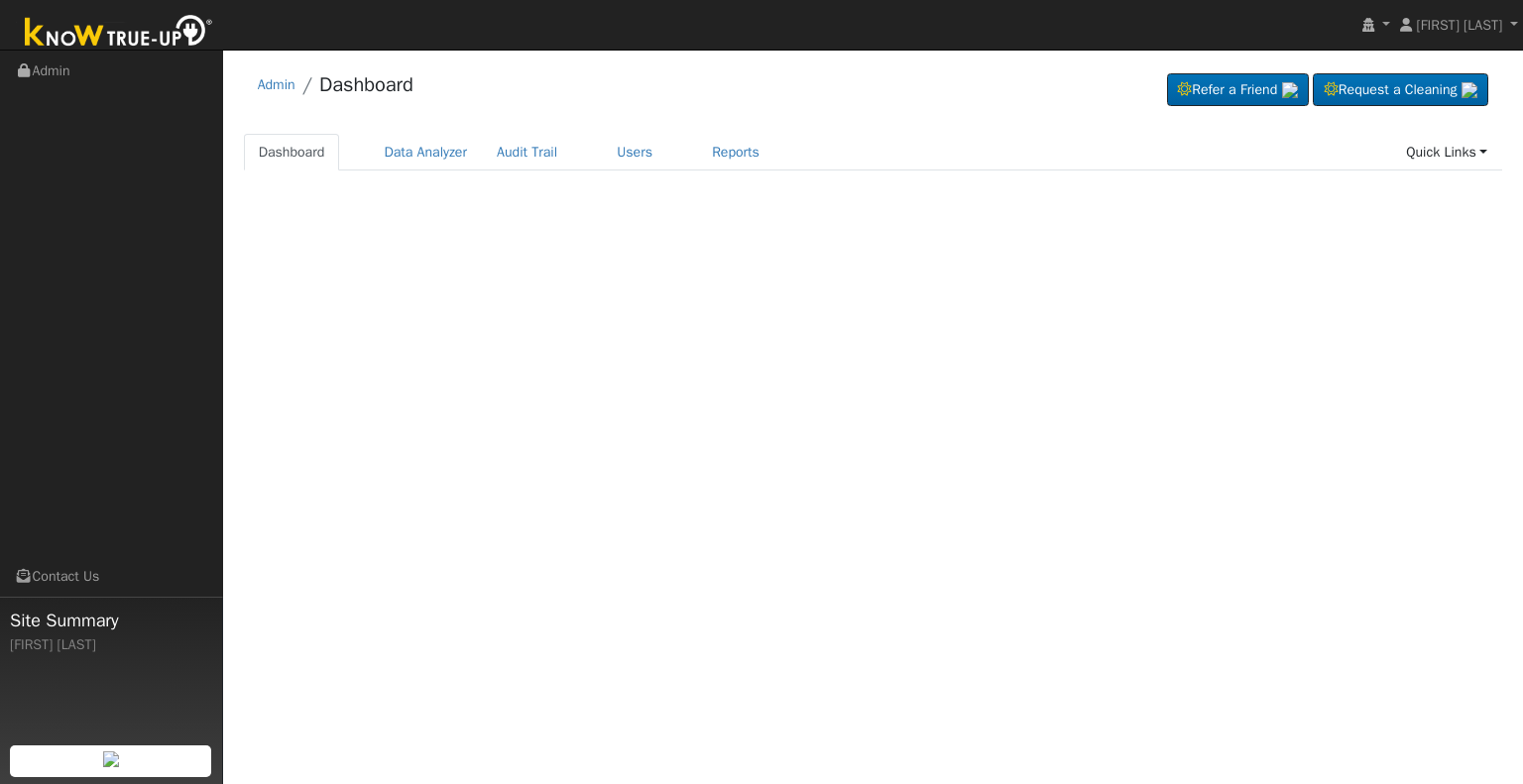 scroll, scrollTop: 0, scrollLeft: 0, axis: both 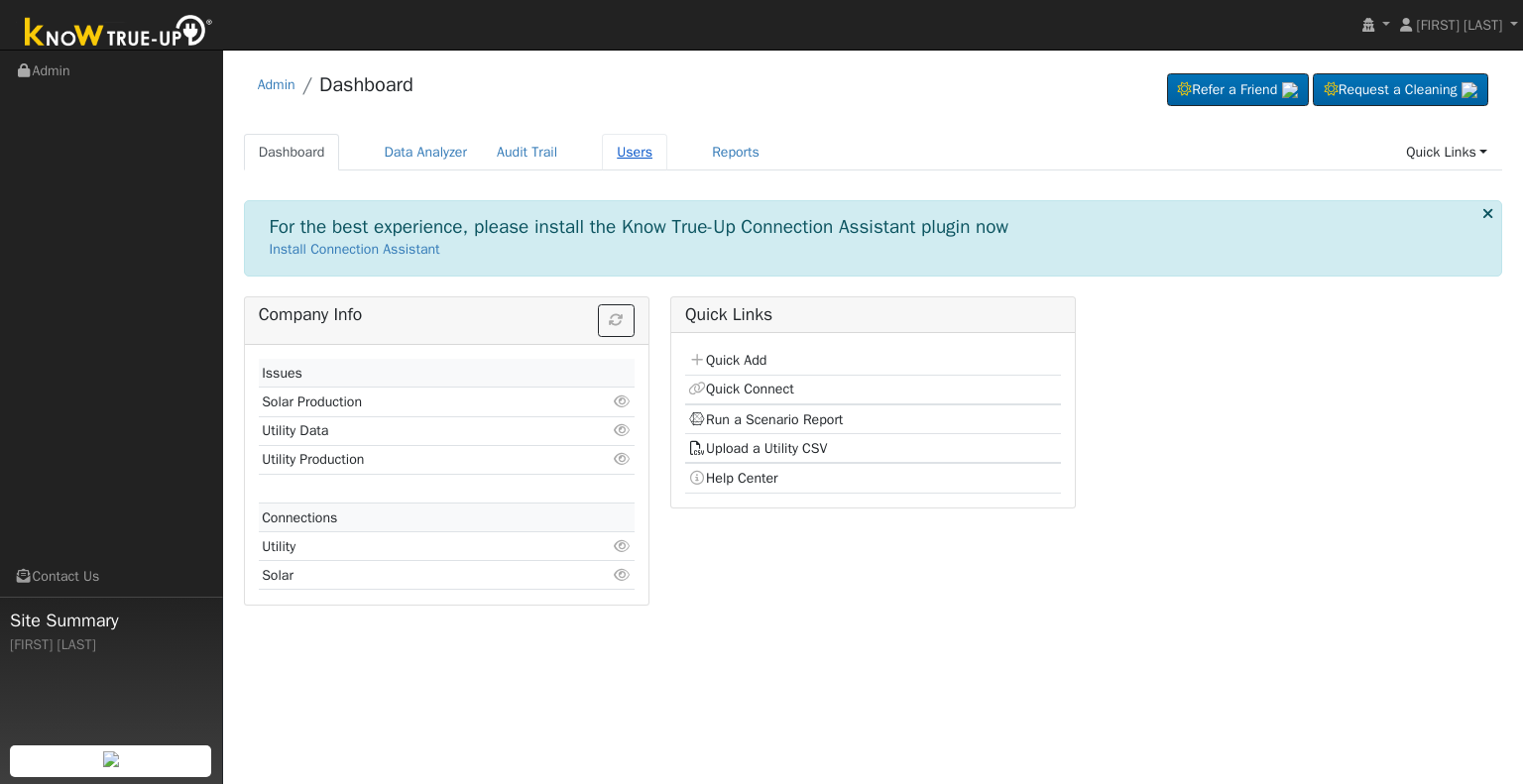 click on "Users" at bounding box center (635, 152) 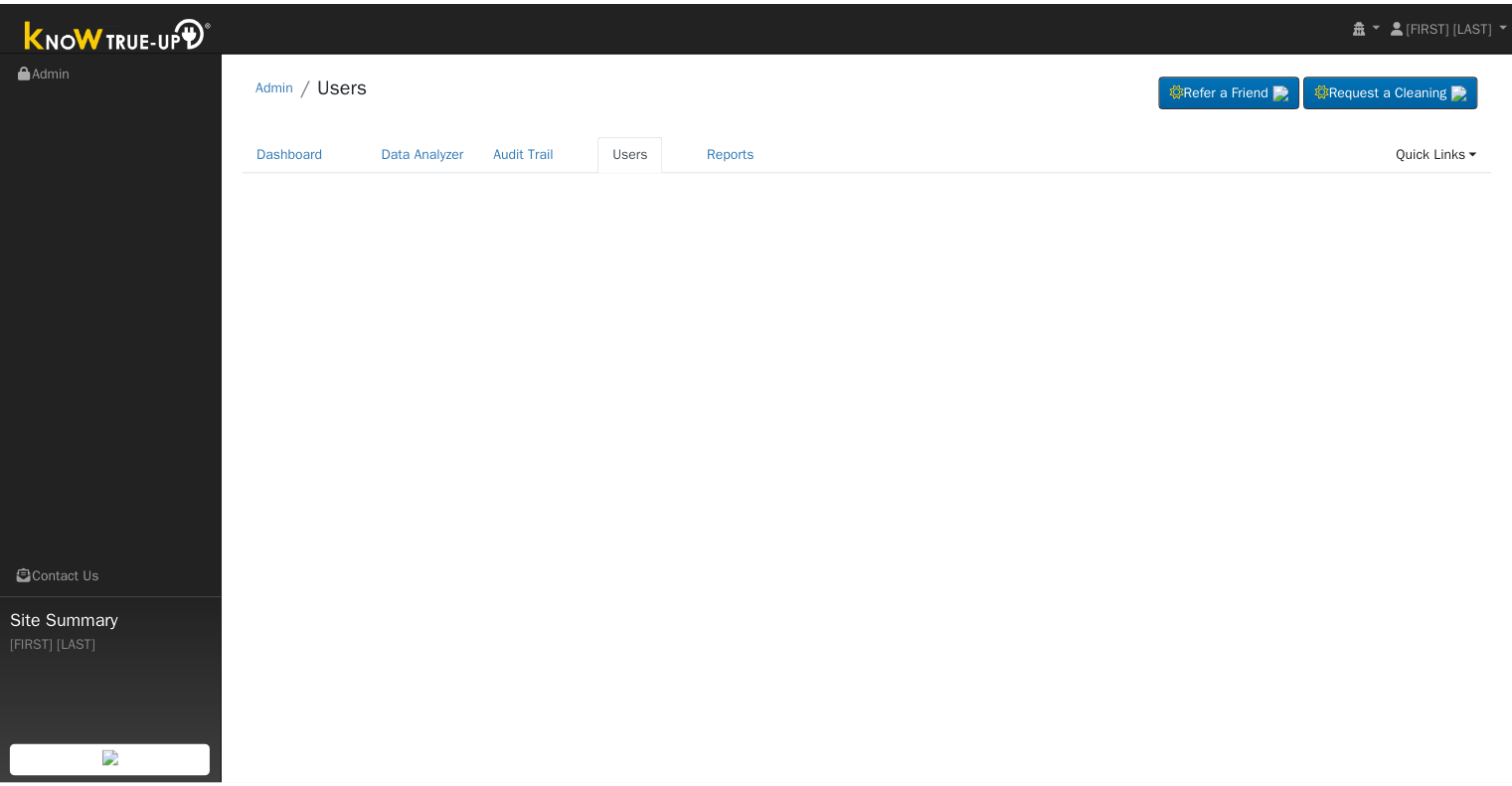 scroll, scrollTop: 0, scrollLeft: 0, axis: both 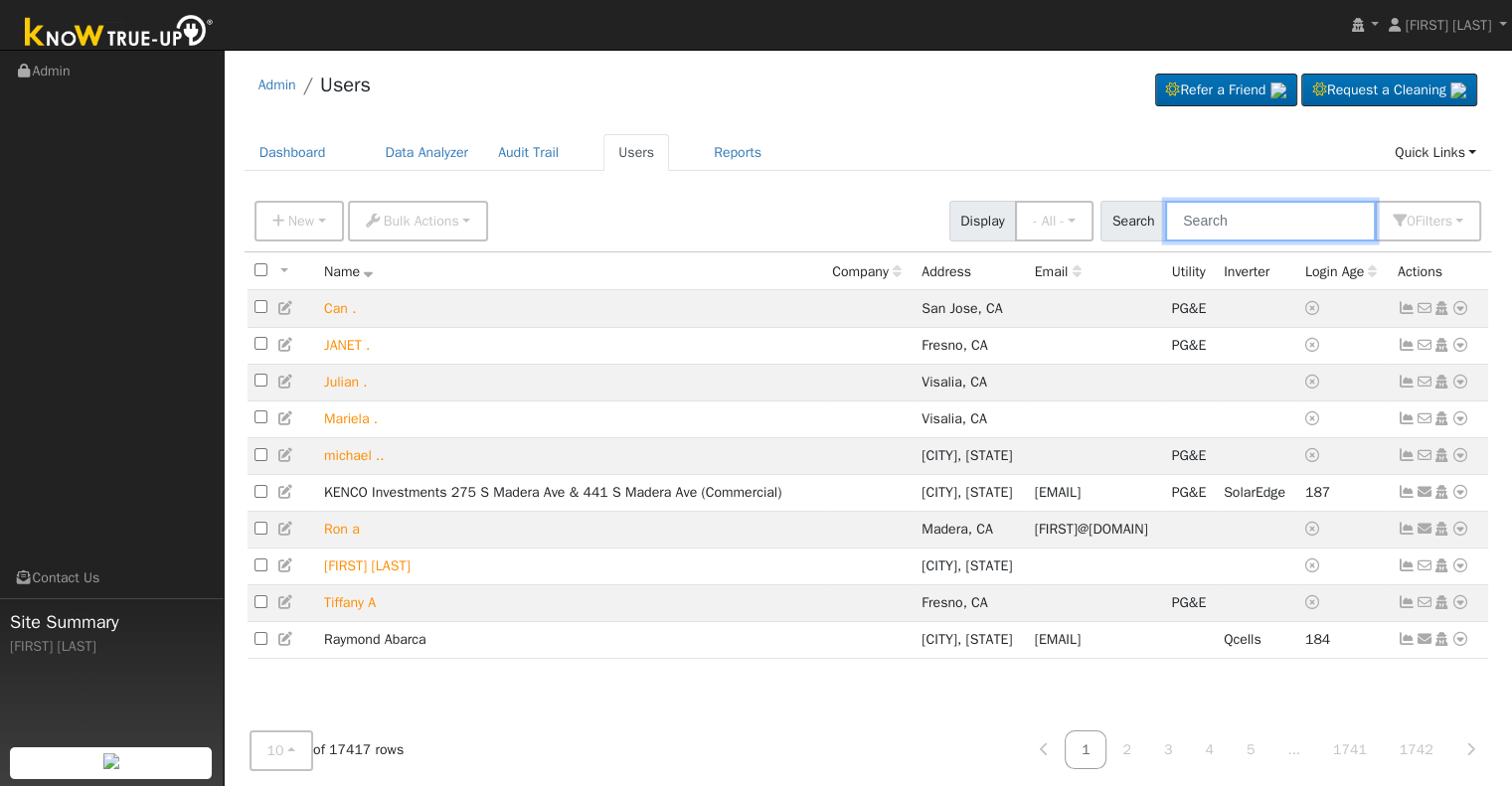 click at bounding box center (1270, 221) 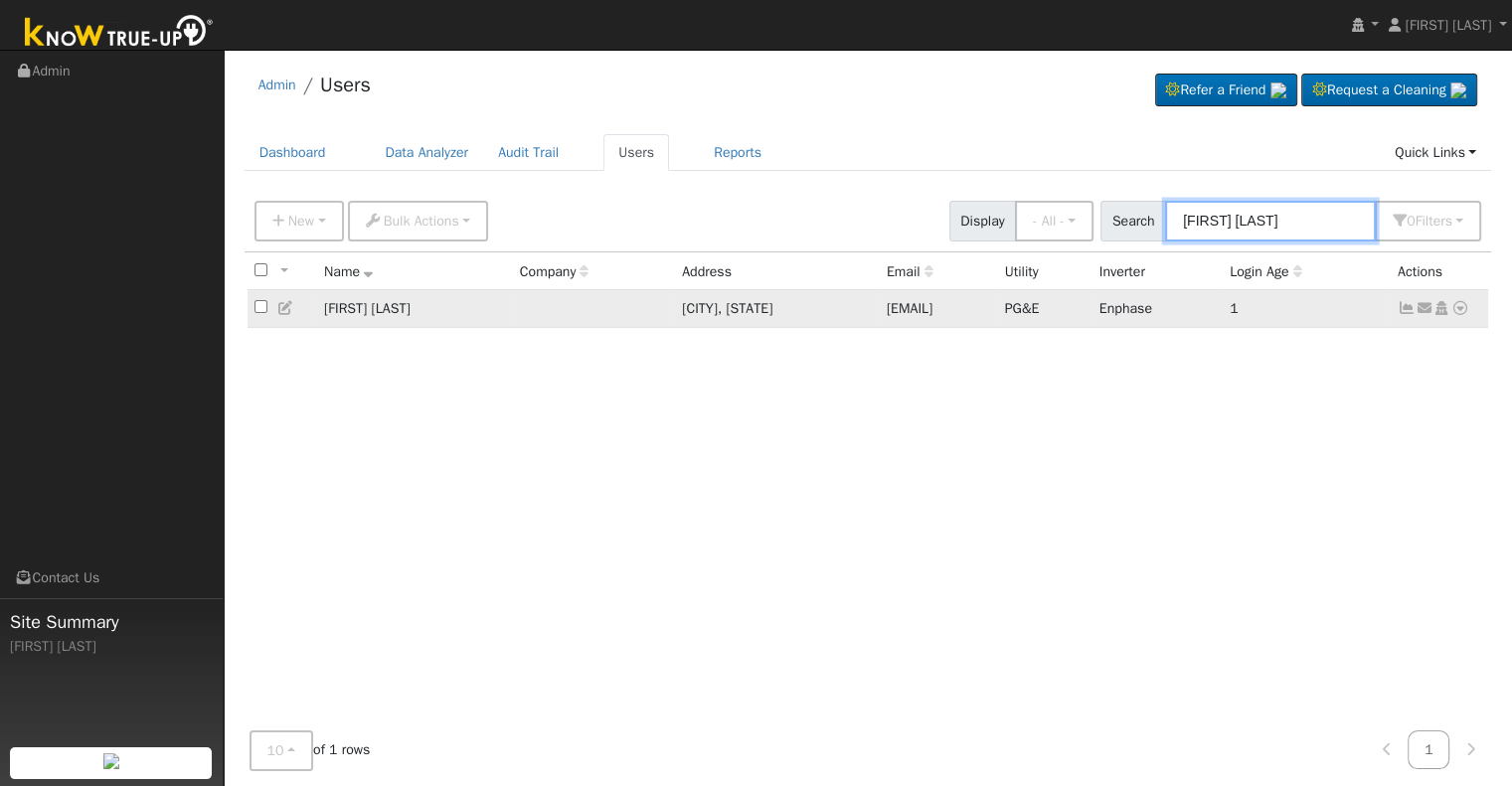 type on "dale pah" 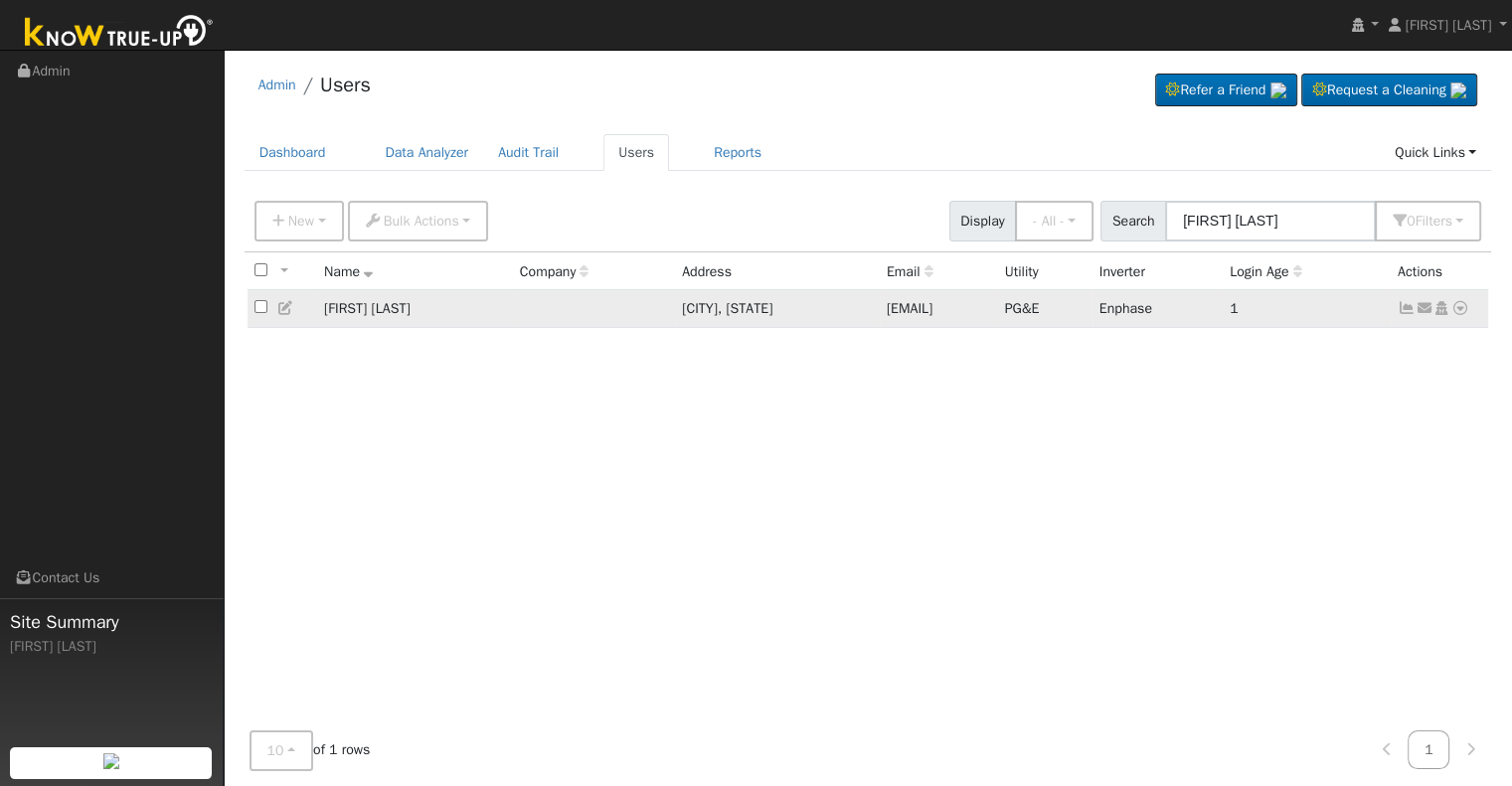 click at bounding box center (1460, 308) 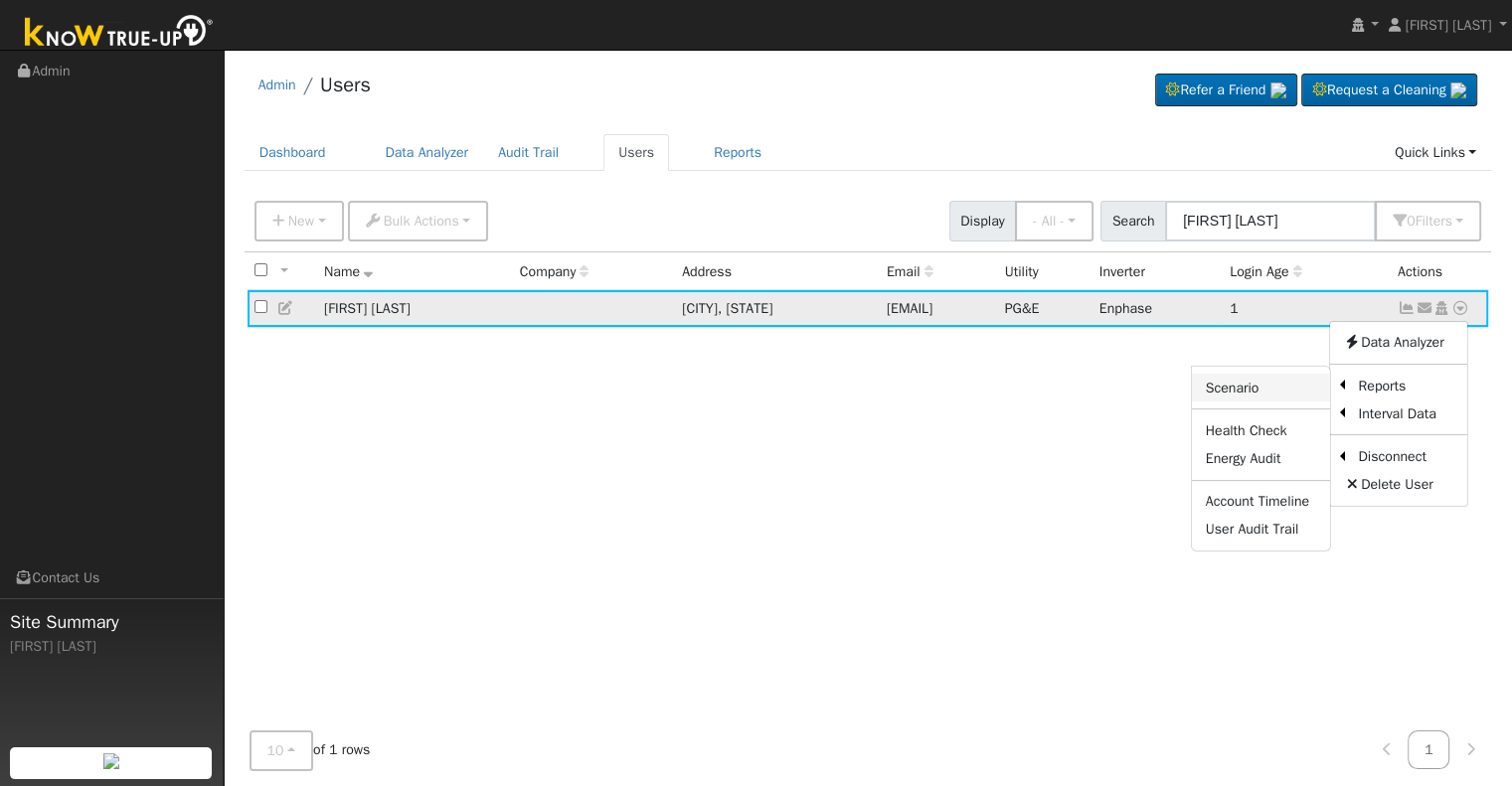 click on "Scenario" at bounding box center (1260, 388) 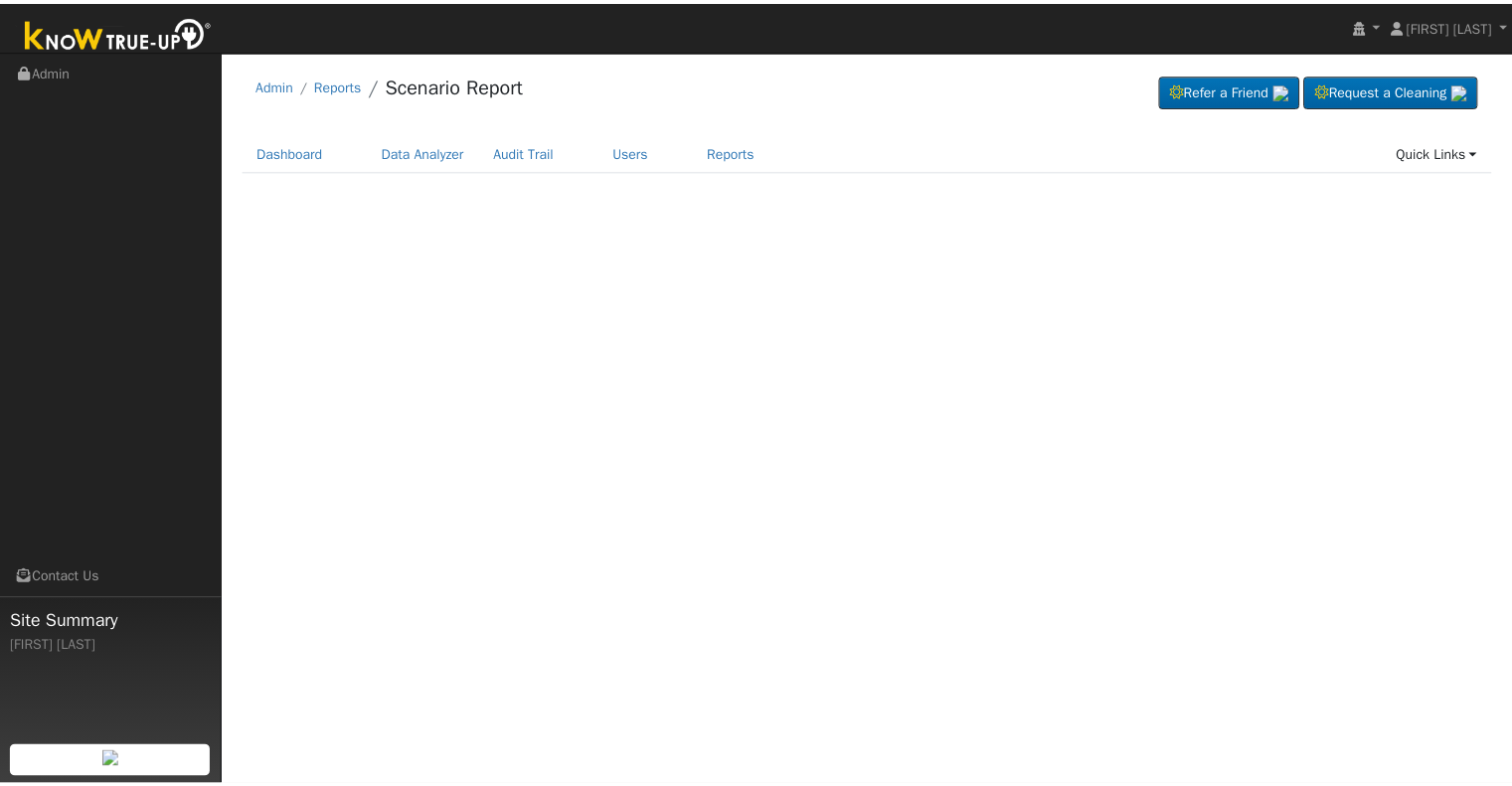 scroll, scrollTop: 0, scrollLeft: 0, axis: both 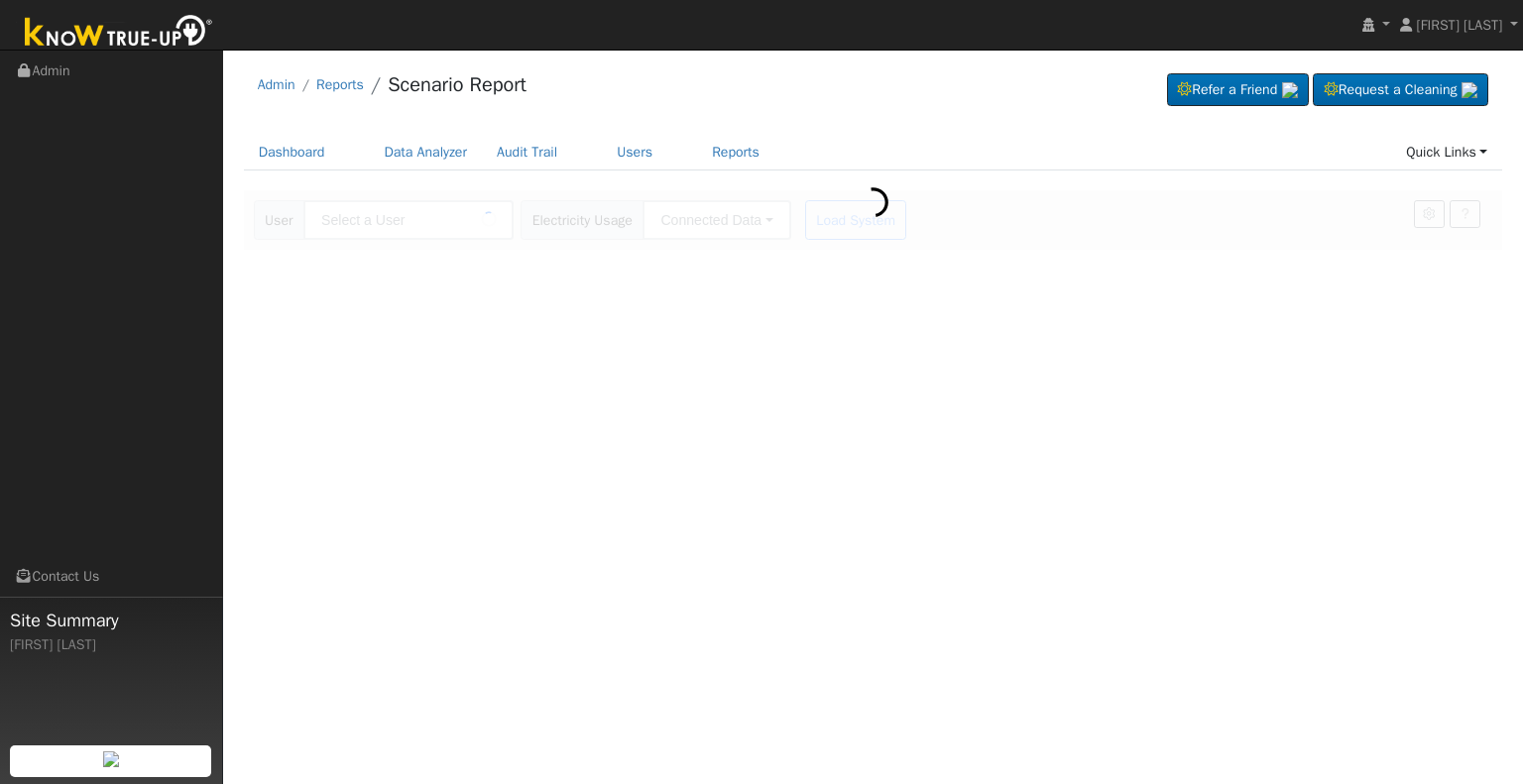 type on "[FIRST] [LAST]" 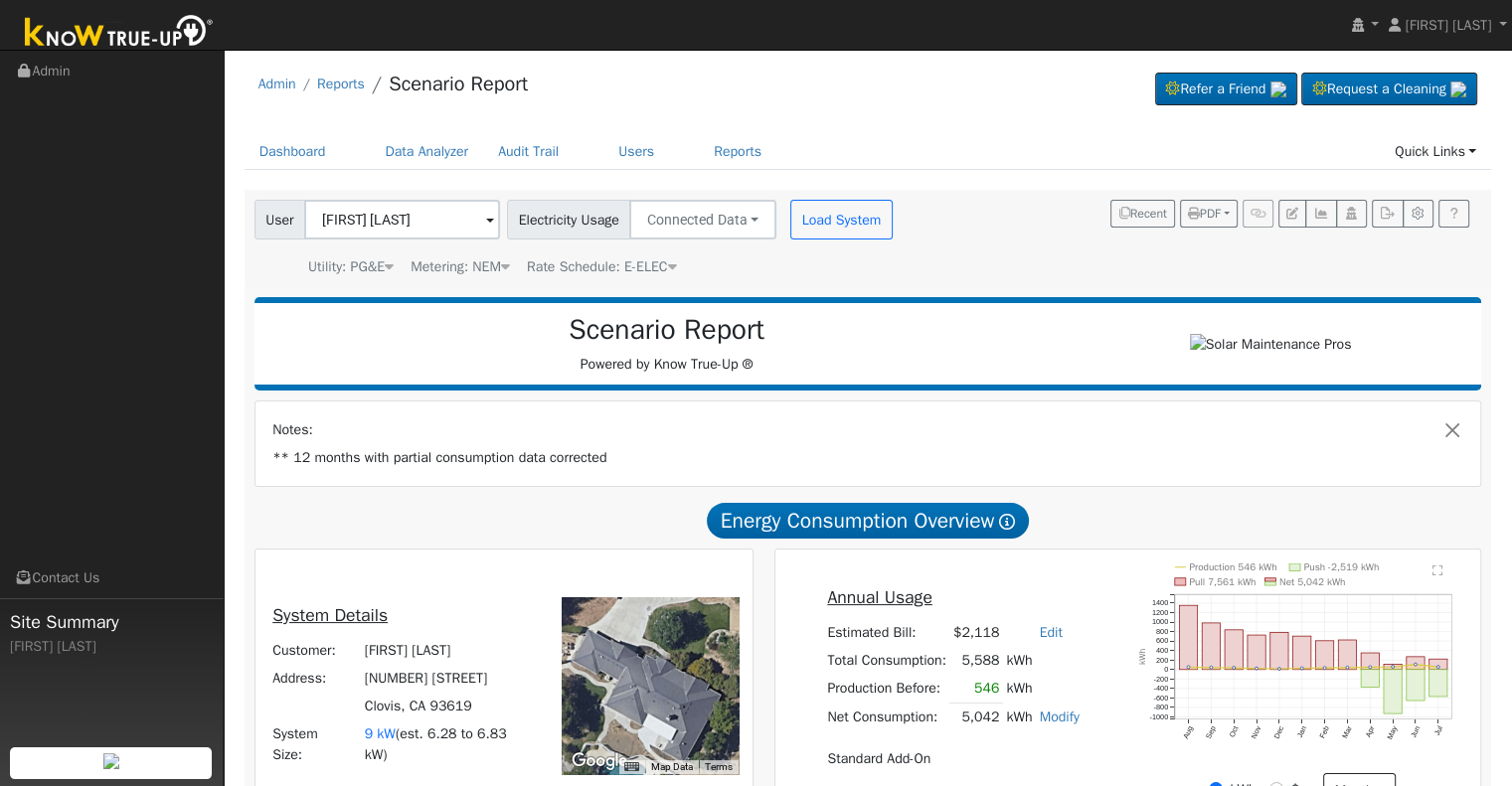 scroll, scrollTop: 0, scrollLeft: 0, axis: both 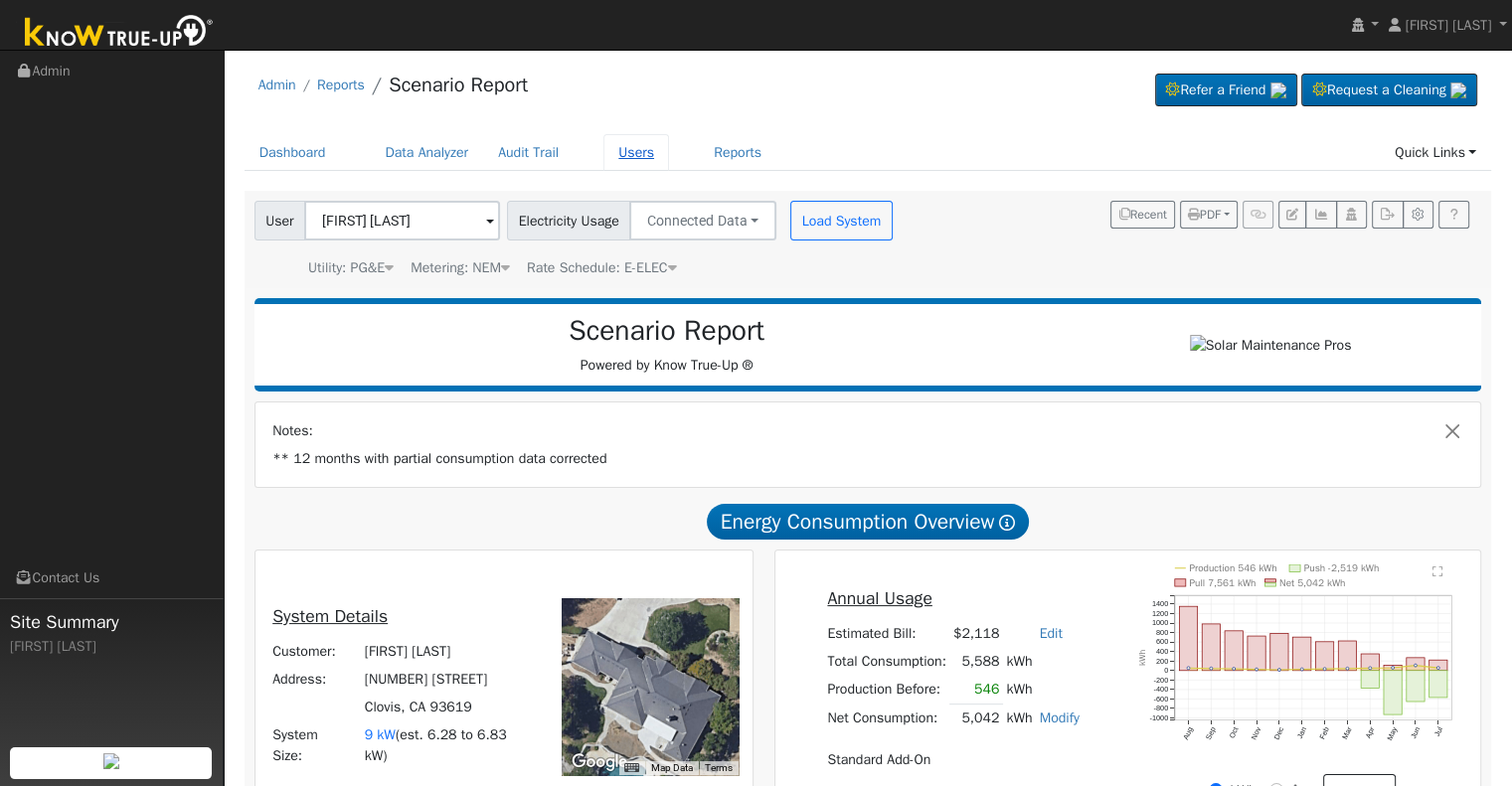 click on "Users" at bounding box center [636, 152] 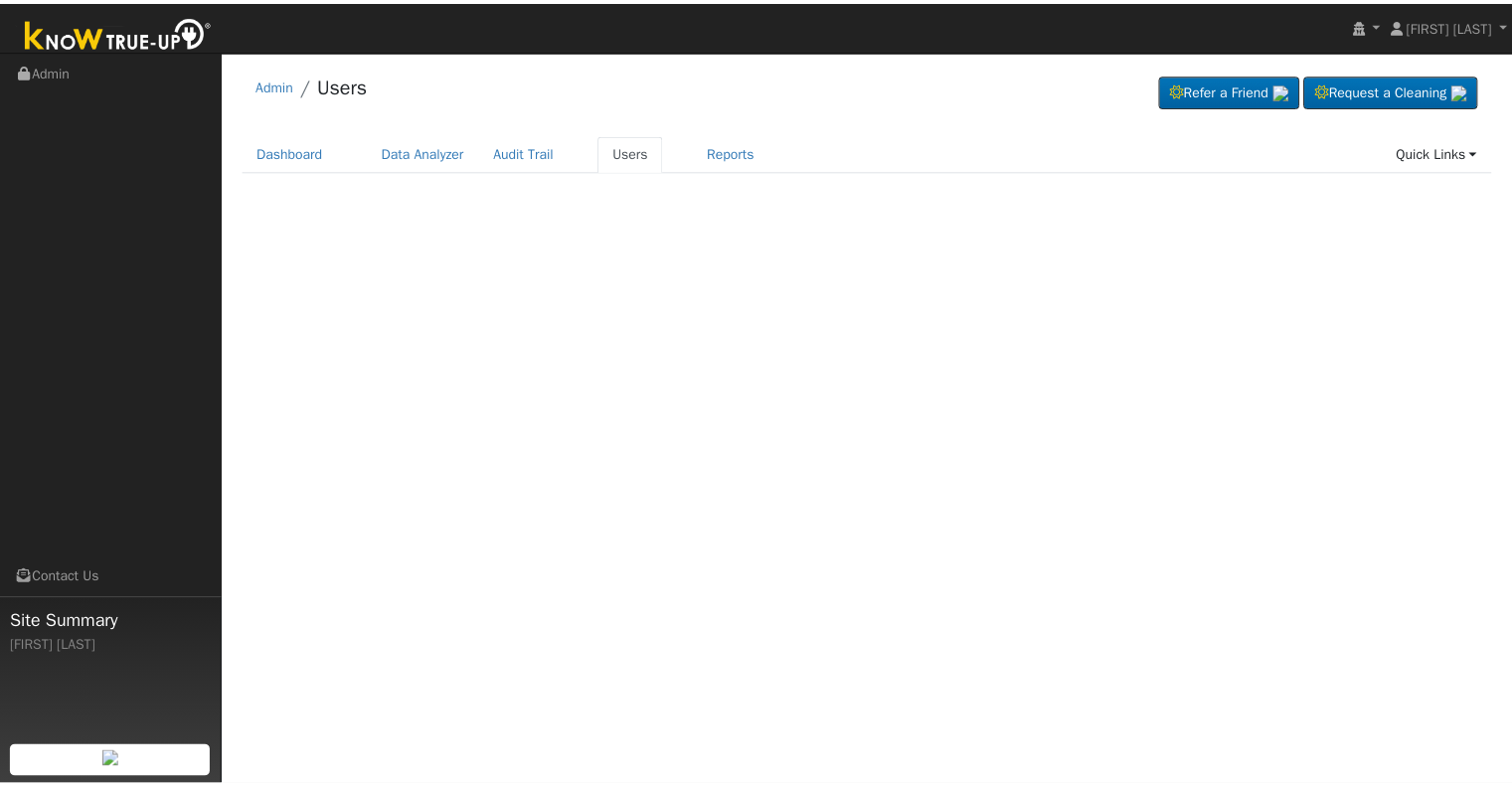 scroll, scrollTop: 0, scrollLeft: 0, axis: both 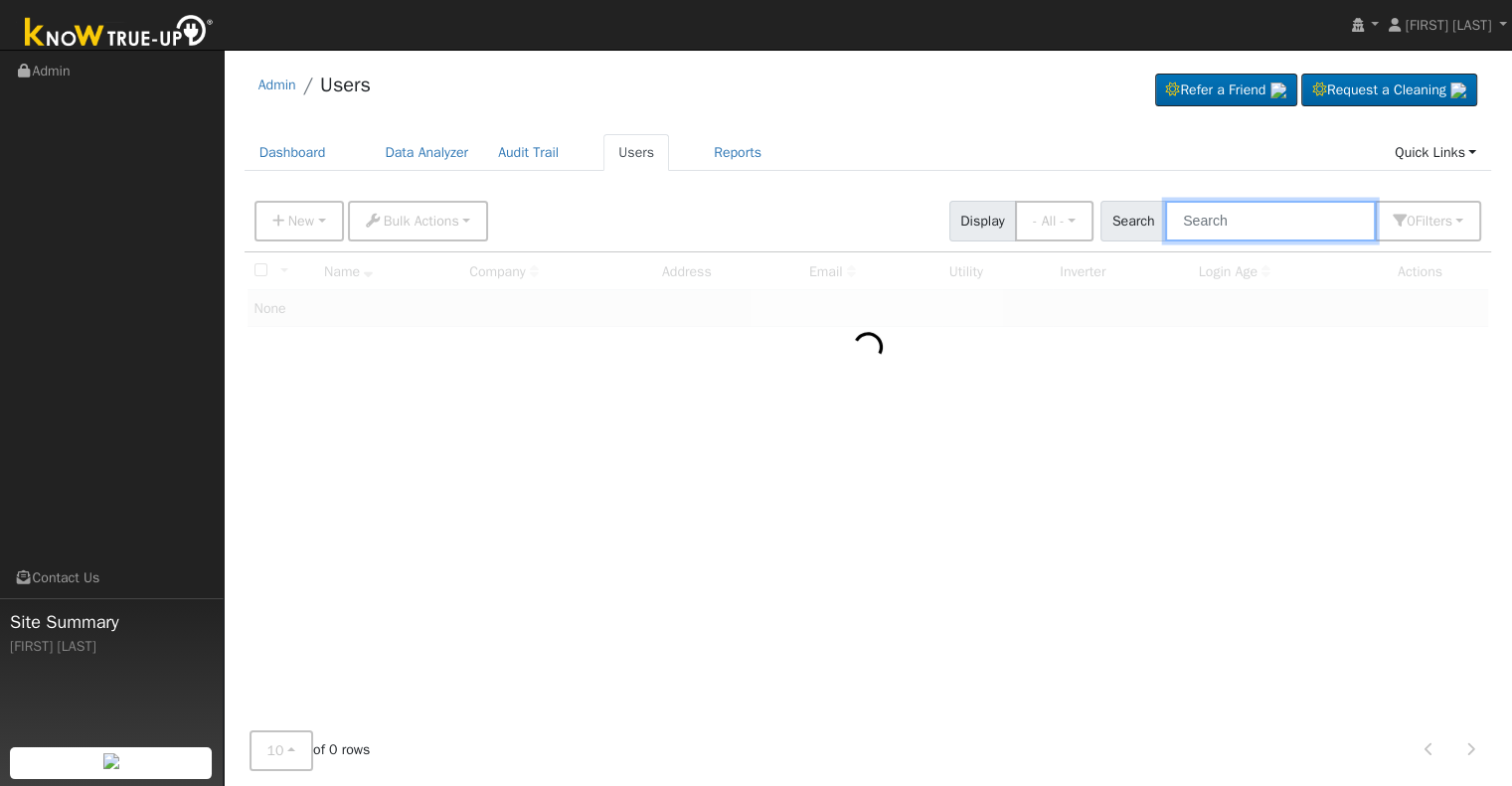 click at bounding box center (1270, 221) 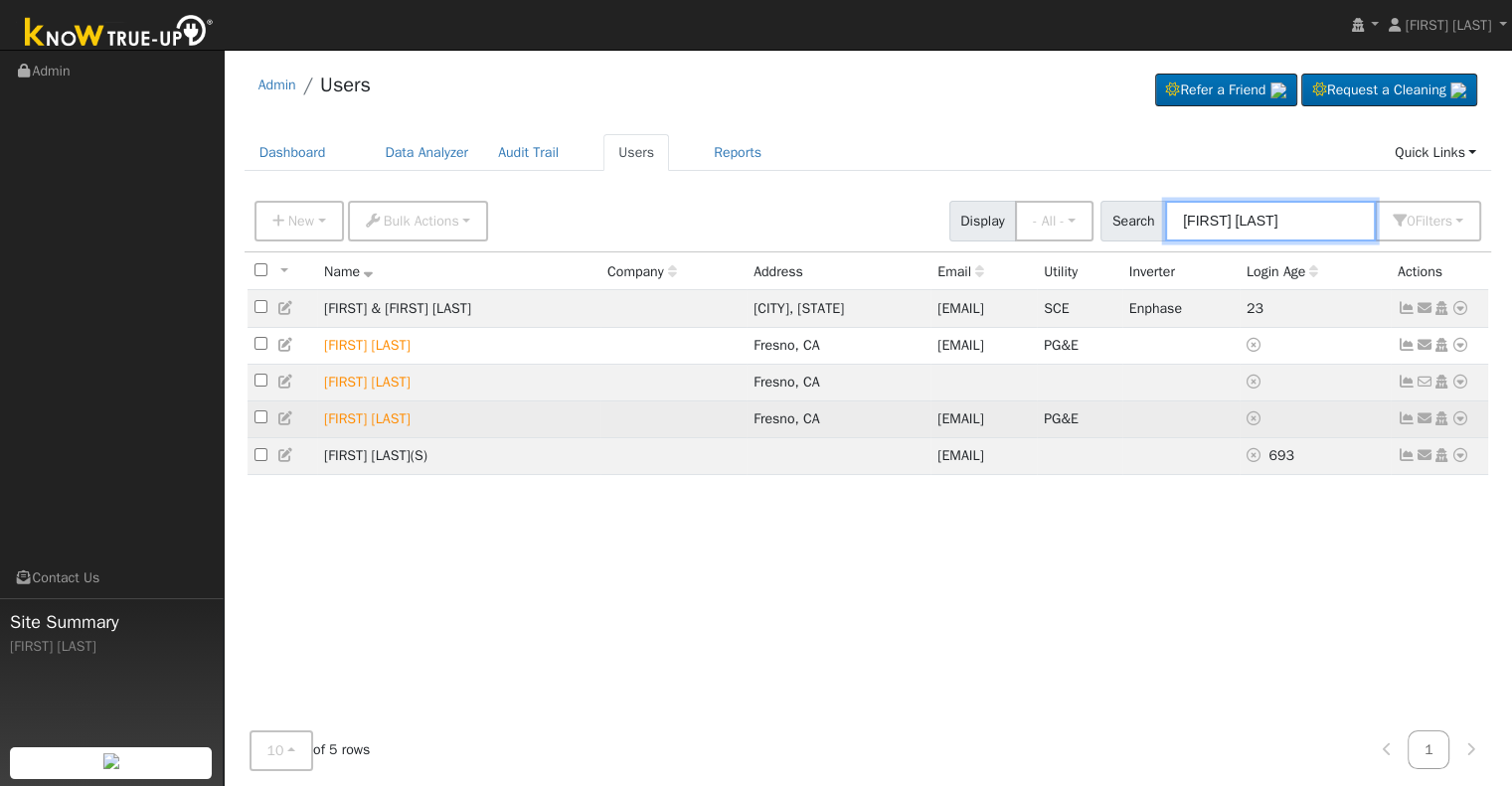 type on "maribel r" 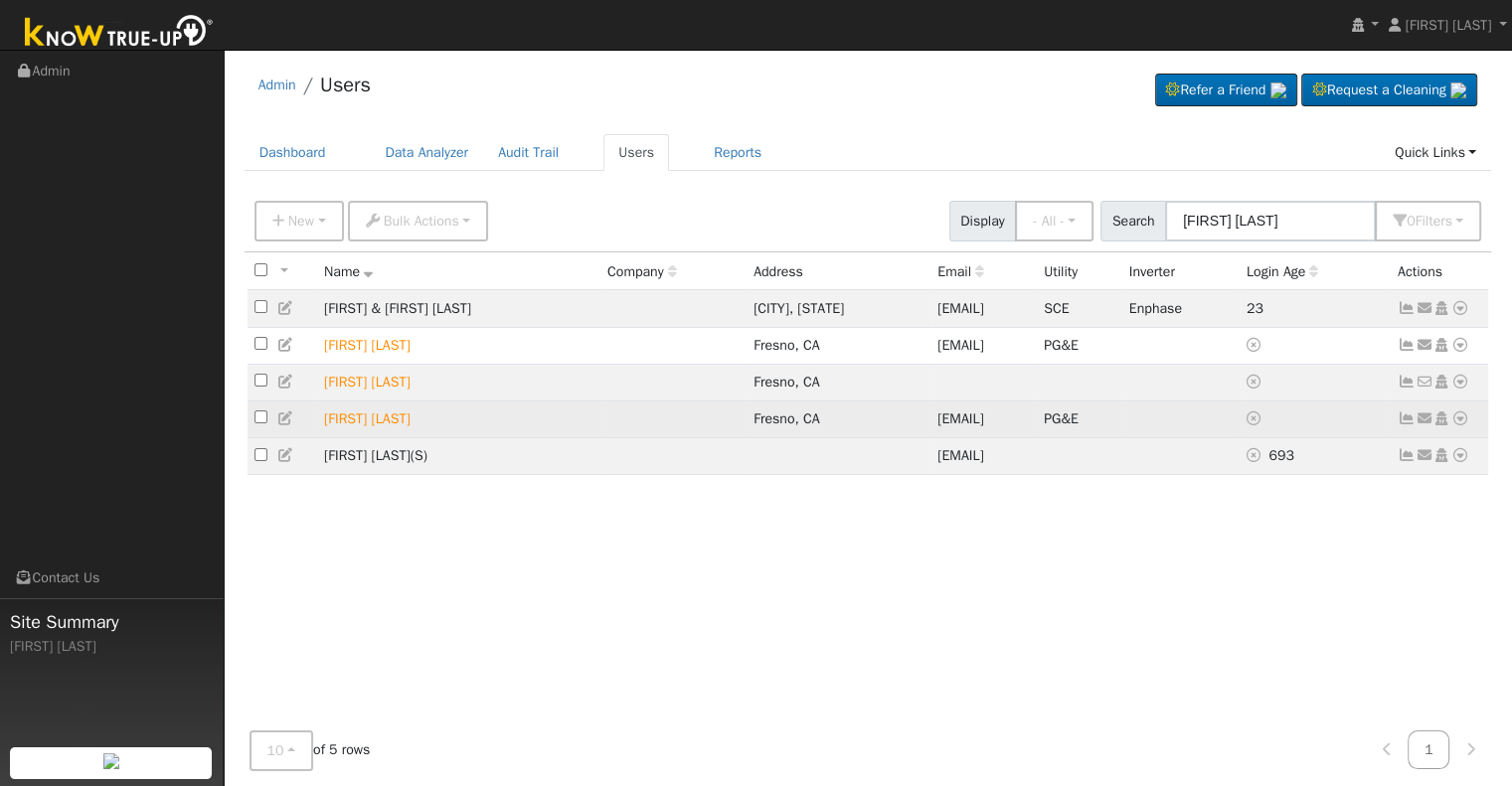 click at bounding box center [1460, 418] 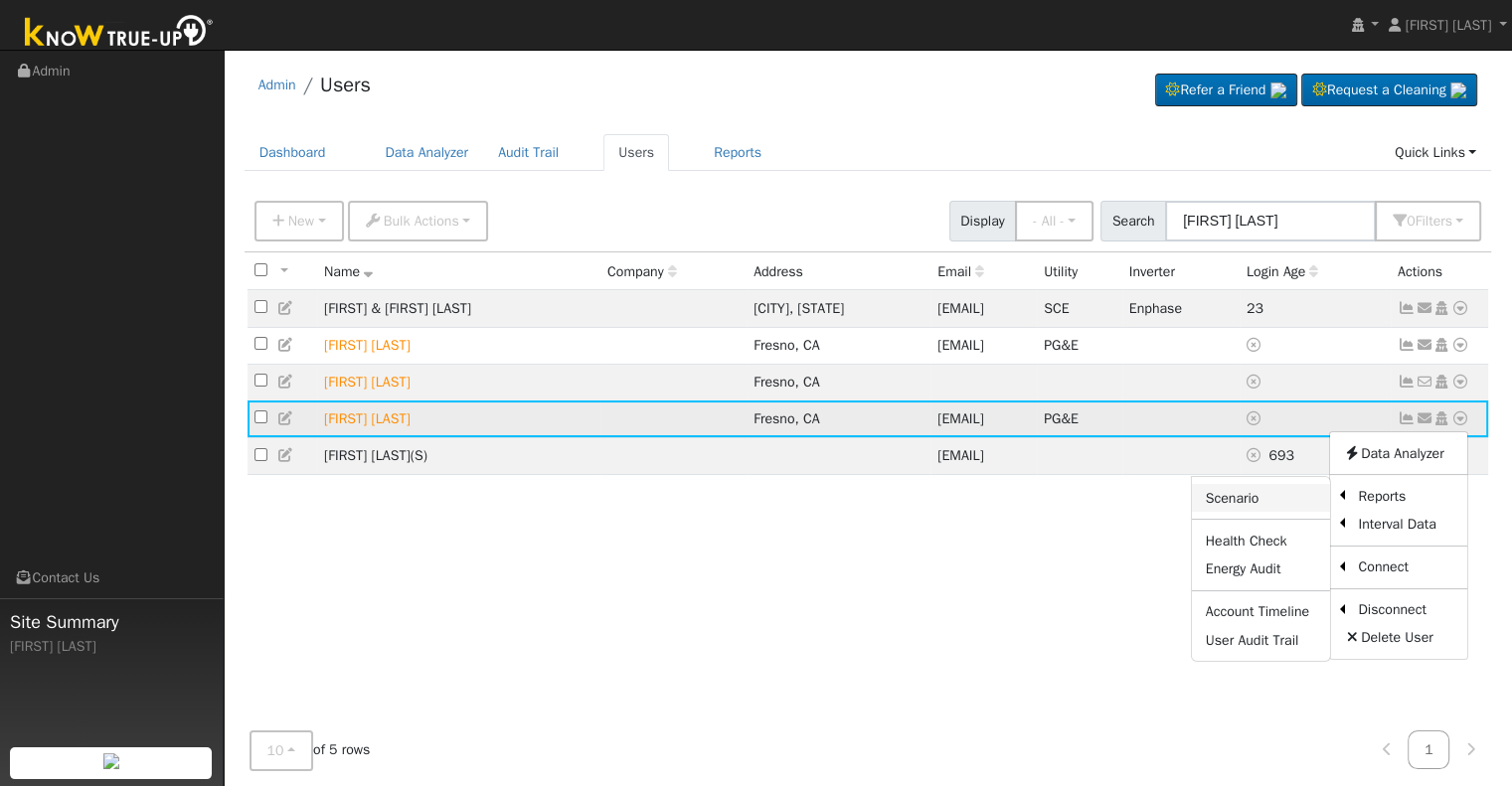 click on "Scenario" at bounding box center [1260, 498] 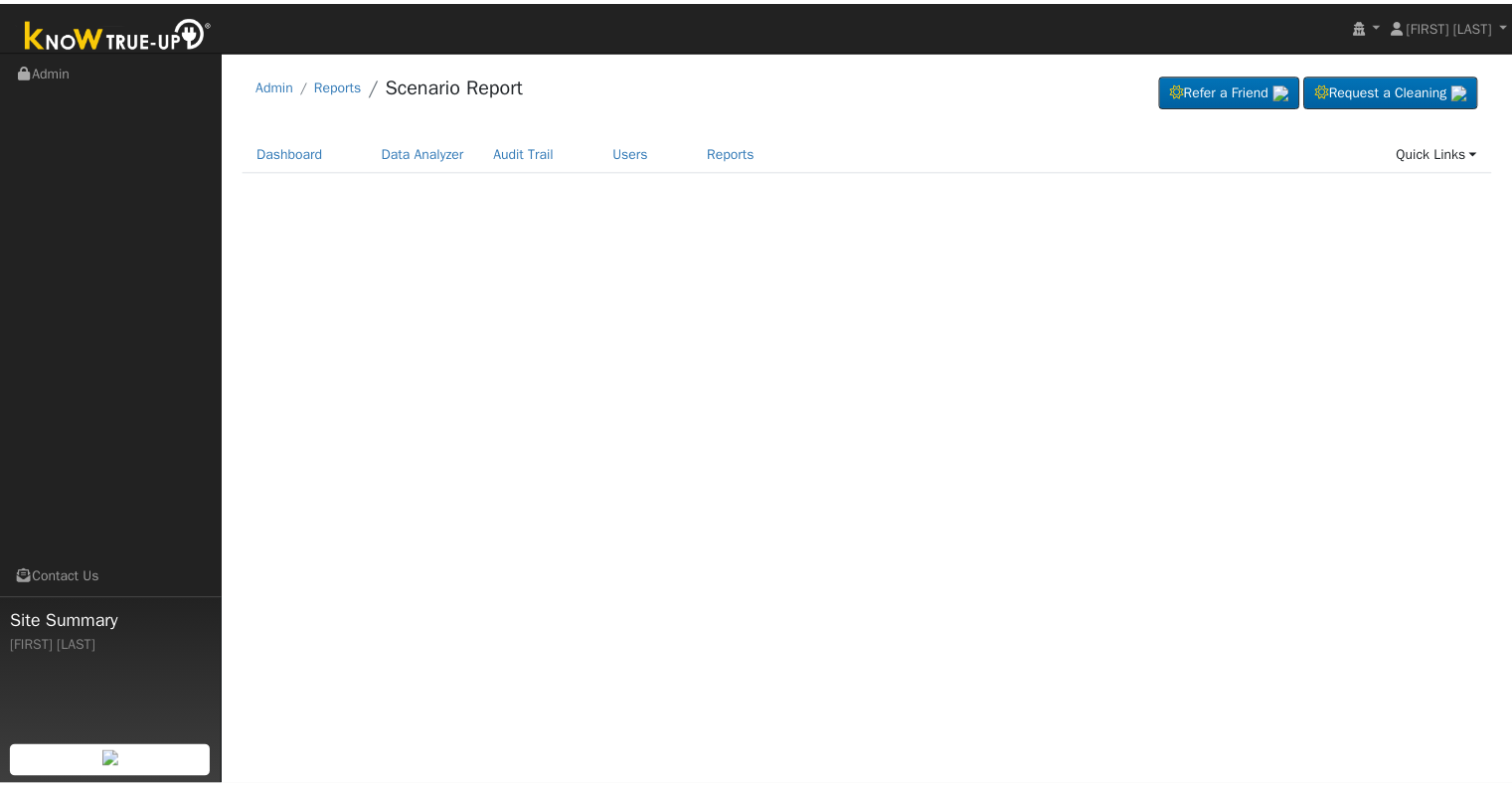 scroll, scrollTop: 0, scrollLeft: 0, axis: both 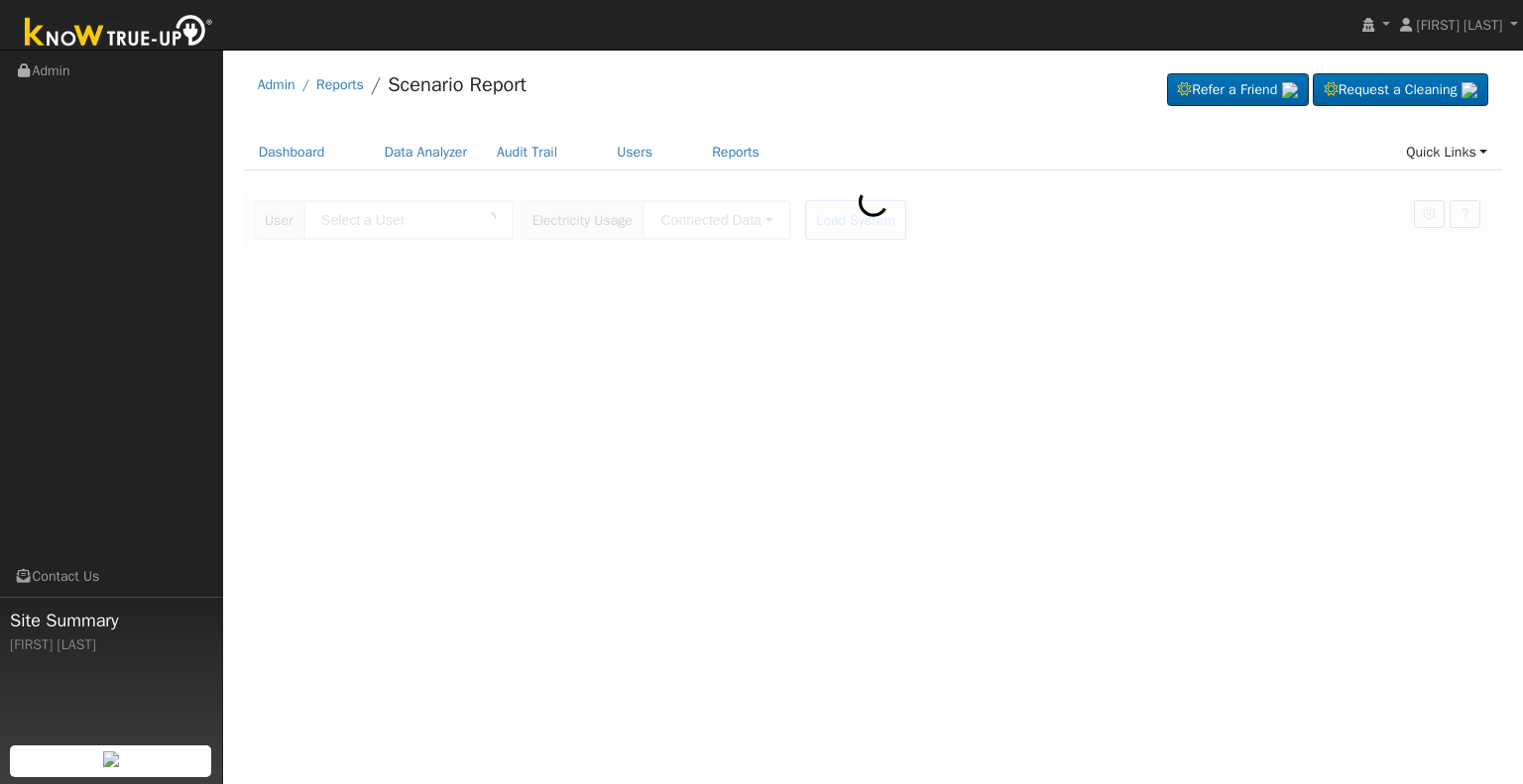 type on "Maribel Ramirez" 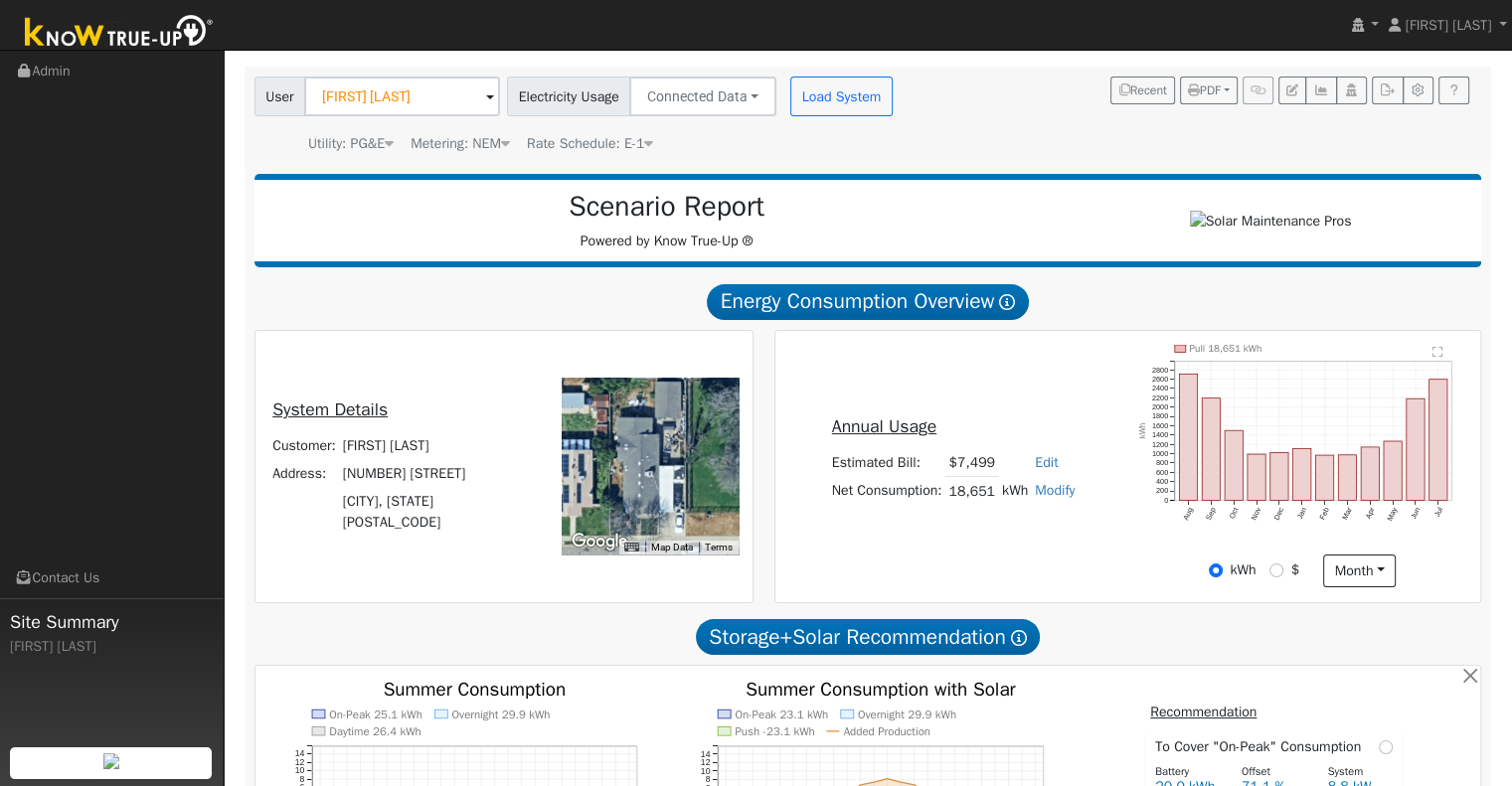 scroll, scrollTop: 132, scrollLeft: 0, axis: vertical 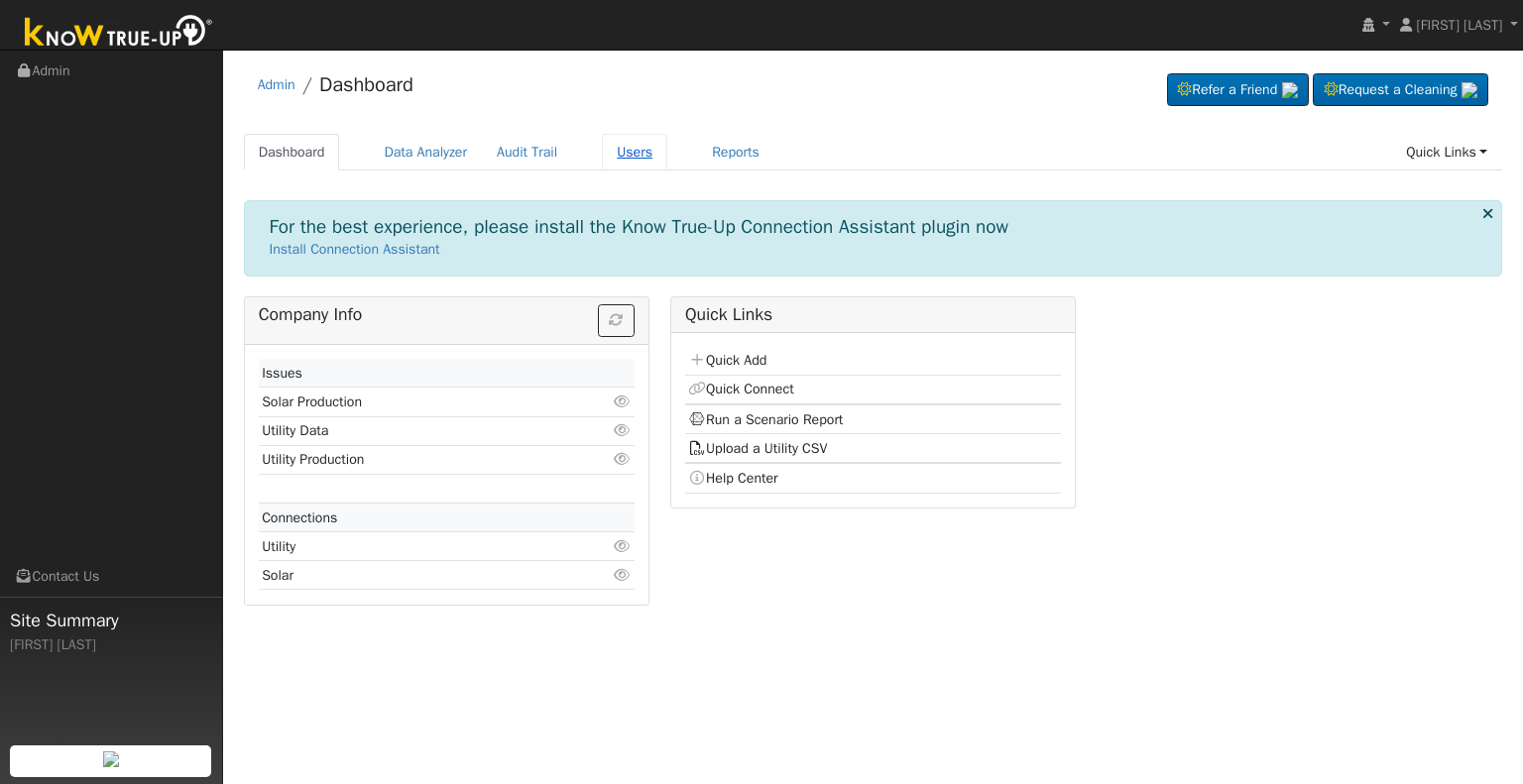 click on "Users" at bounding box center [635, 152] 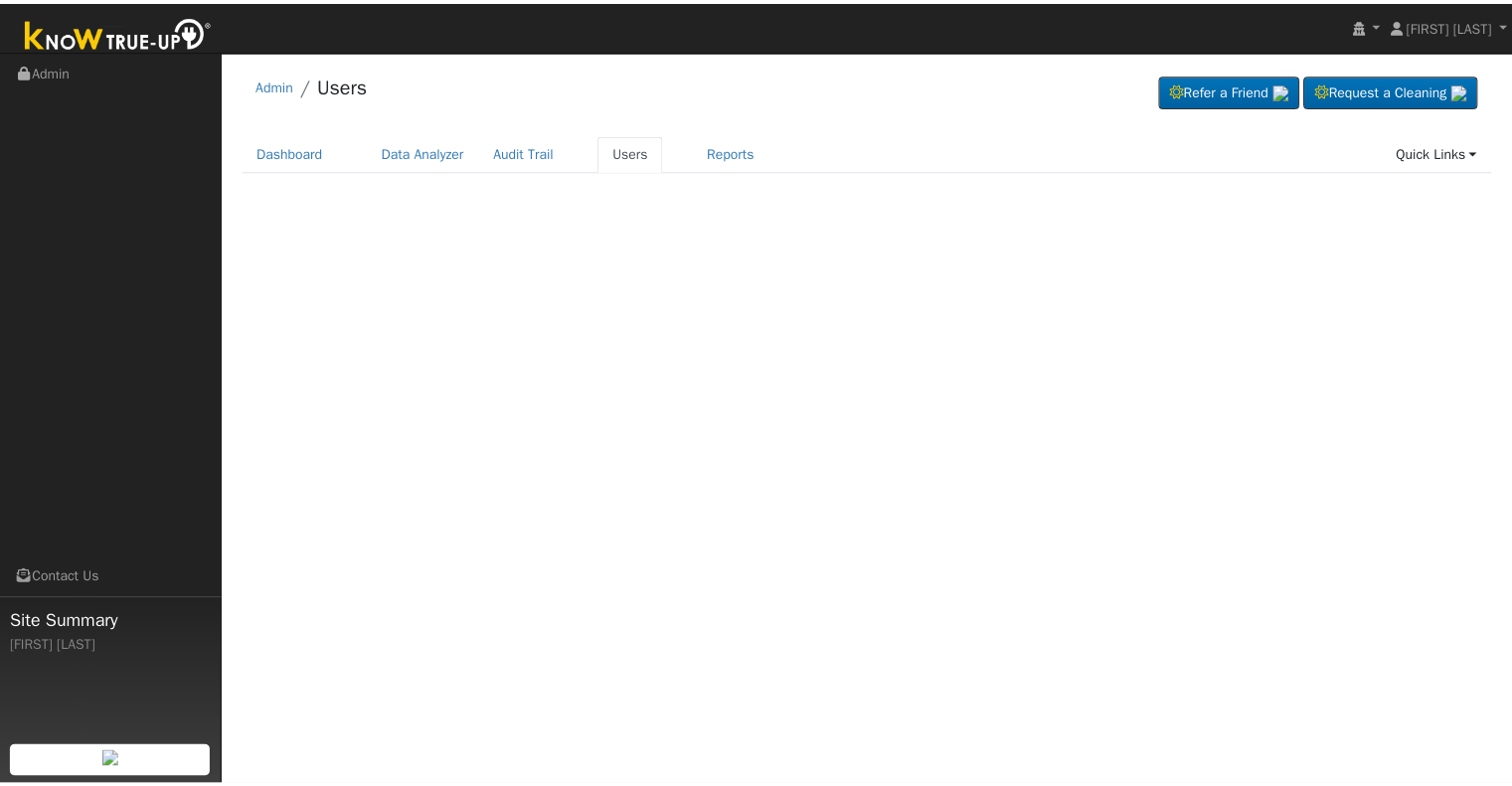 scroll, scrollTop: 0, scrollLeft: 0, axis: both 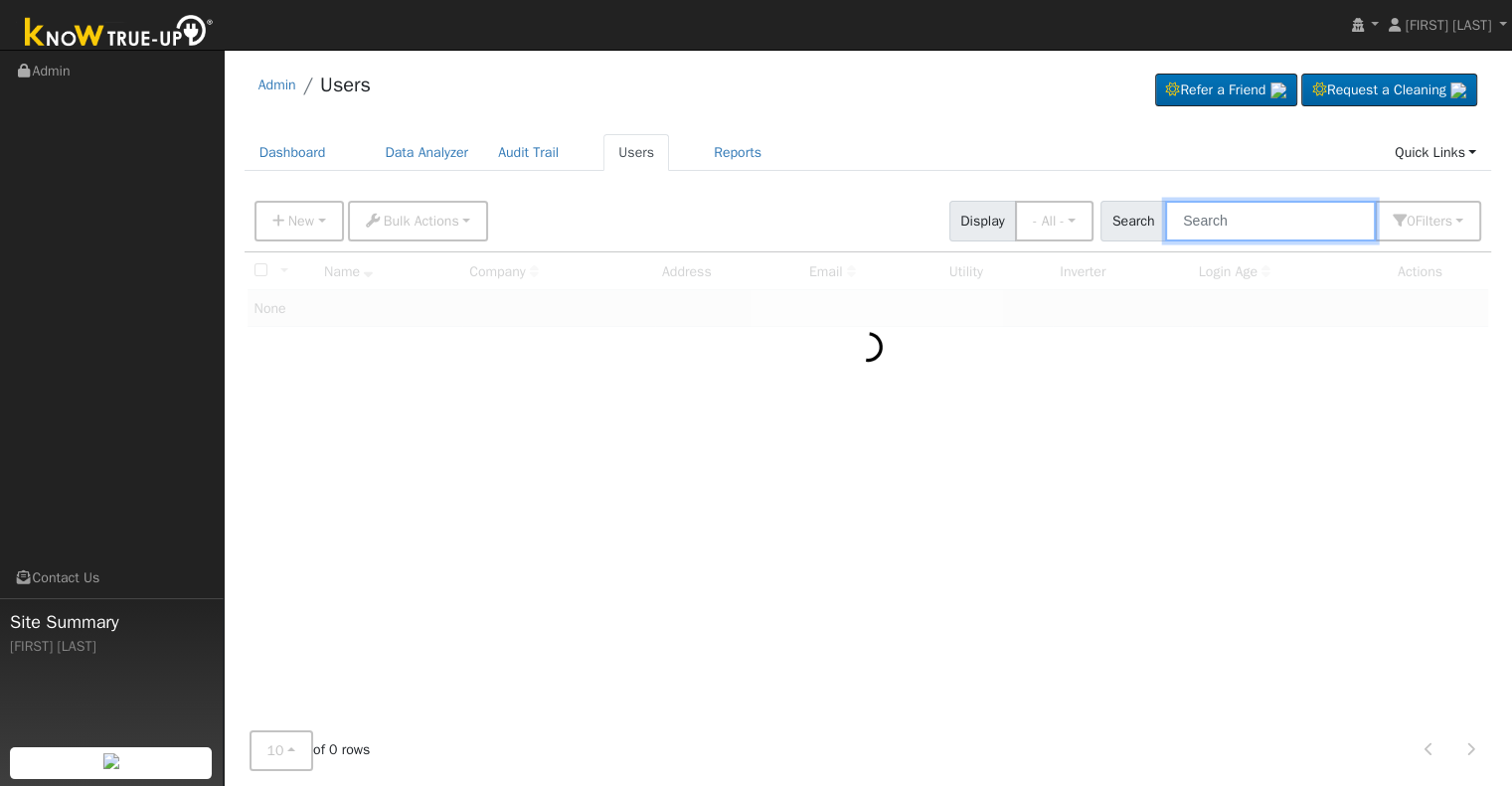 click at bounding box center (1270, 221) 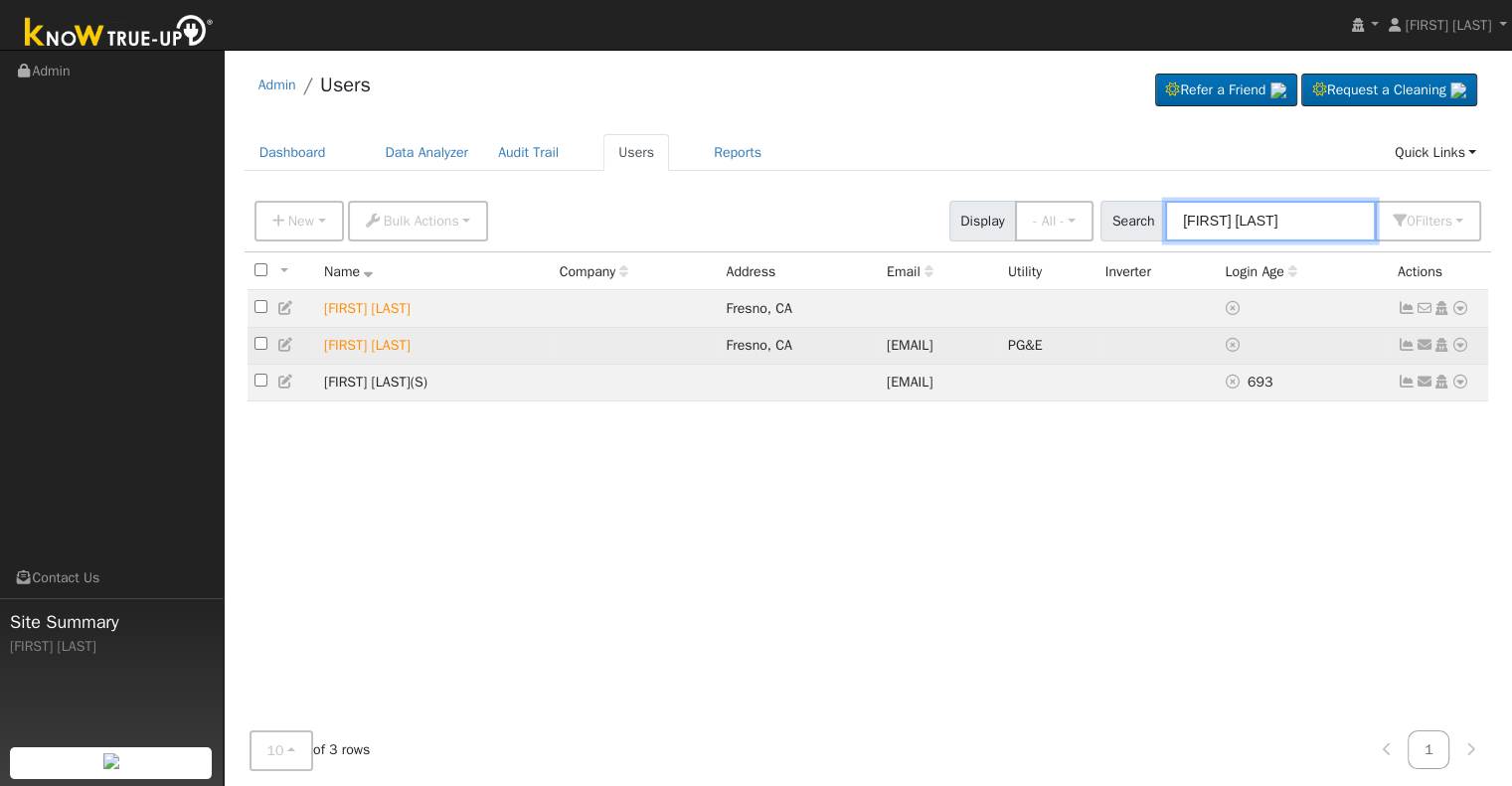 type on "maribel ra" 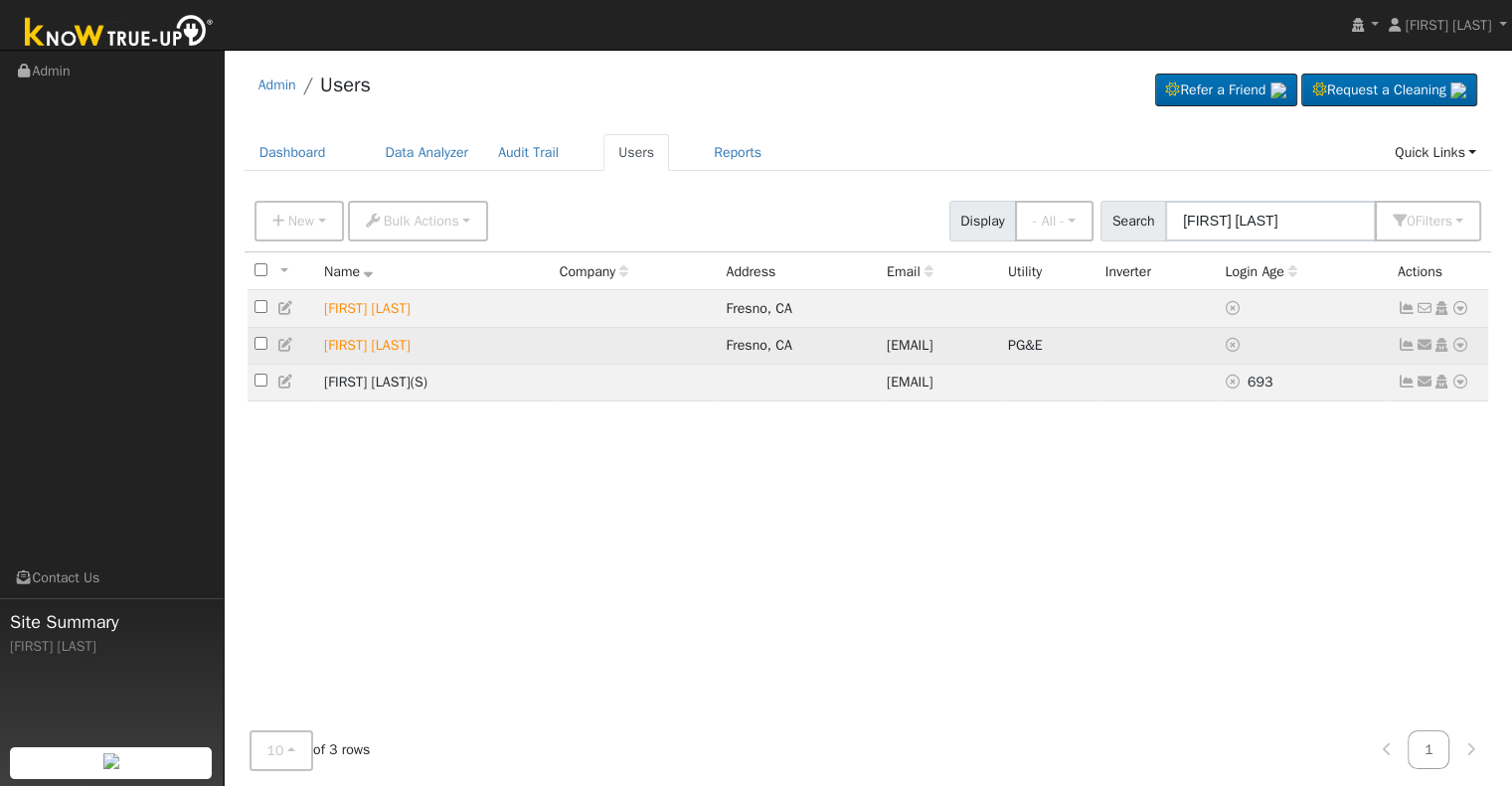 click at bounding box center (1460, 345) 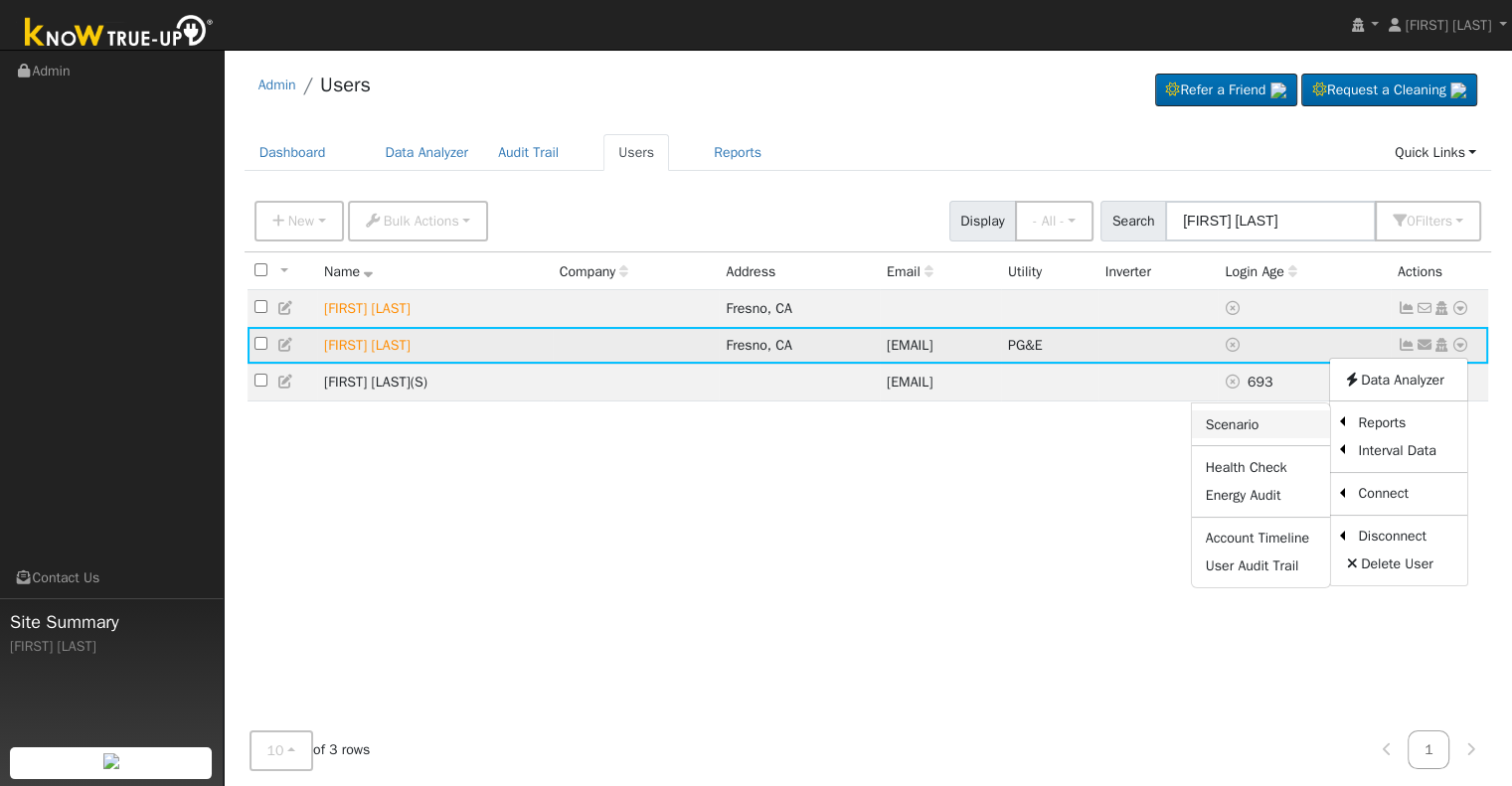 click on "Scenario" at bounding box center [1260, 424] 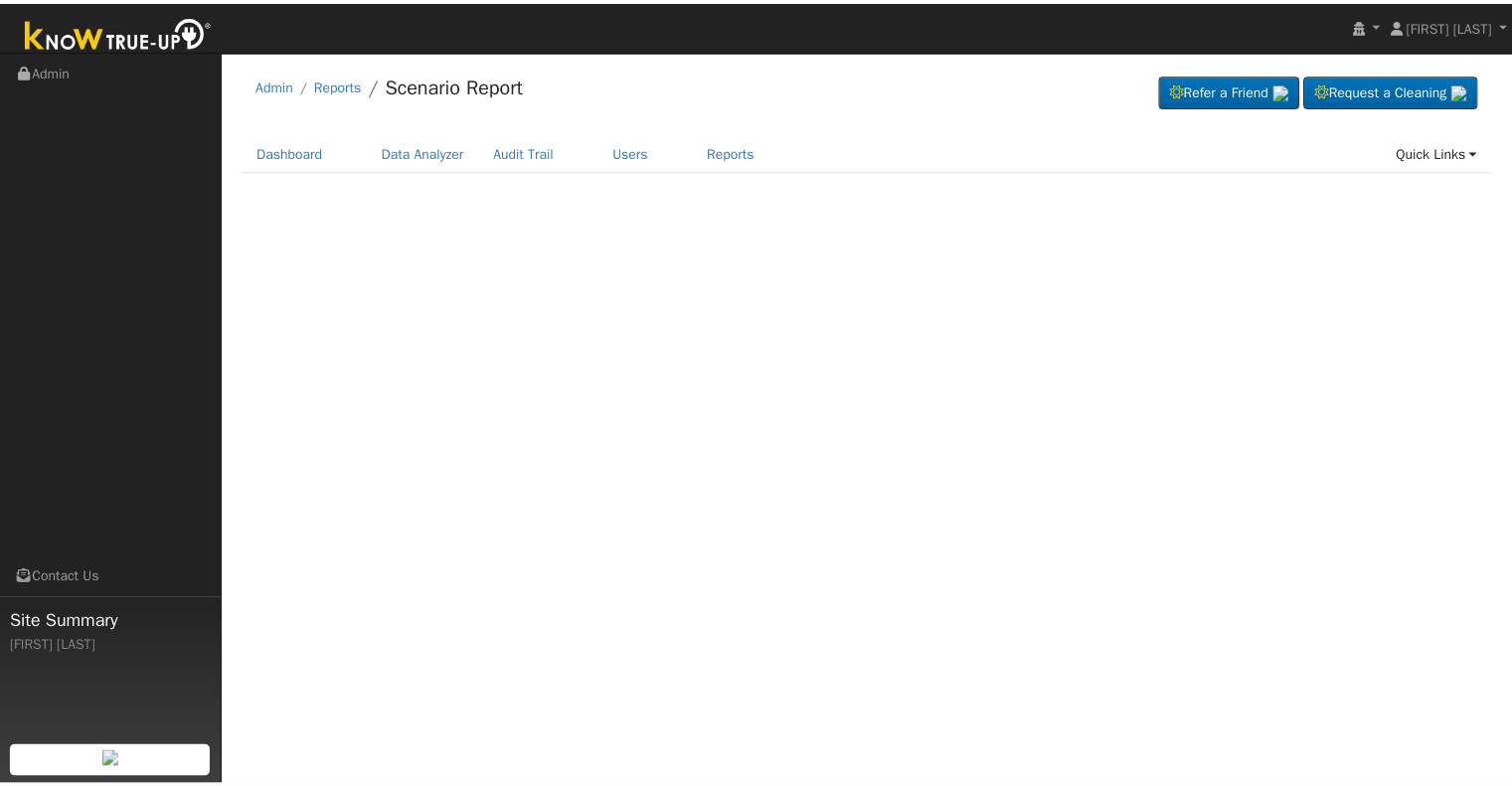 scroll, scrollTop: 0, scrollLeft: 0, axis: both 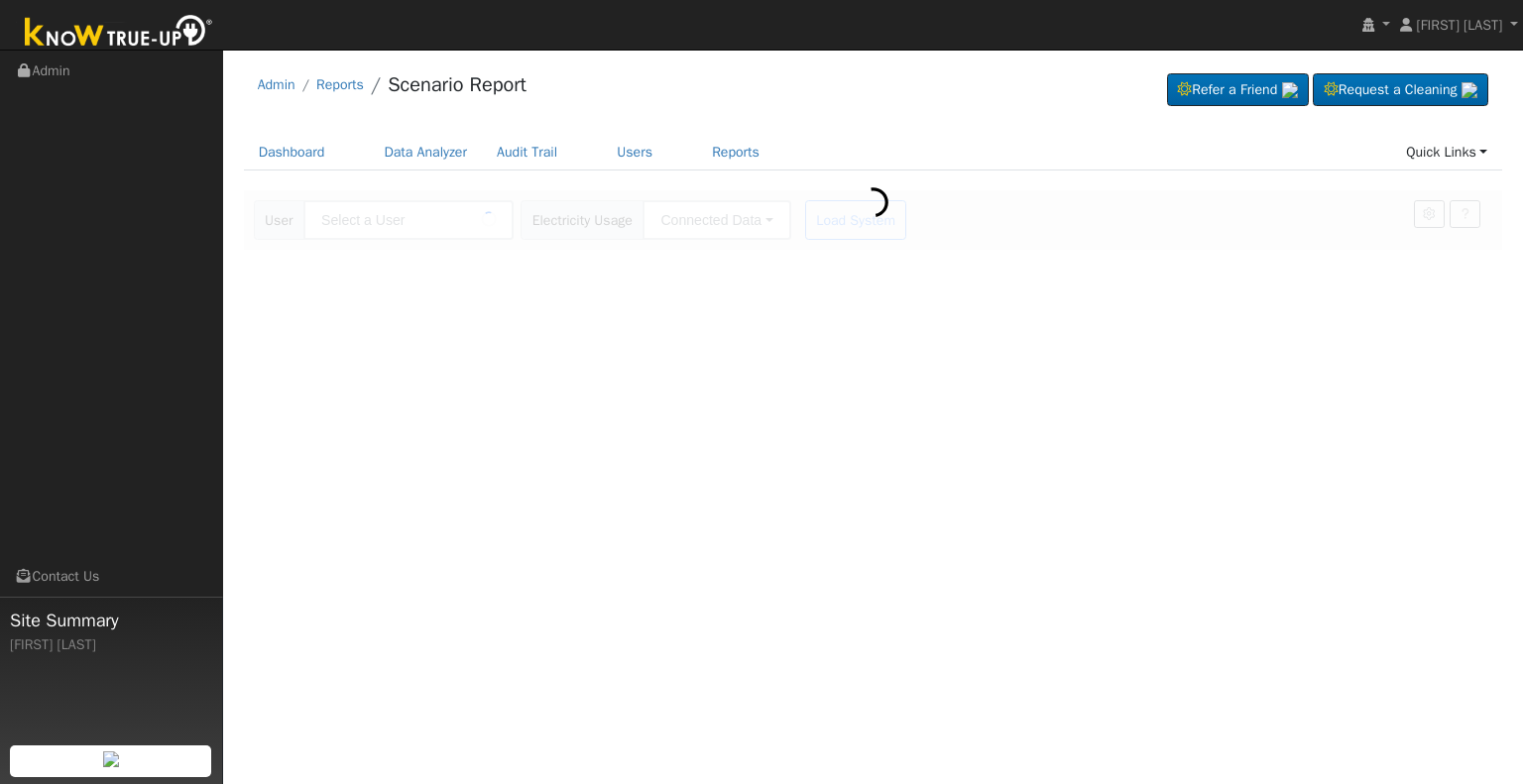 type on "[FIRST] [LAST]" 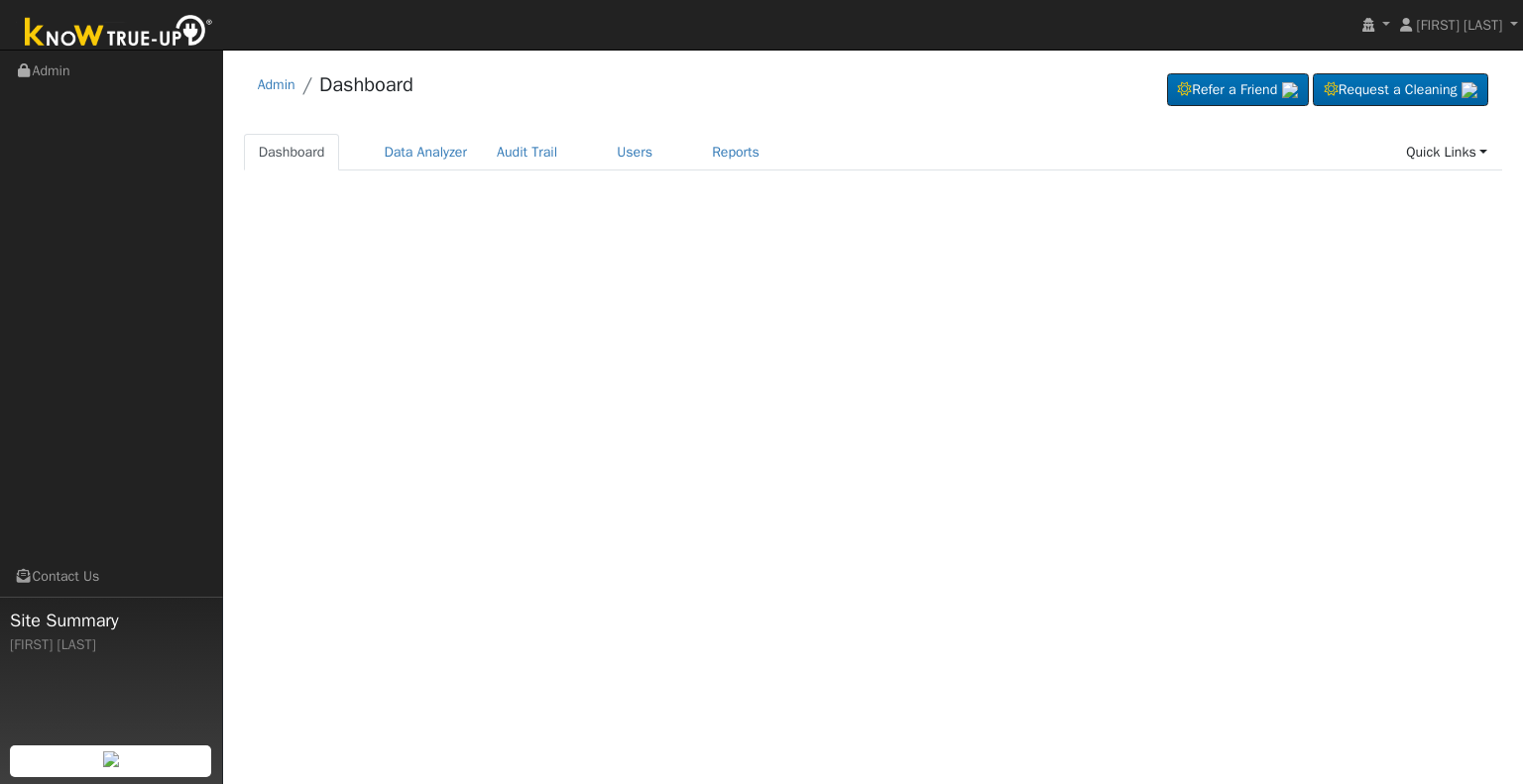 scroll, scrollTop: 0, scrollLeft: 0, axis: both 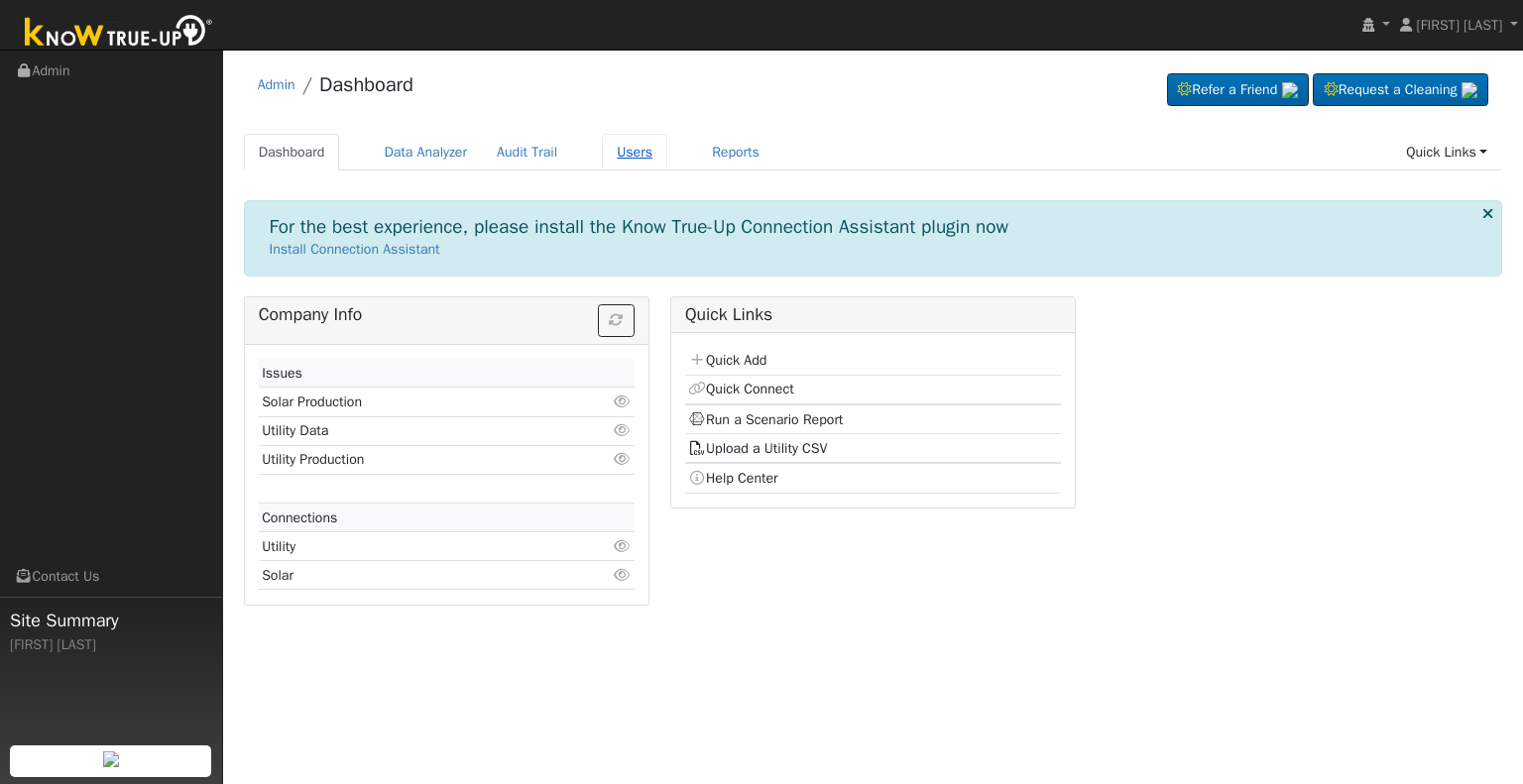 click on "Users" at bounding box center [635, 152] 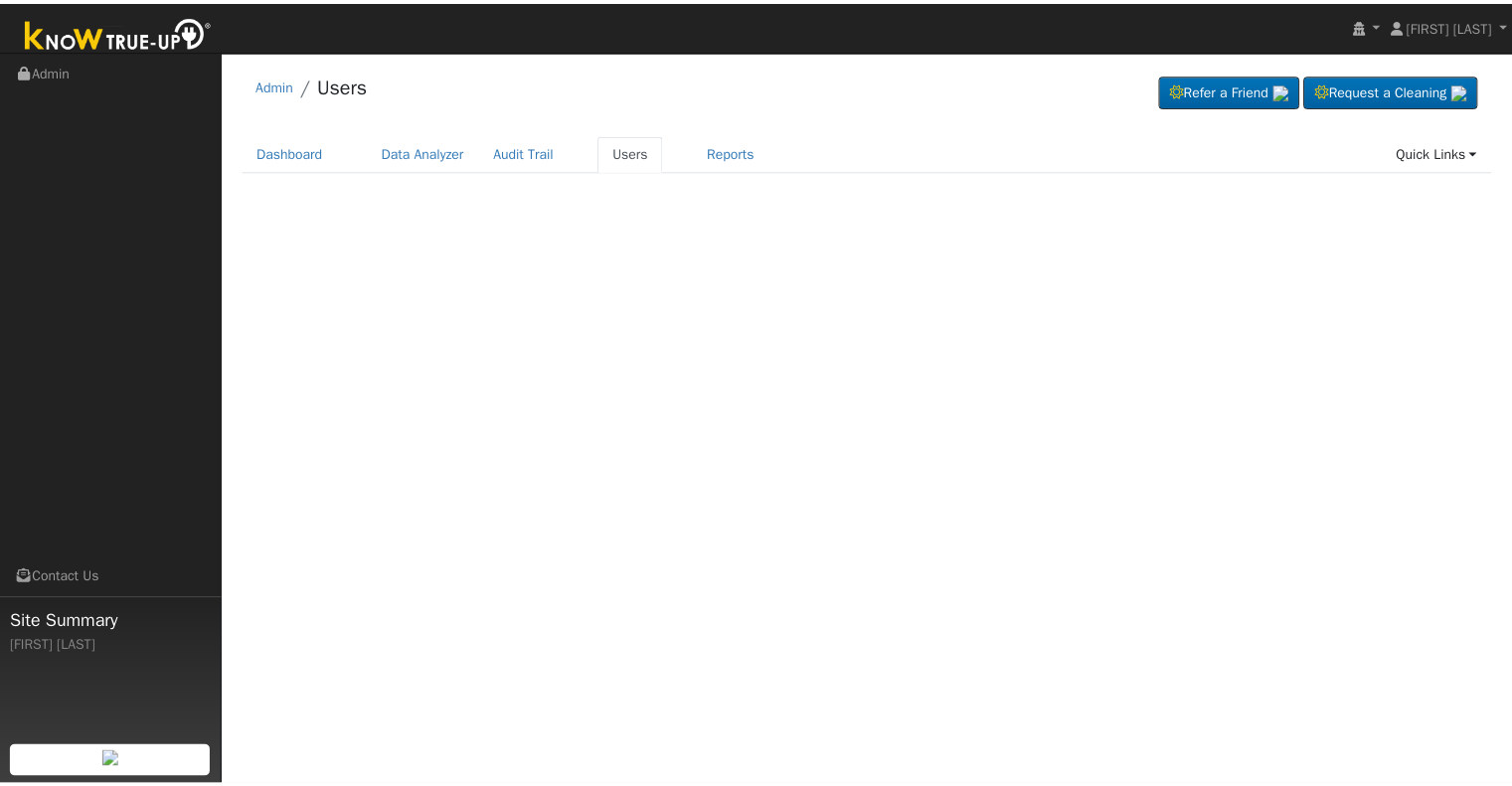 scroll, scrollTop: 0, scrollLeft: 0, axis: both 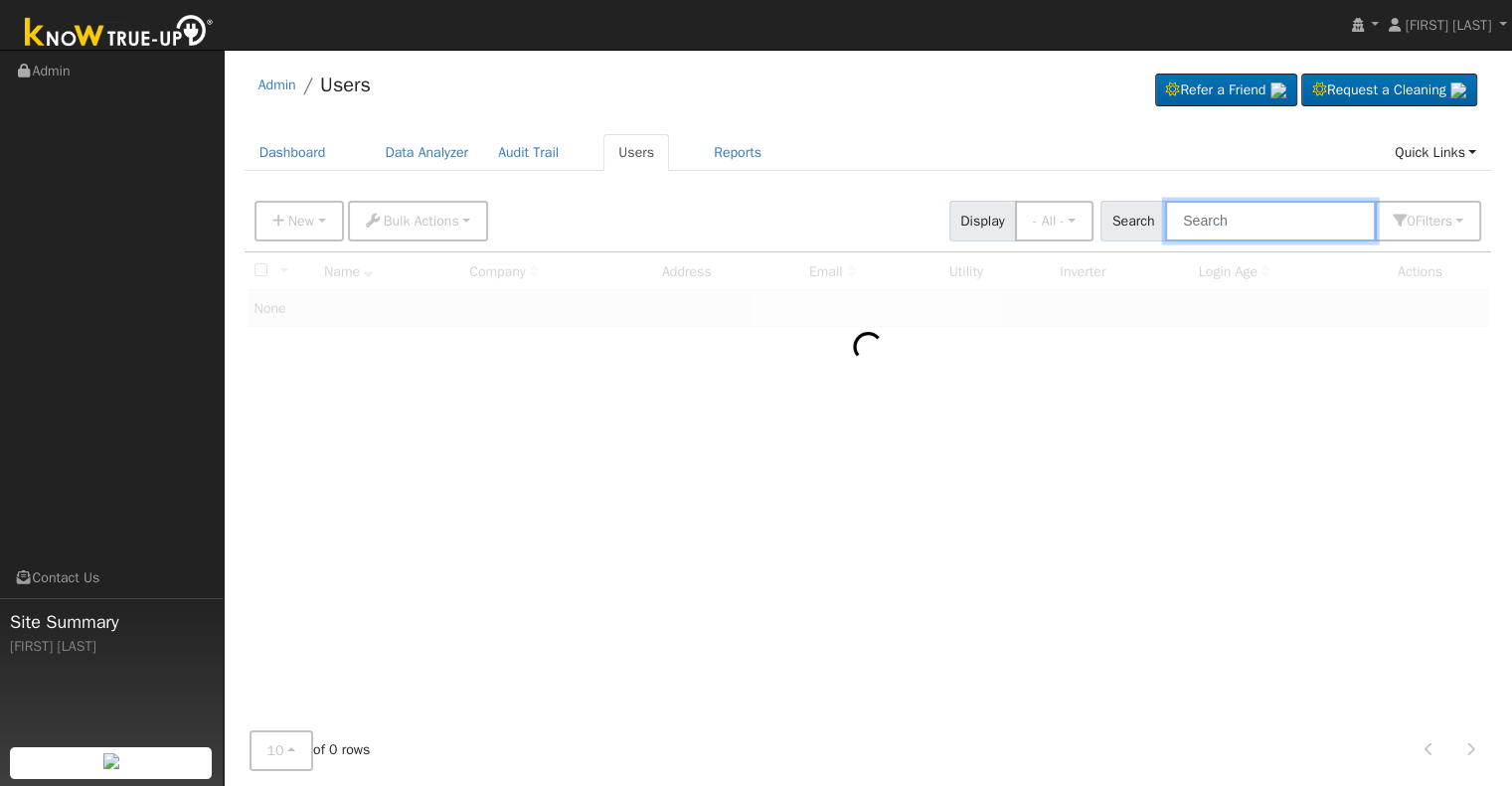 click at bounding box center [1270, 221] 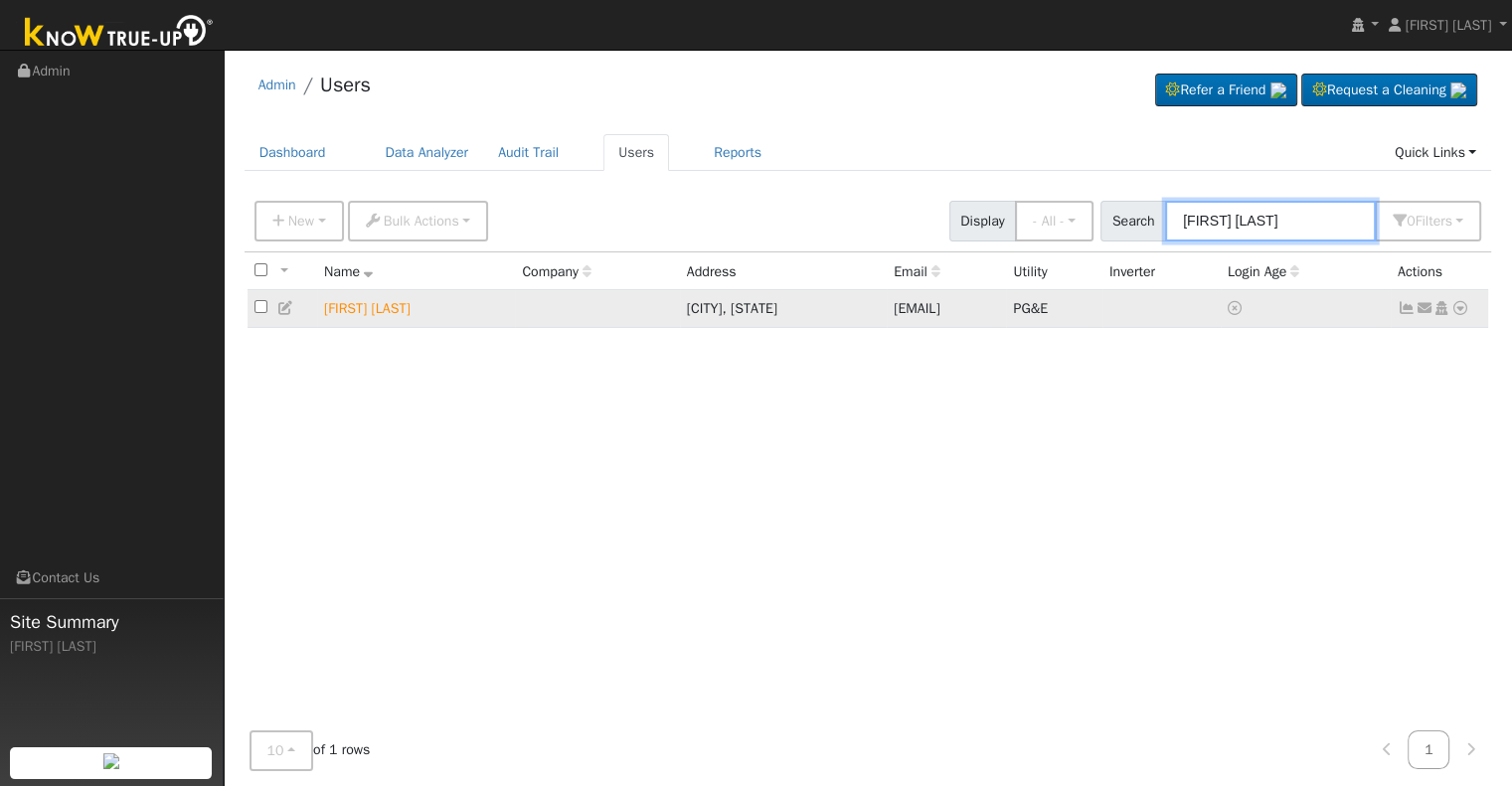type on "[FIRST] [LAST]" 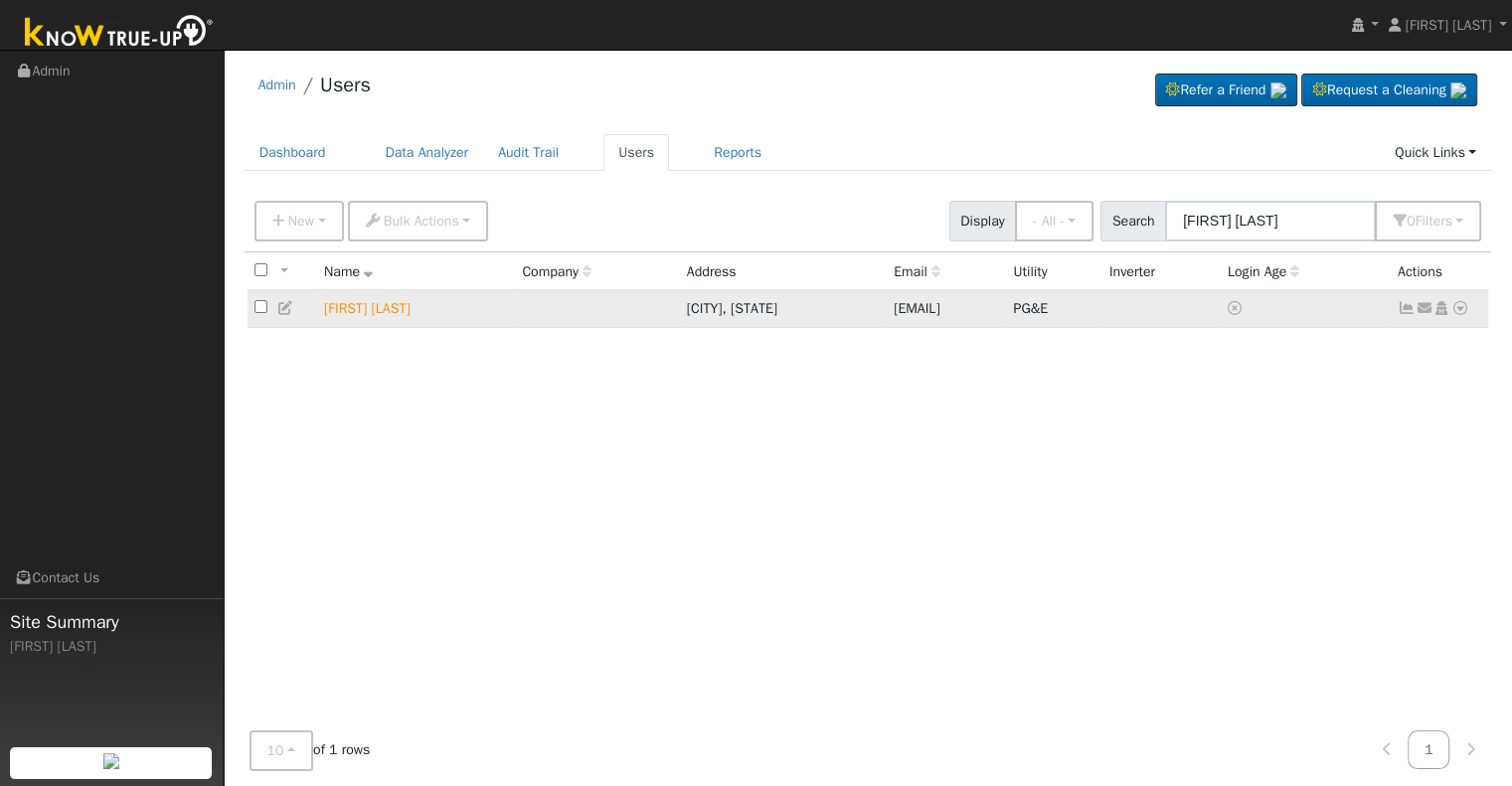 click at bounding box center [1460, 308] 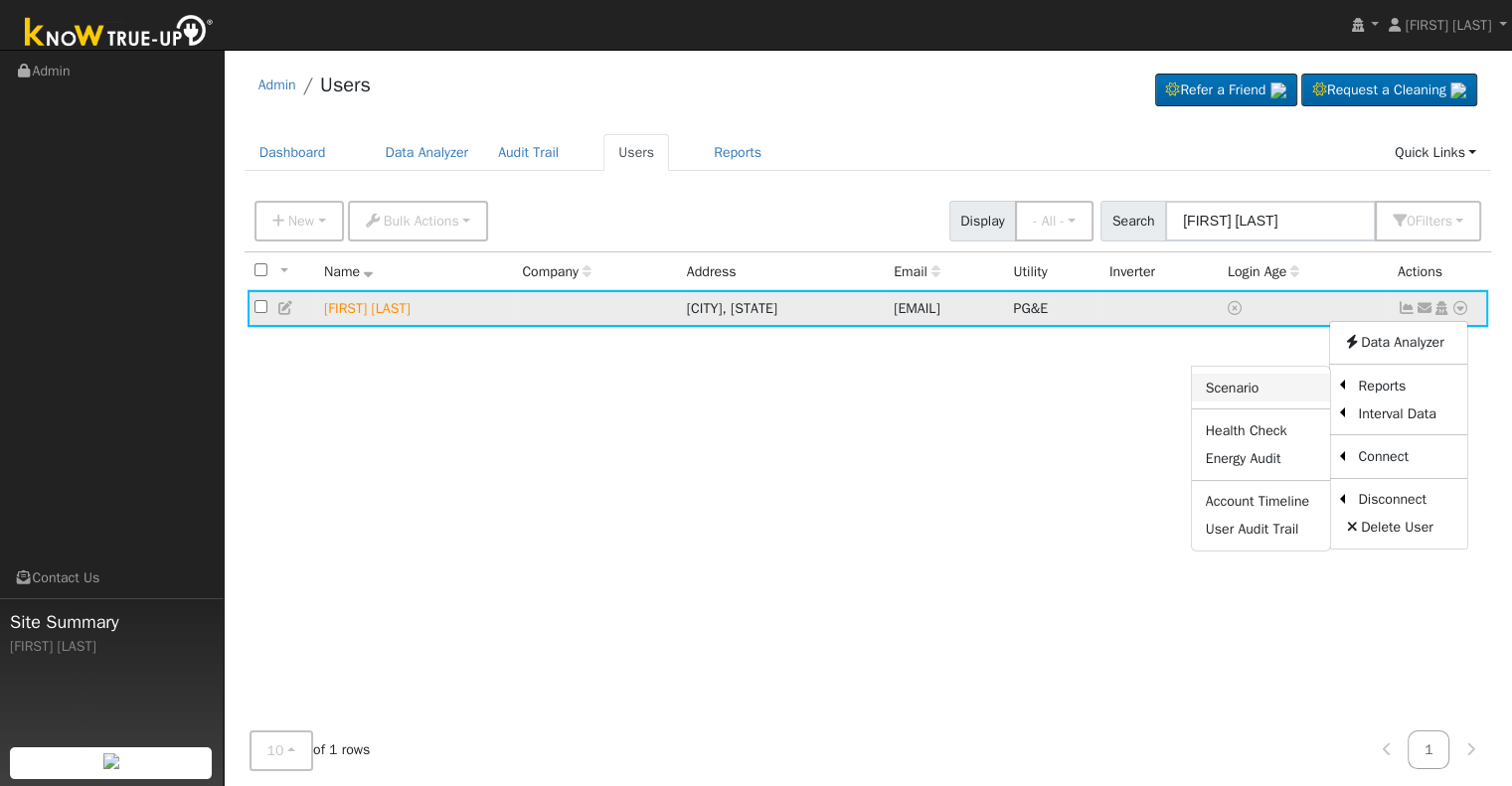 click on "Scenario" at bounding box center [1260, 388] 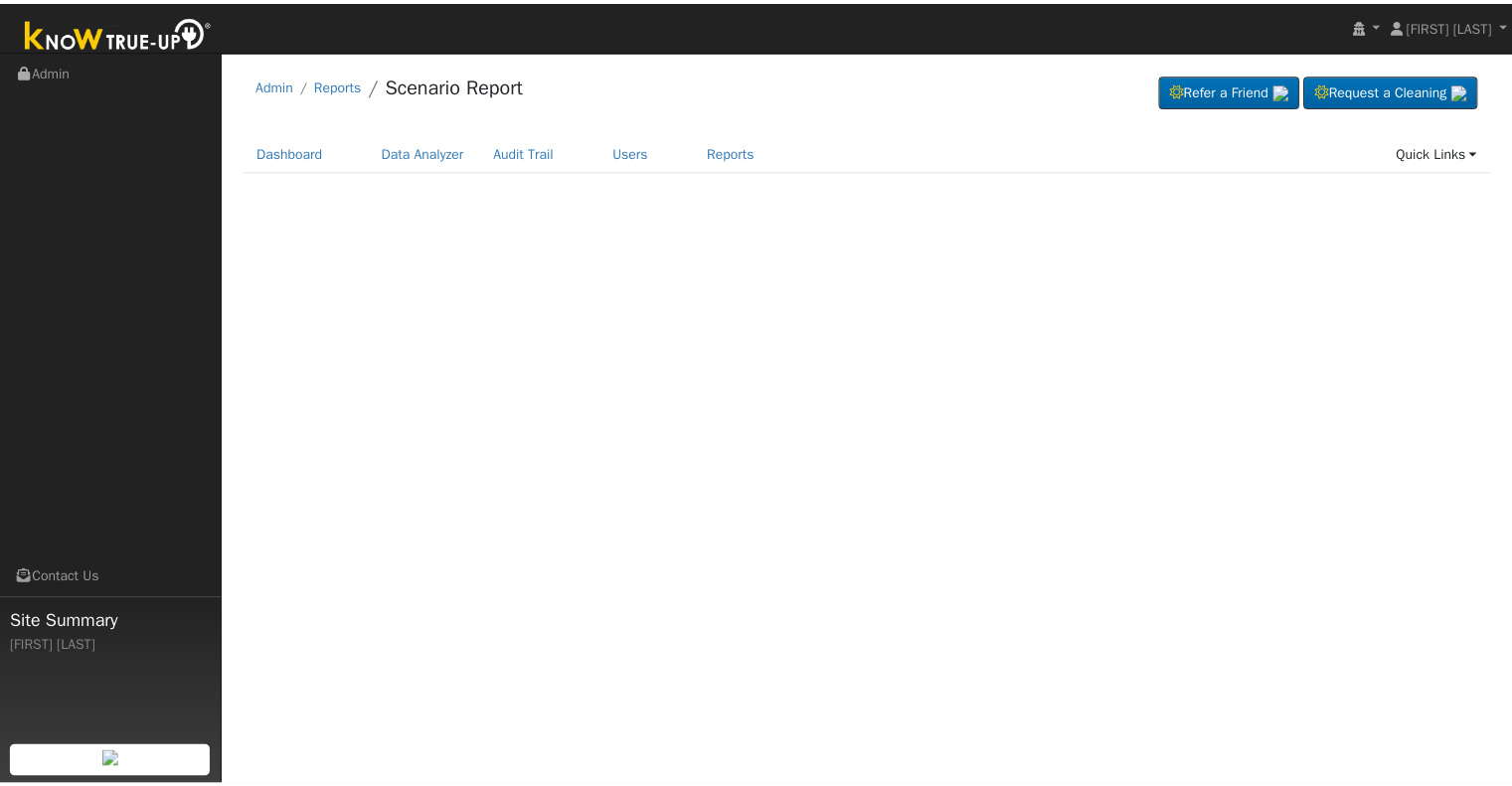 scroll, scrollTop: 0, scrollLeft: 0, axis: both 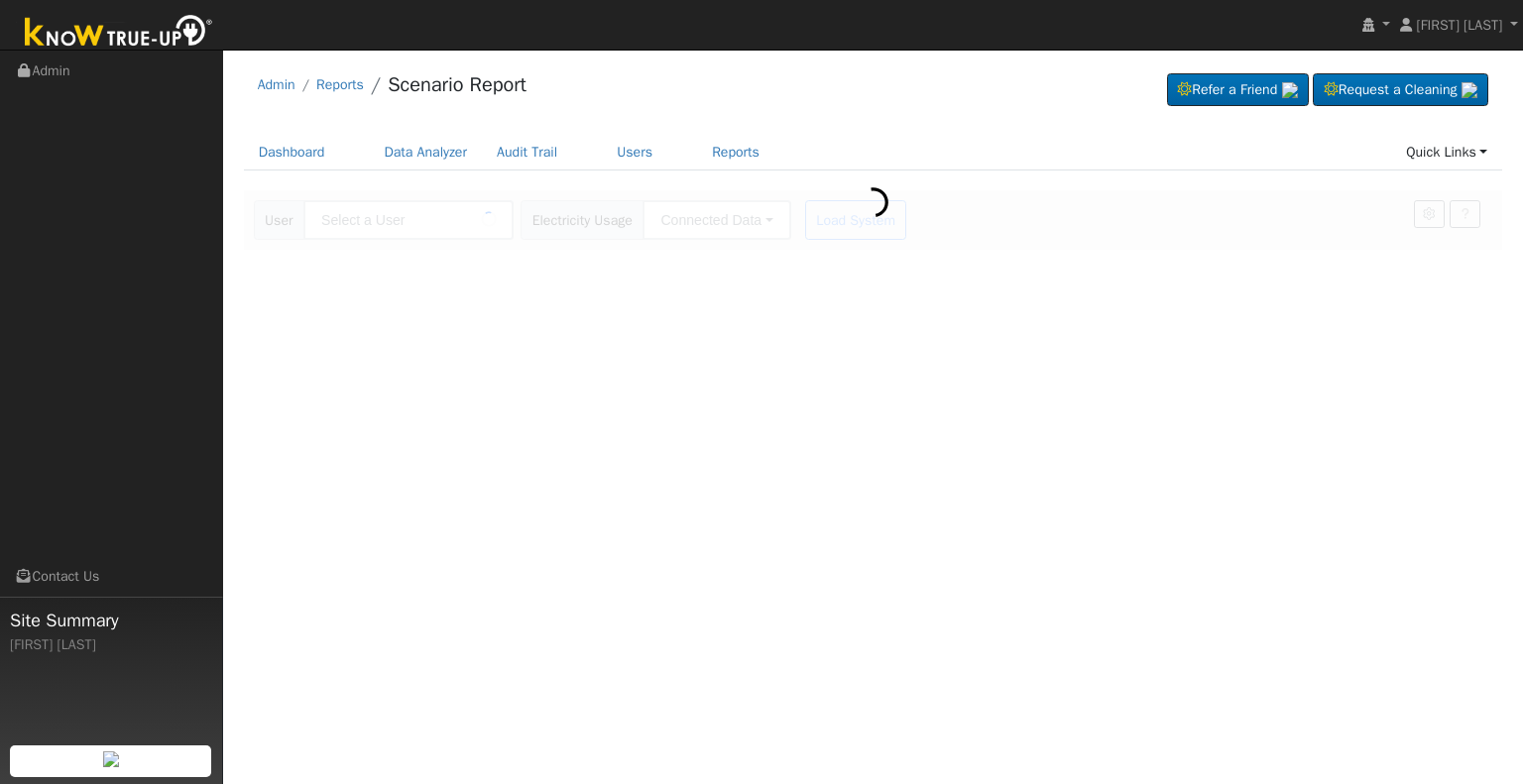 type on "[FIRST] [LAST]" 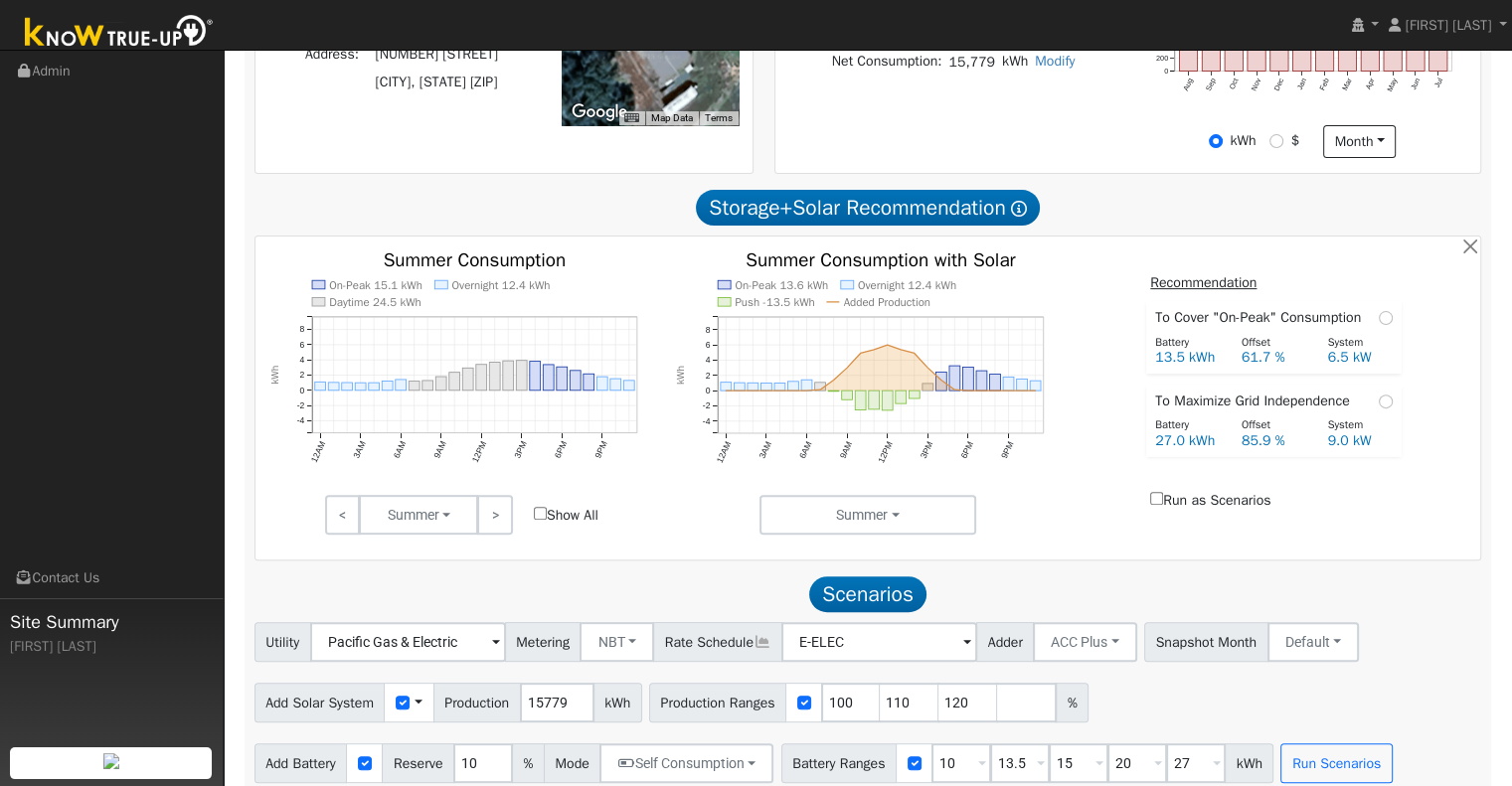 scroll, scrollTop: 575, scrollLeft: 0, axis: vertical 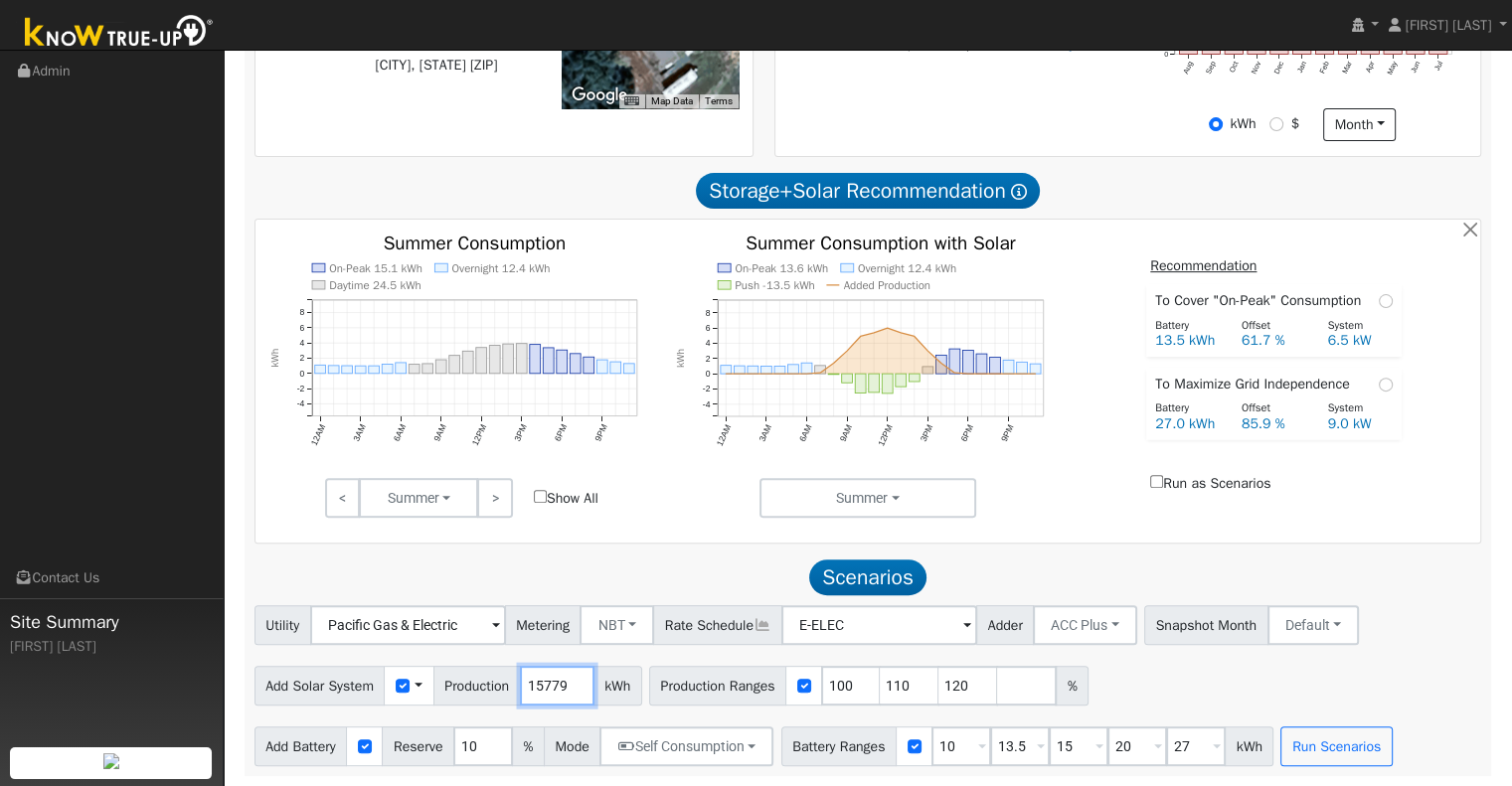 drag, startPoint x: 569, startPoint y: 687, endPoint x: 513, endPoint y: 688, distance: 56.008928 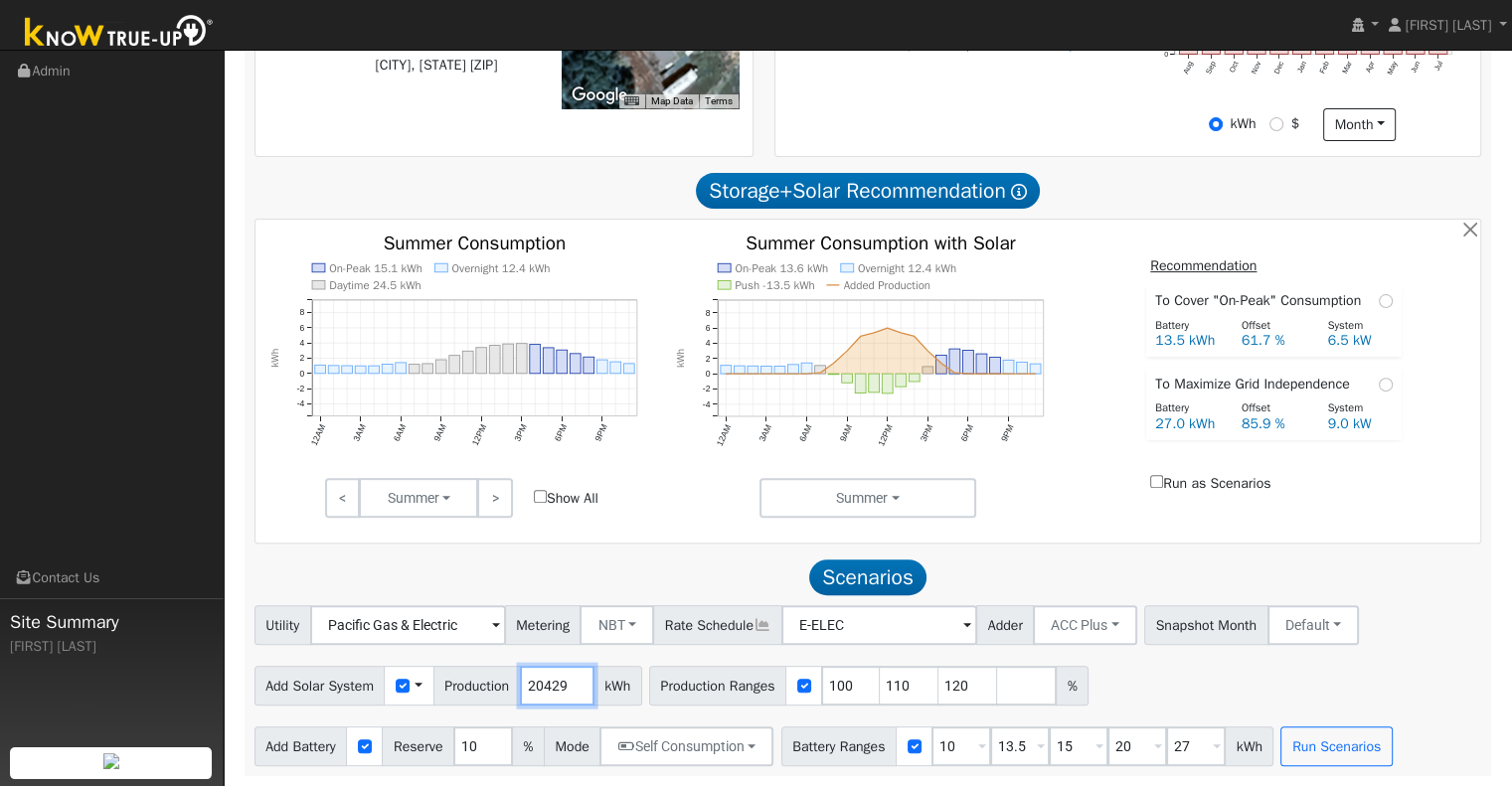 type on "20429" 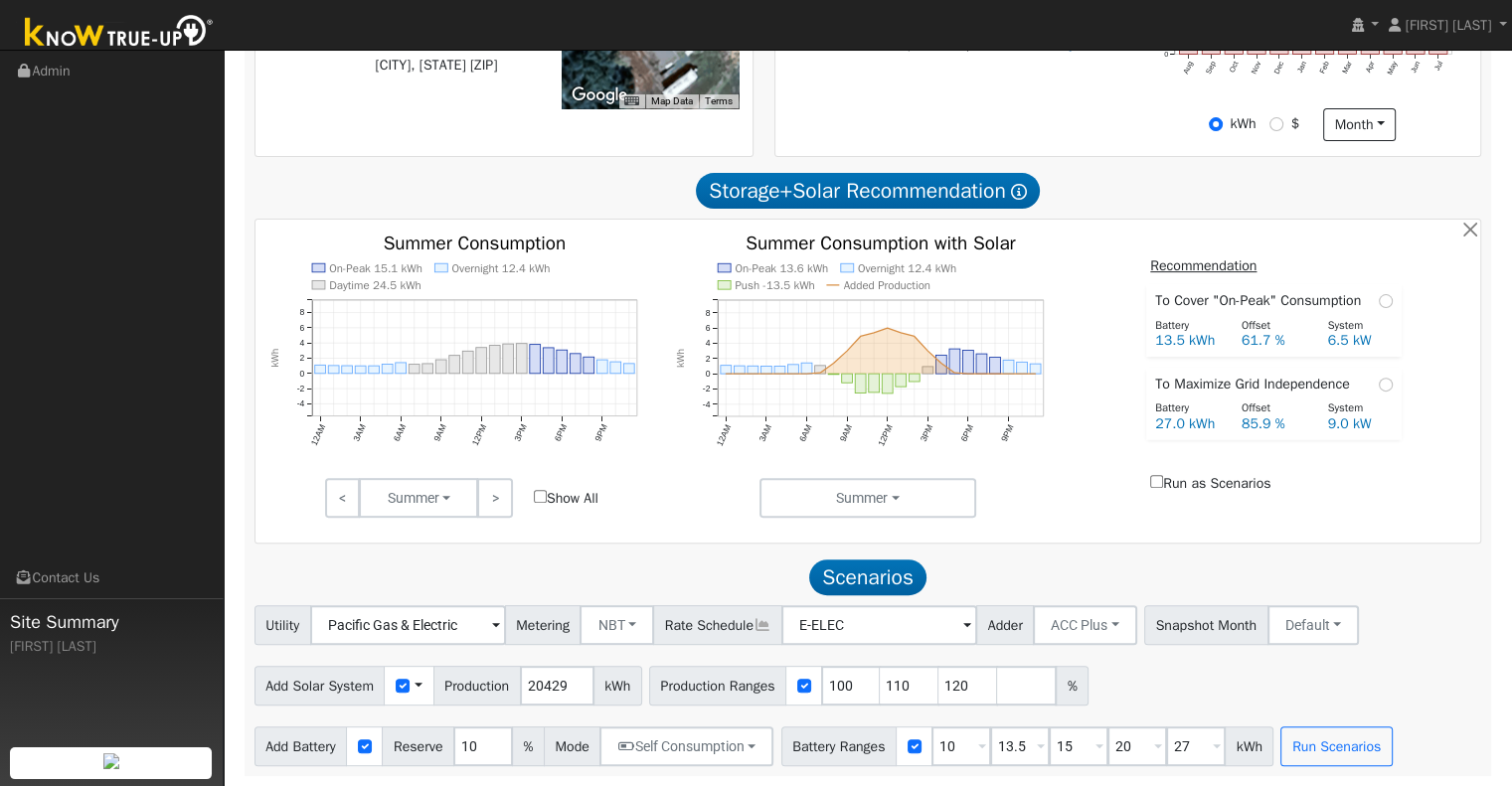 click on "Scenarios   Scenario" at bounding box center [868, 577] 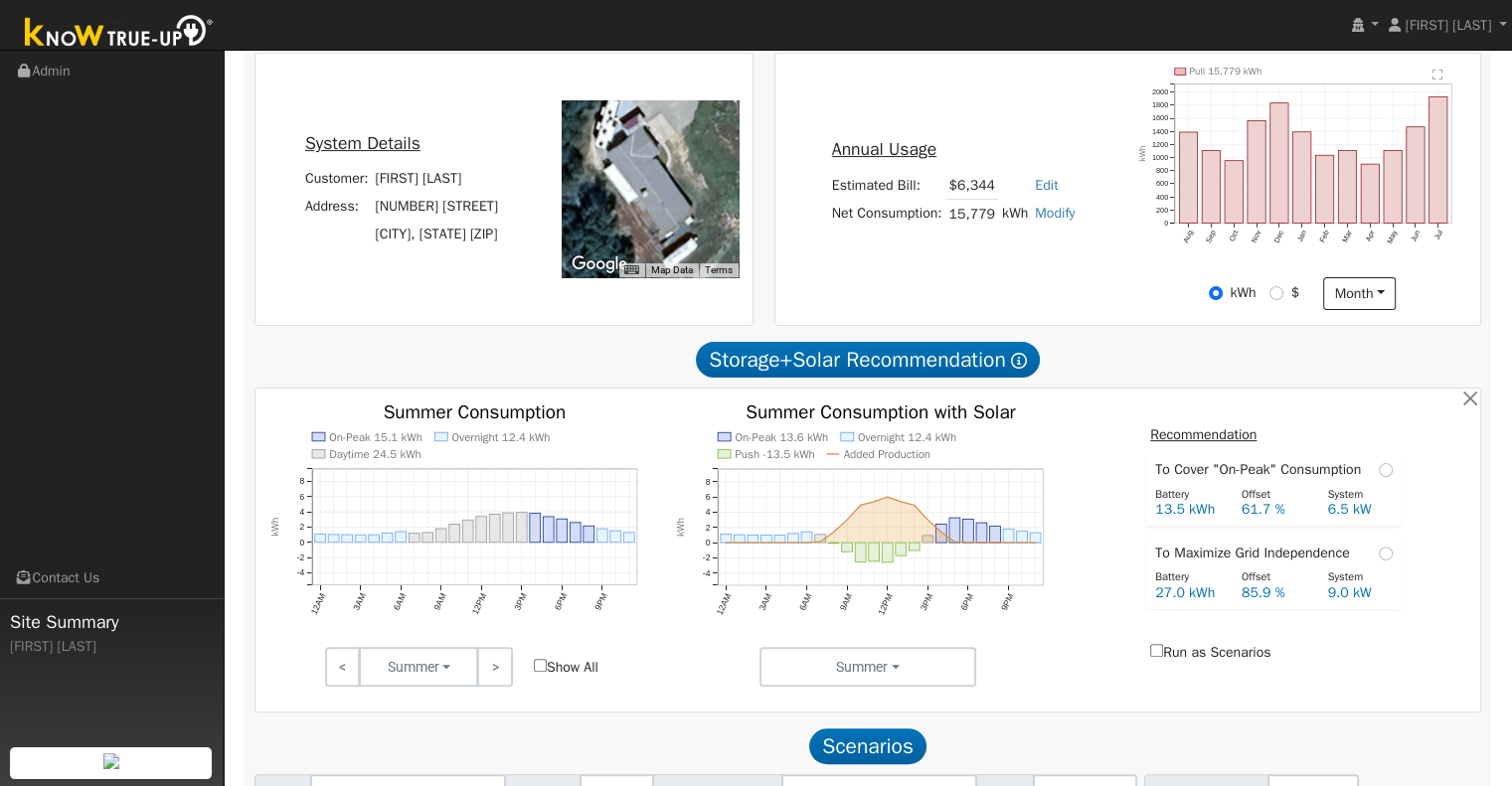 scroll, scrollTop: 377, scrollLeft: 0, axis: vertical 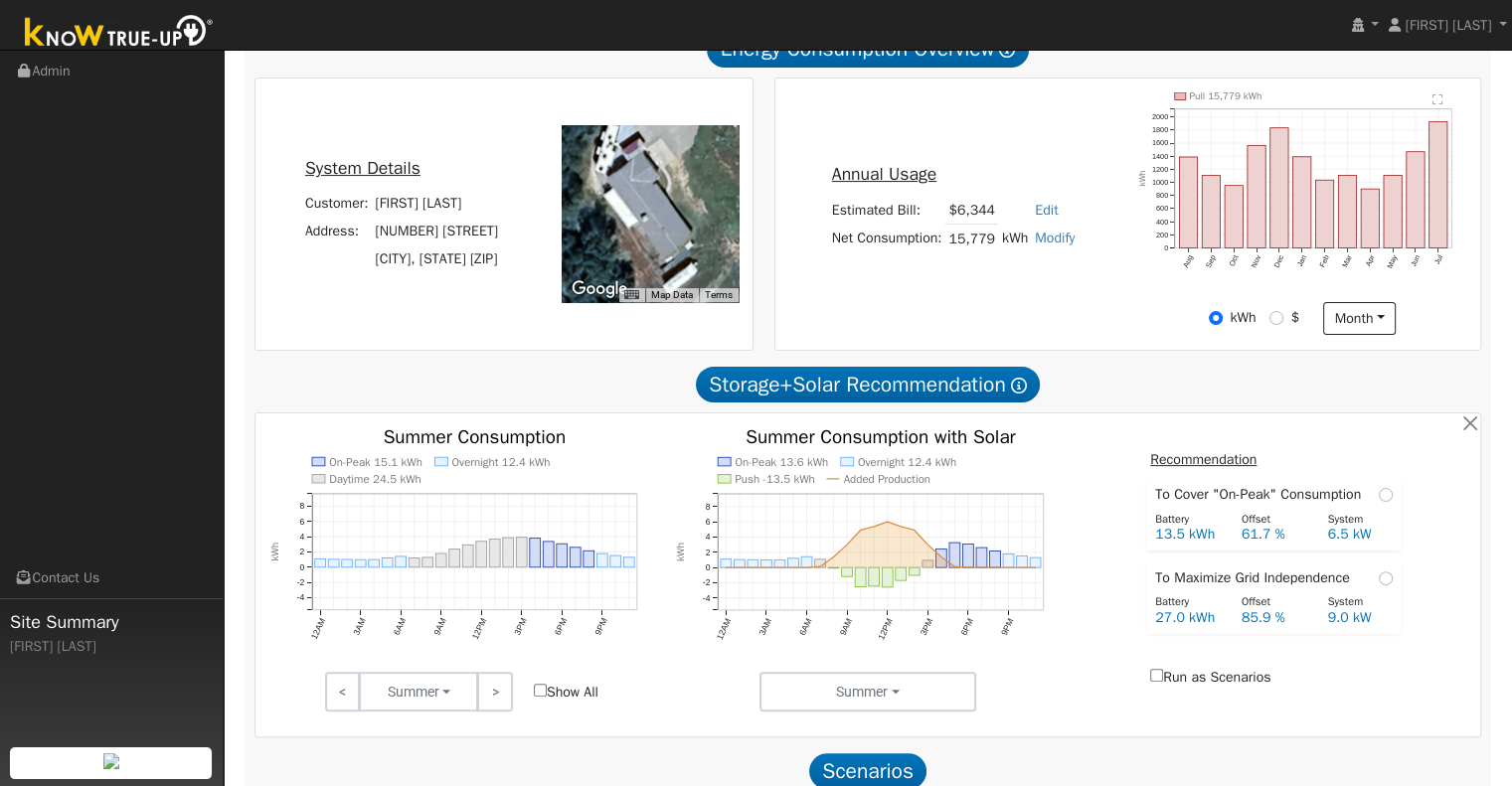 click on "Modify" at bounding box center (1055, 237) 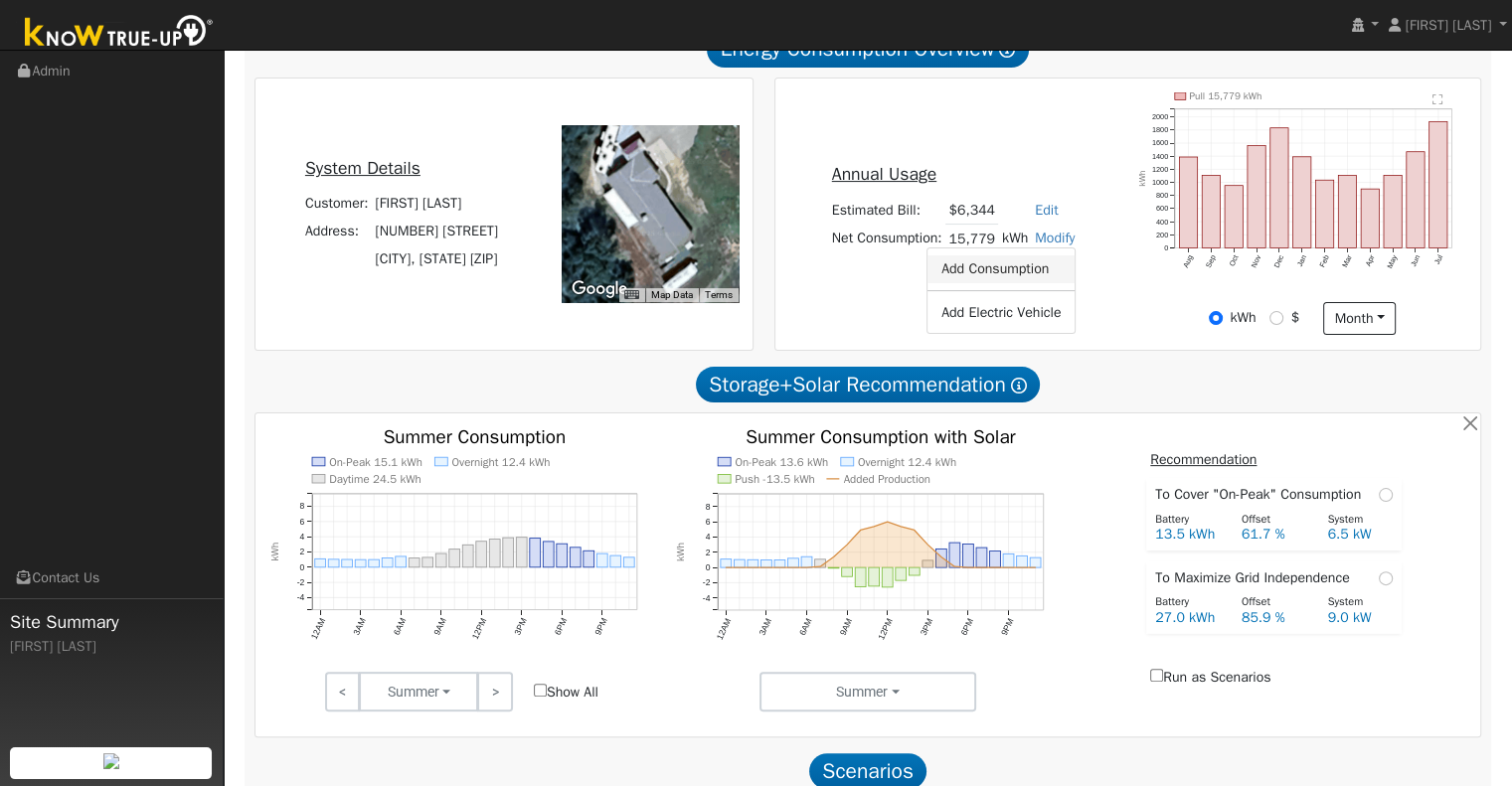 click on "Add Consumption" at bounding box center (1001, 269) 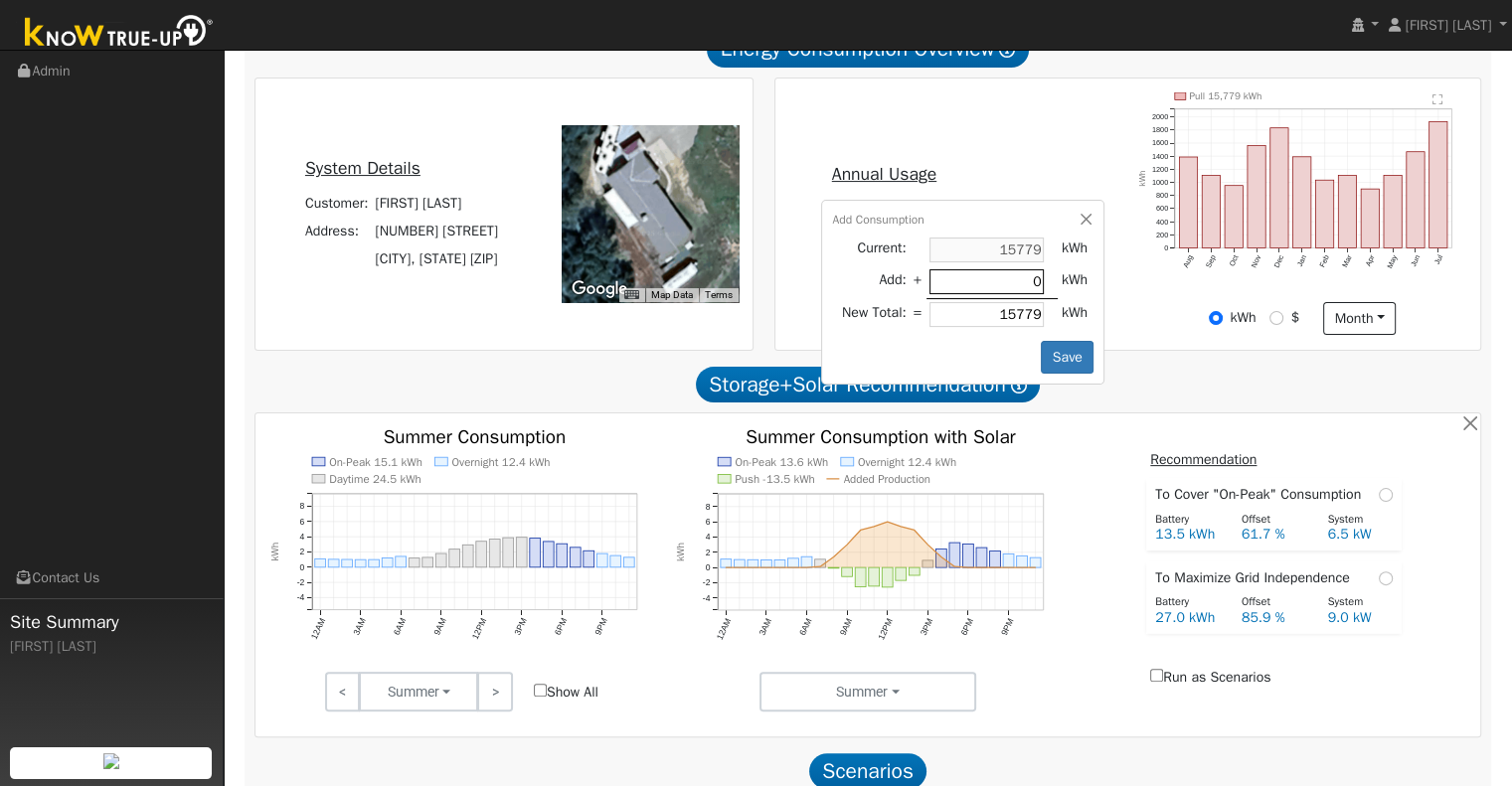 type on "2" 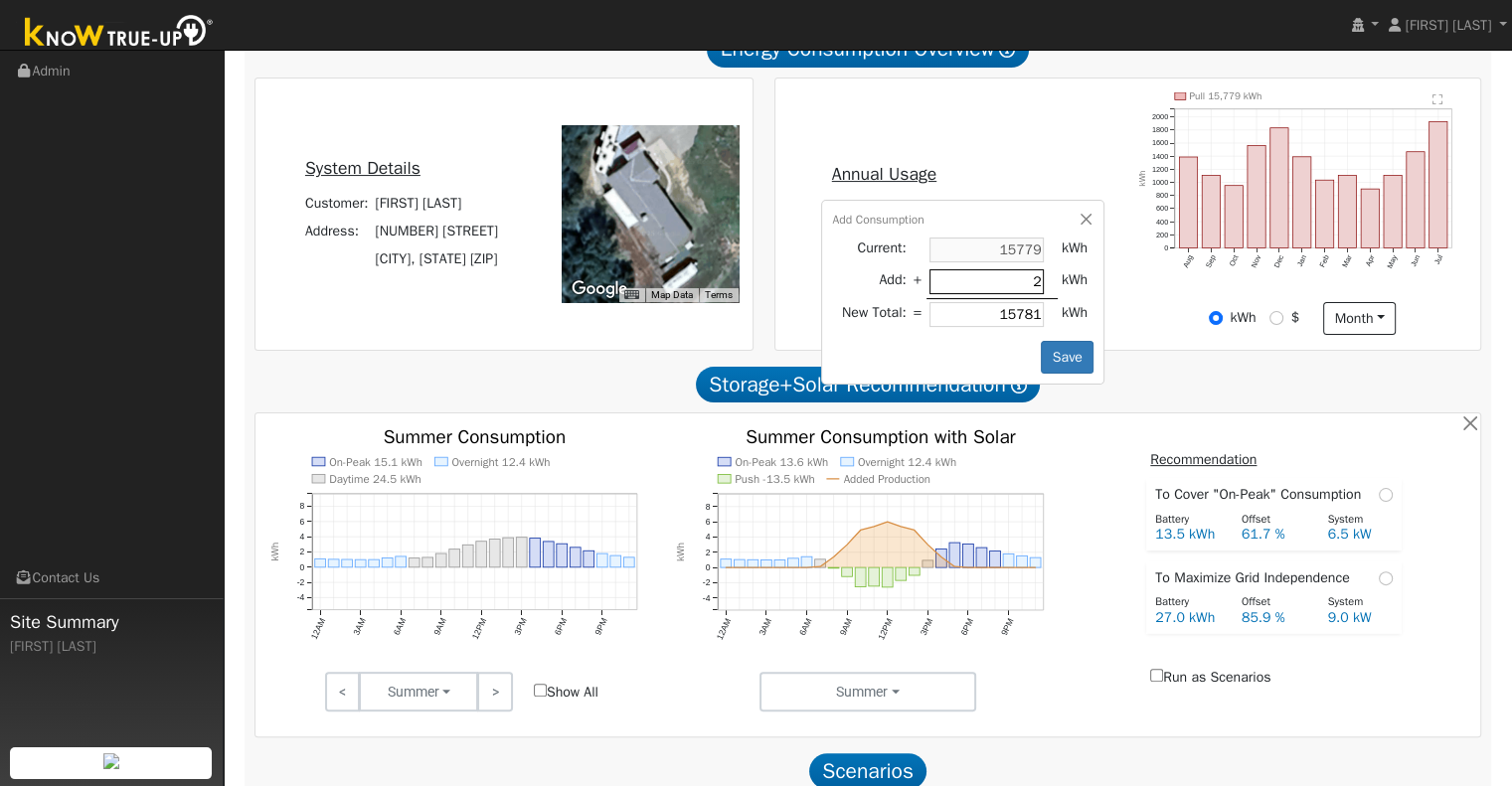 type on "20" 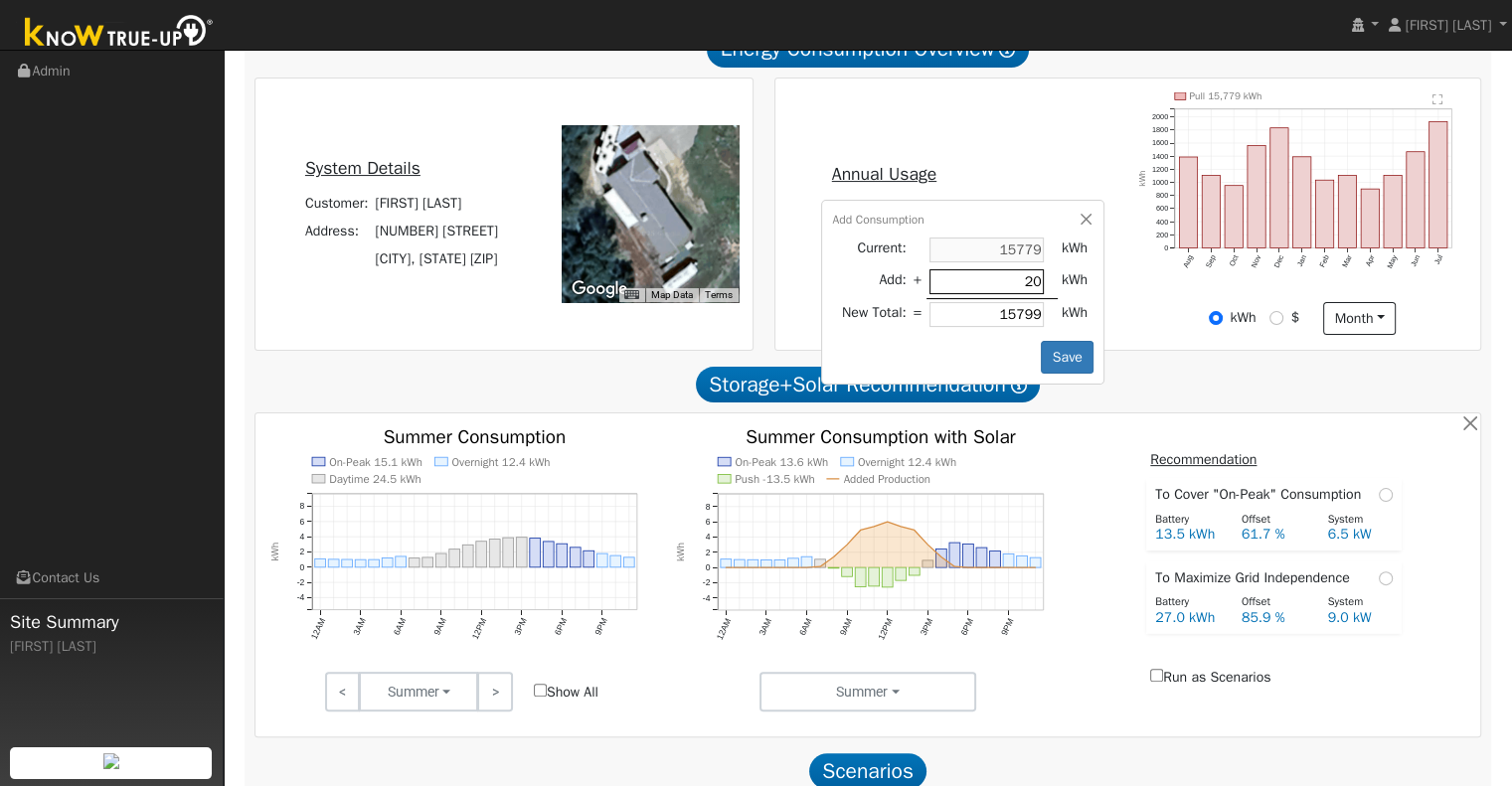 type on "200" 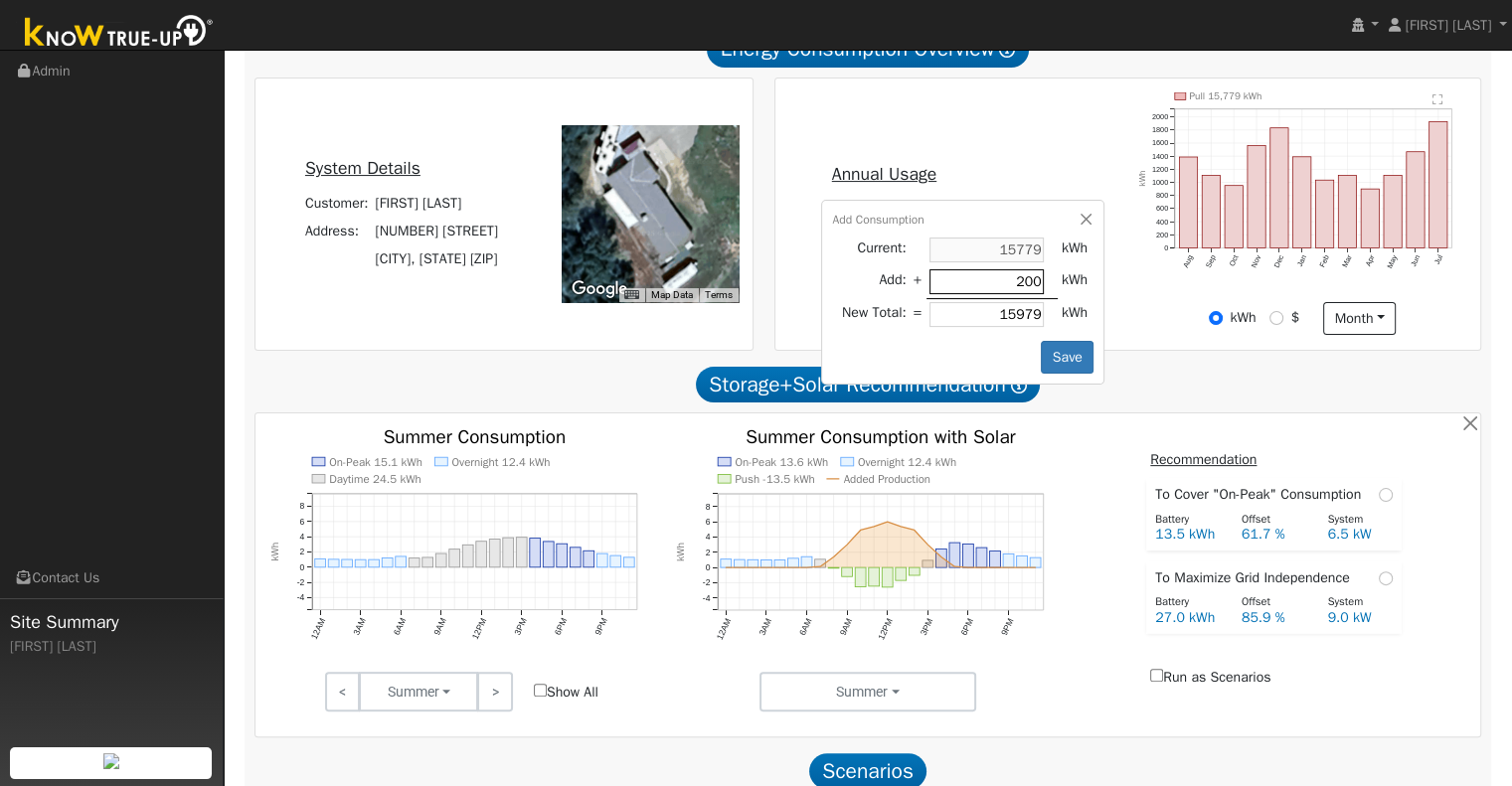type on "2000" 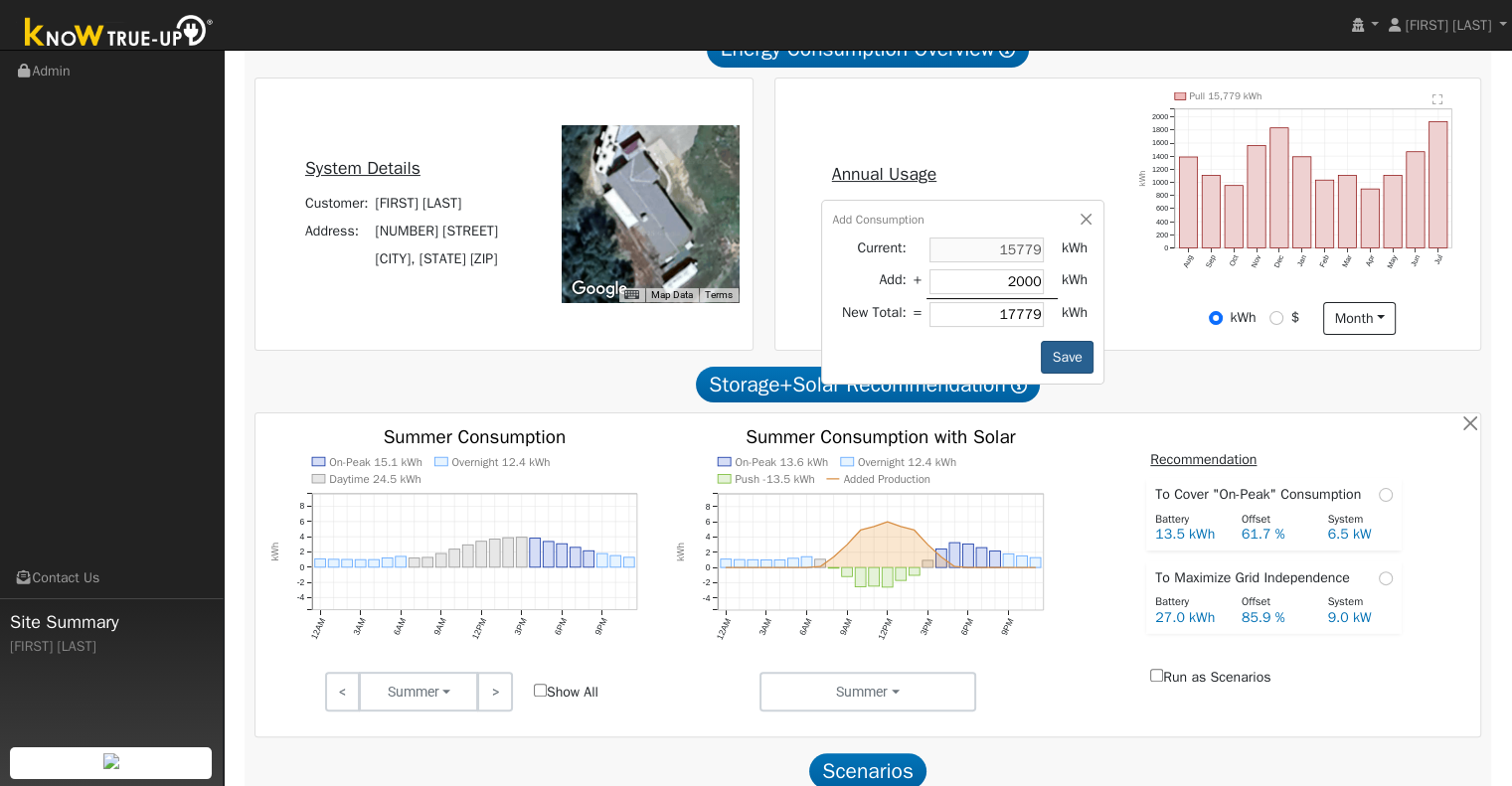 type on "2000" 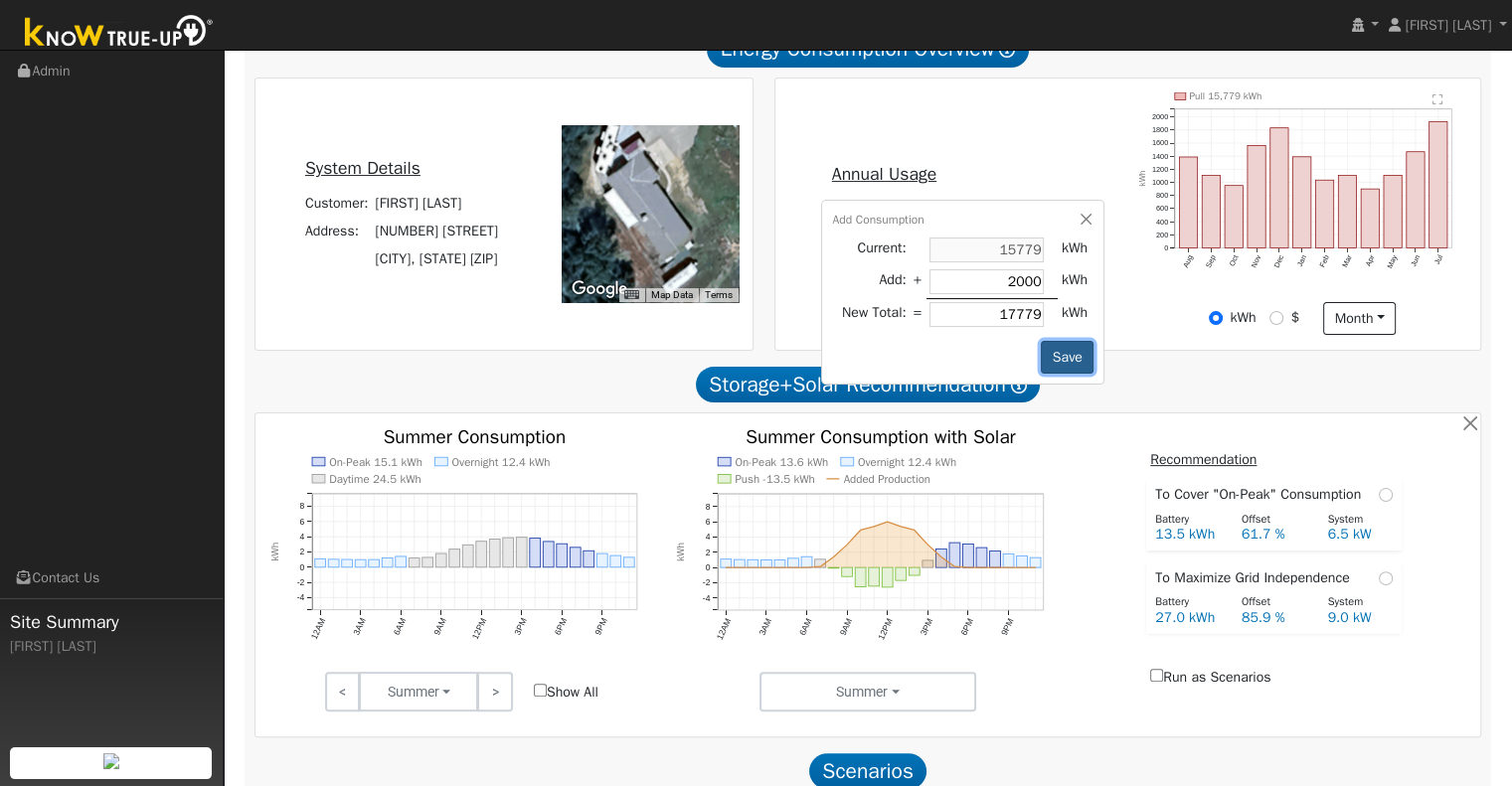 click on "Save" at bounding box center [1067, 358] 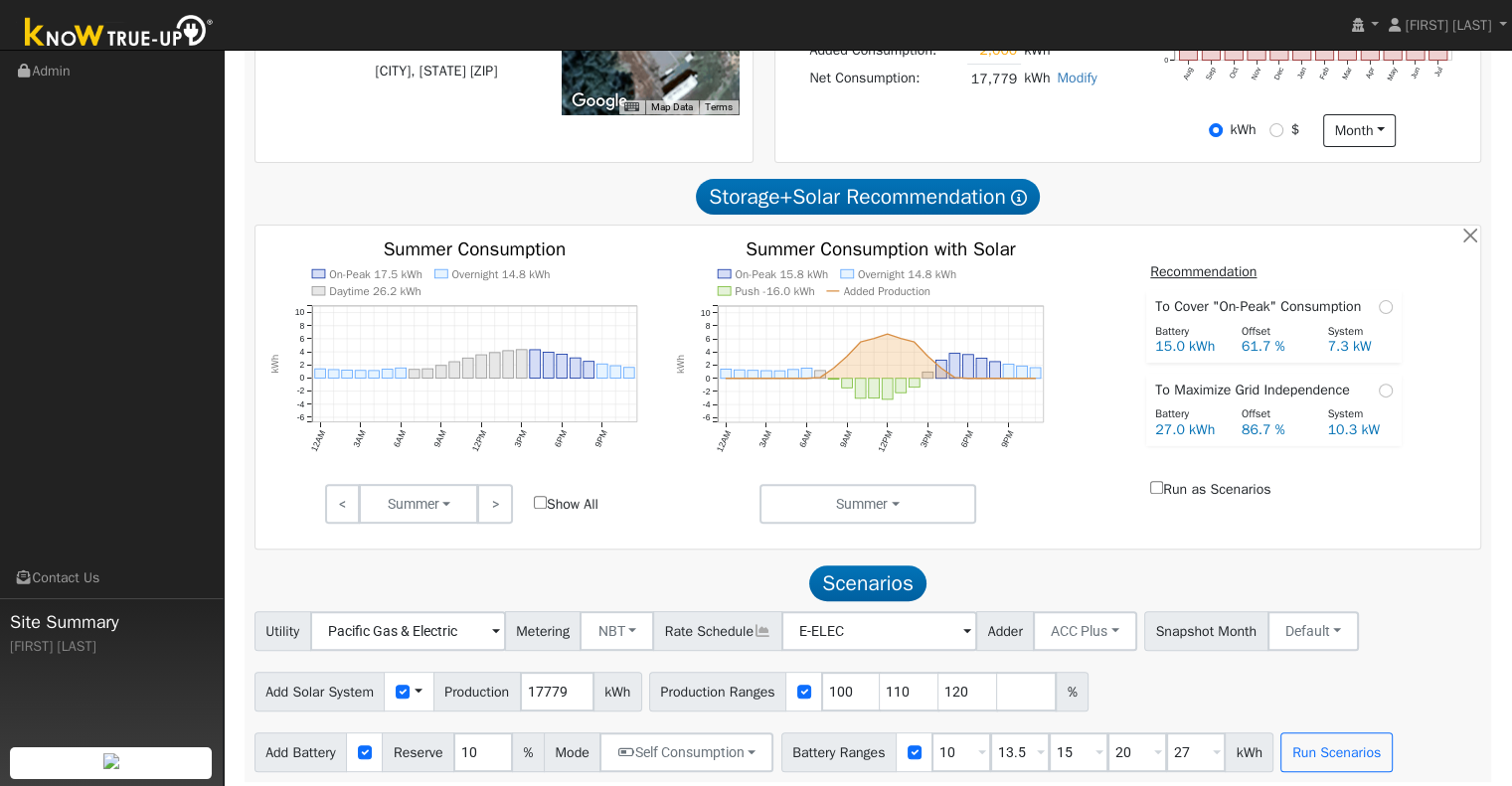 scroll, scrollTop: 575, scrollLeft: 0, axis: vertical 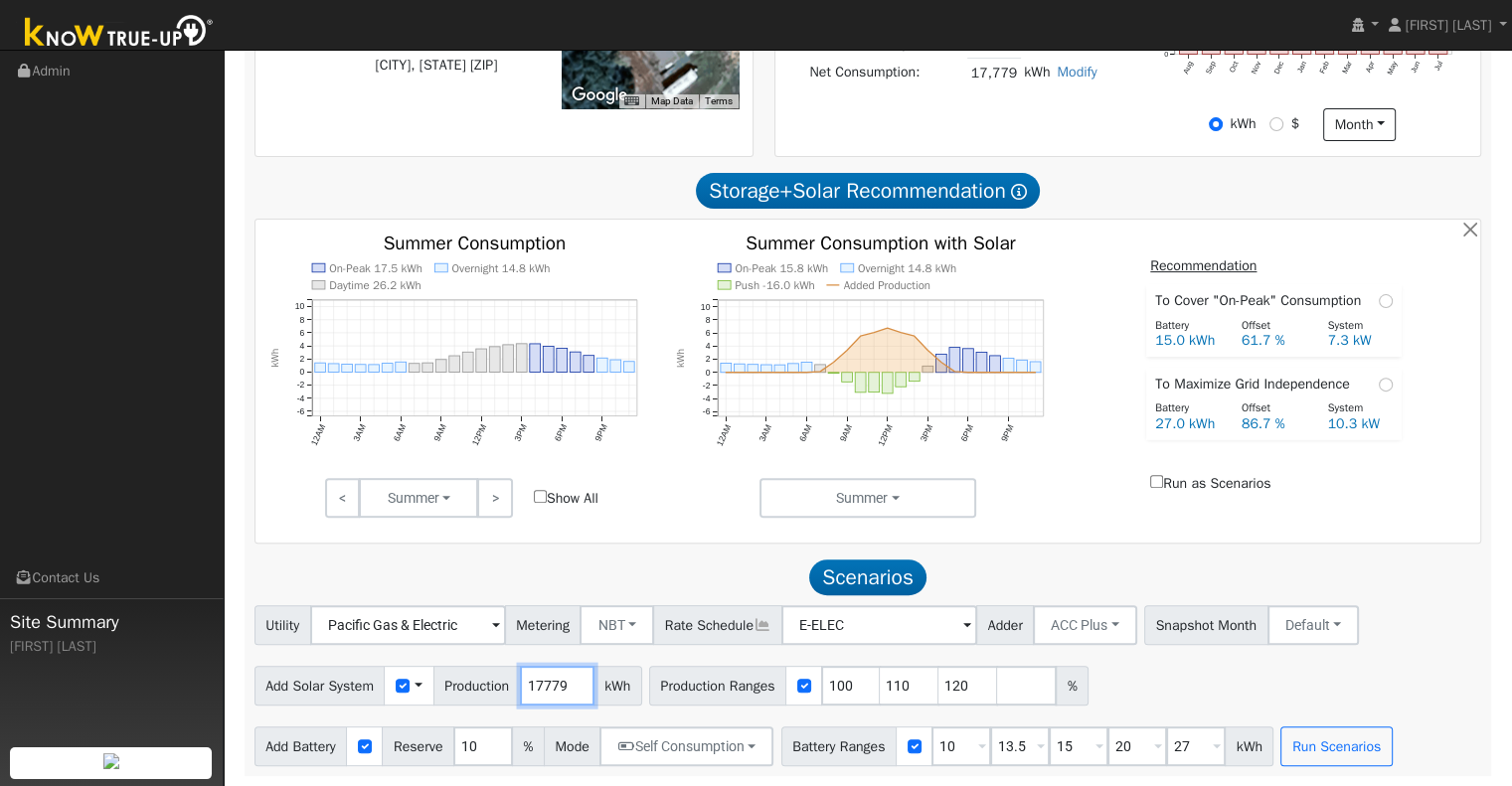 drag, startPoint x: 571, startPoint y: 684, endPoint x: 515, endPoint y: 687, distance: 56.0803 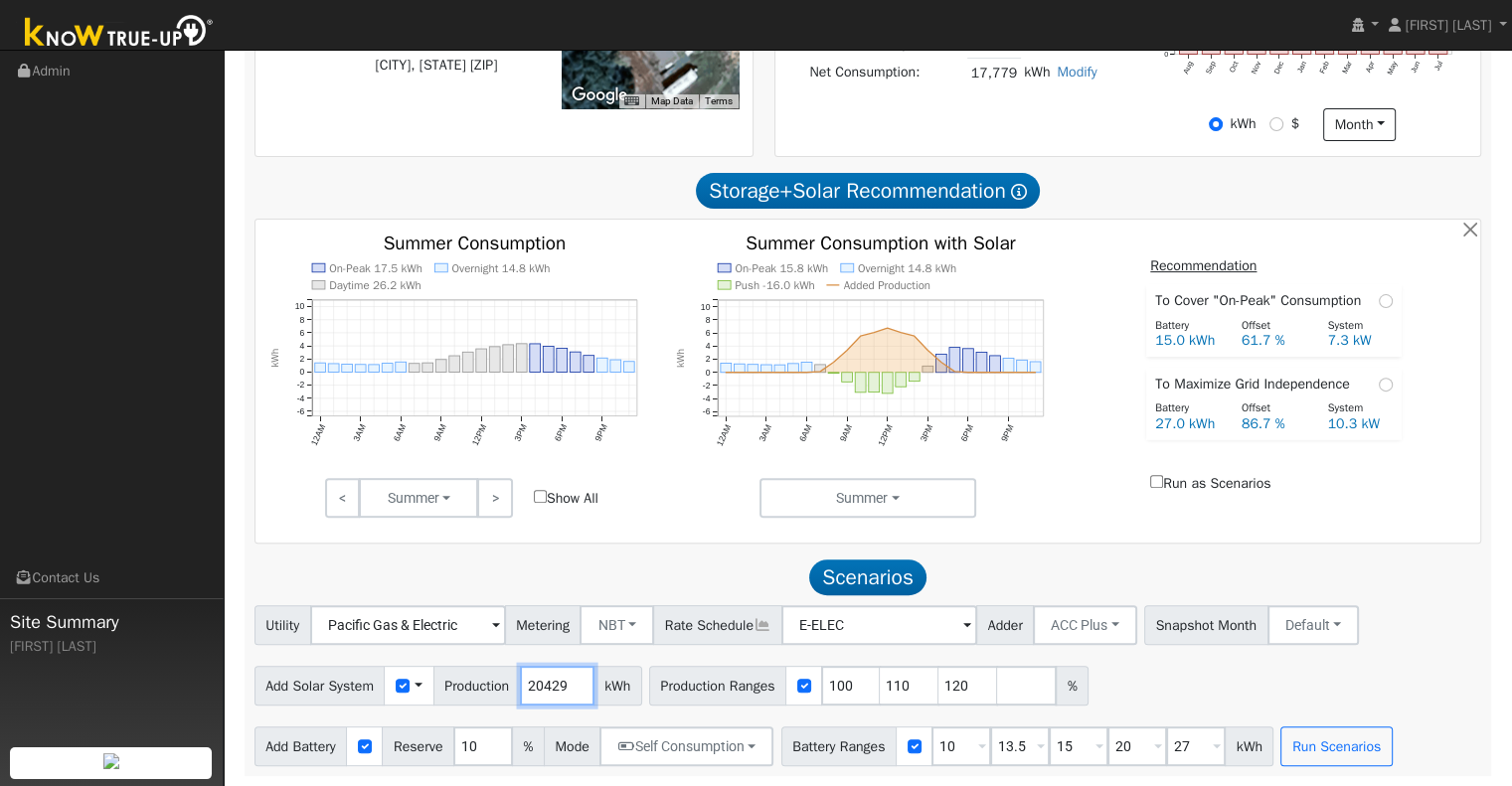 type on "20429" 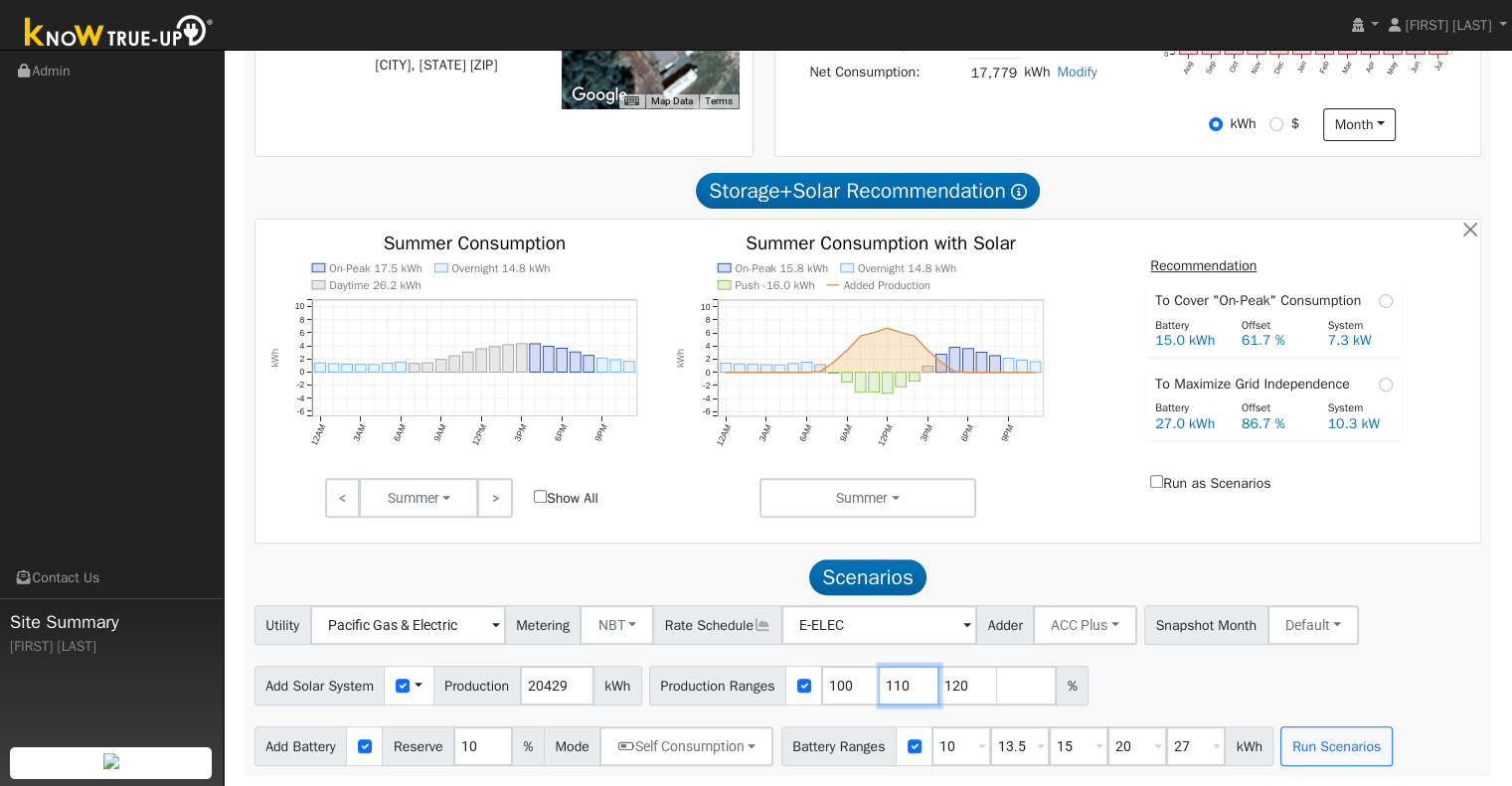 click on "110" at bounding box center (910, 686) 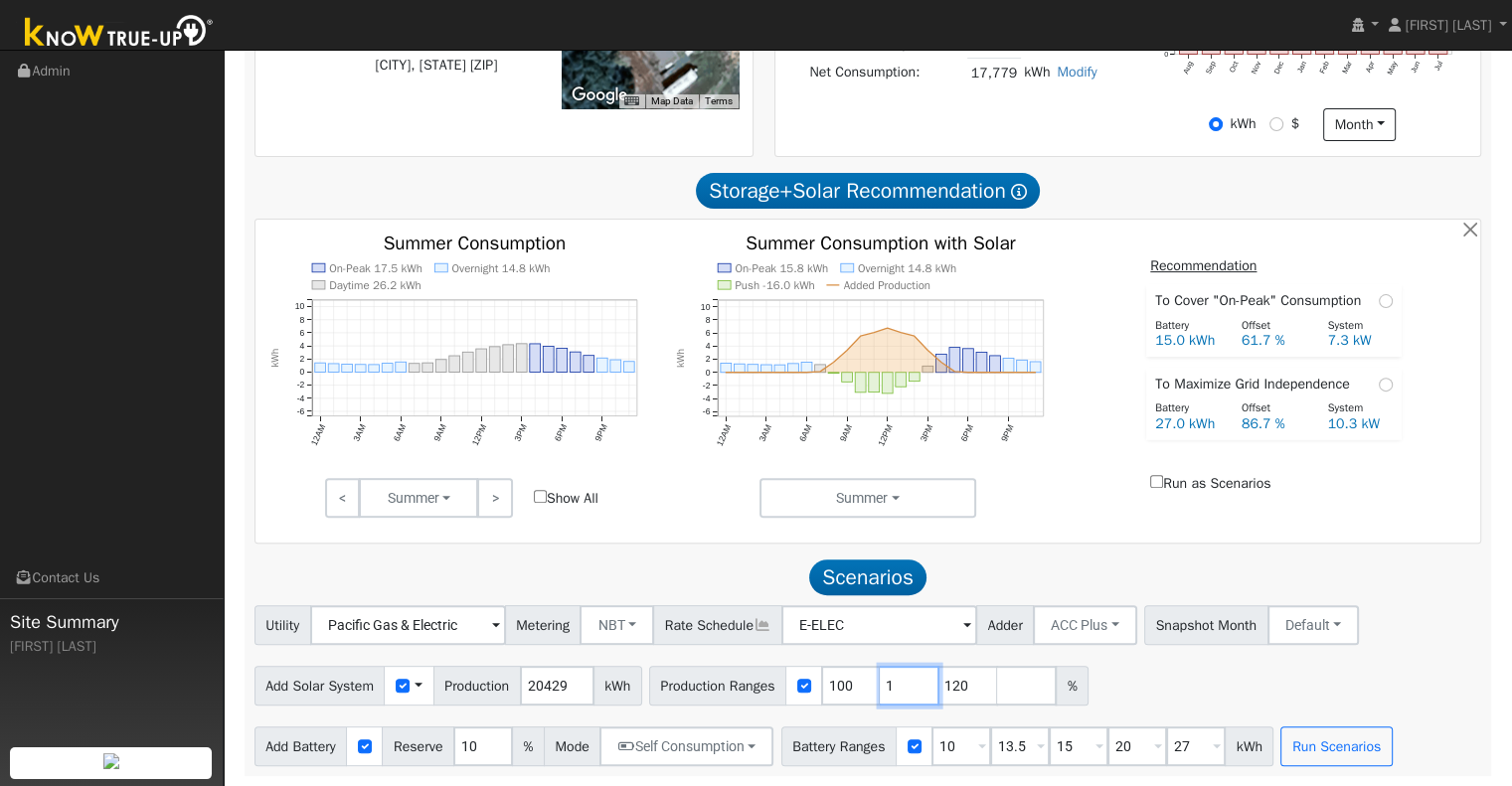 type on "120" 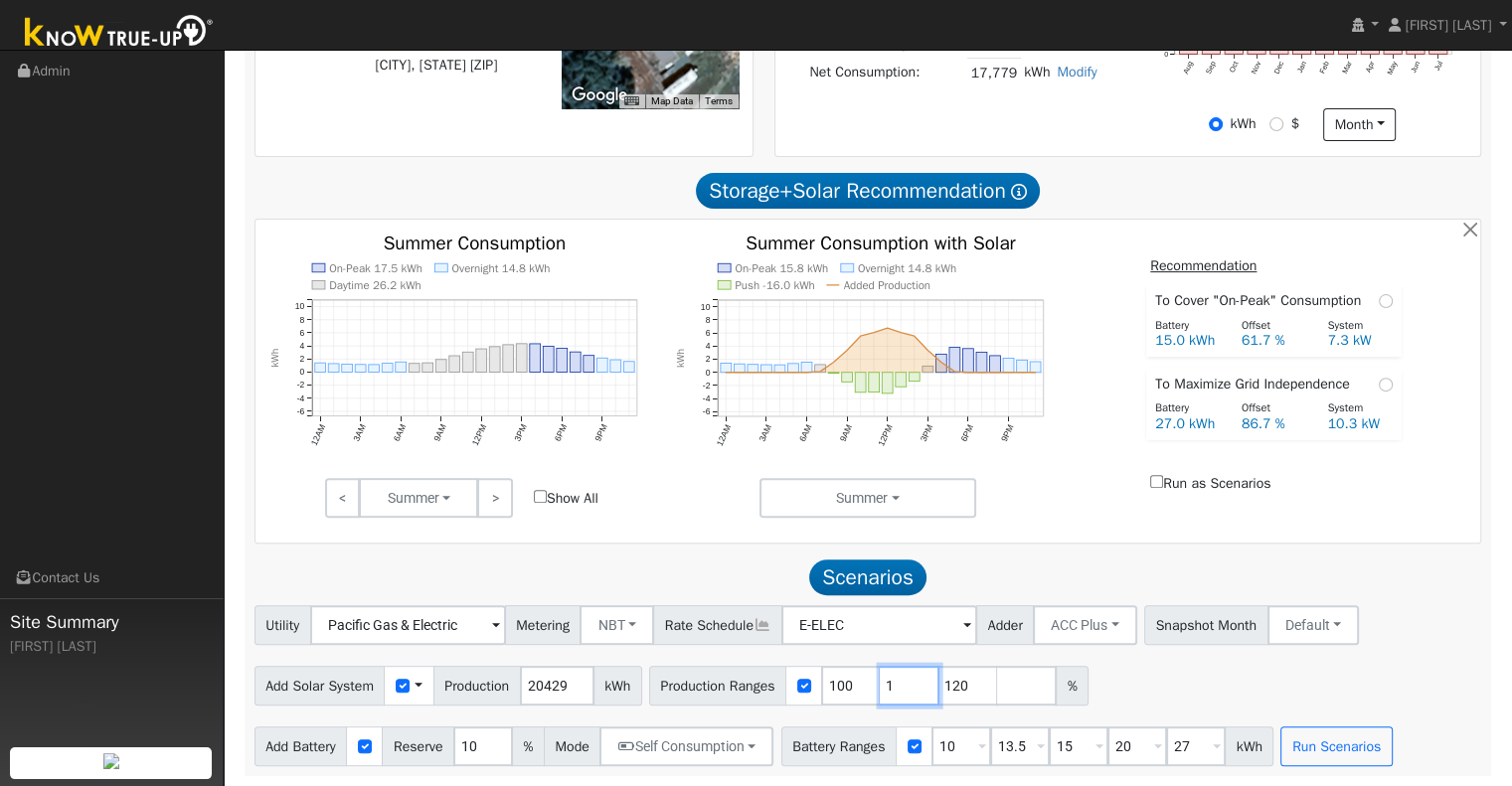 type 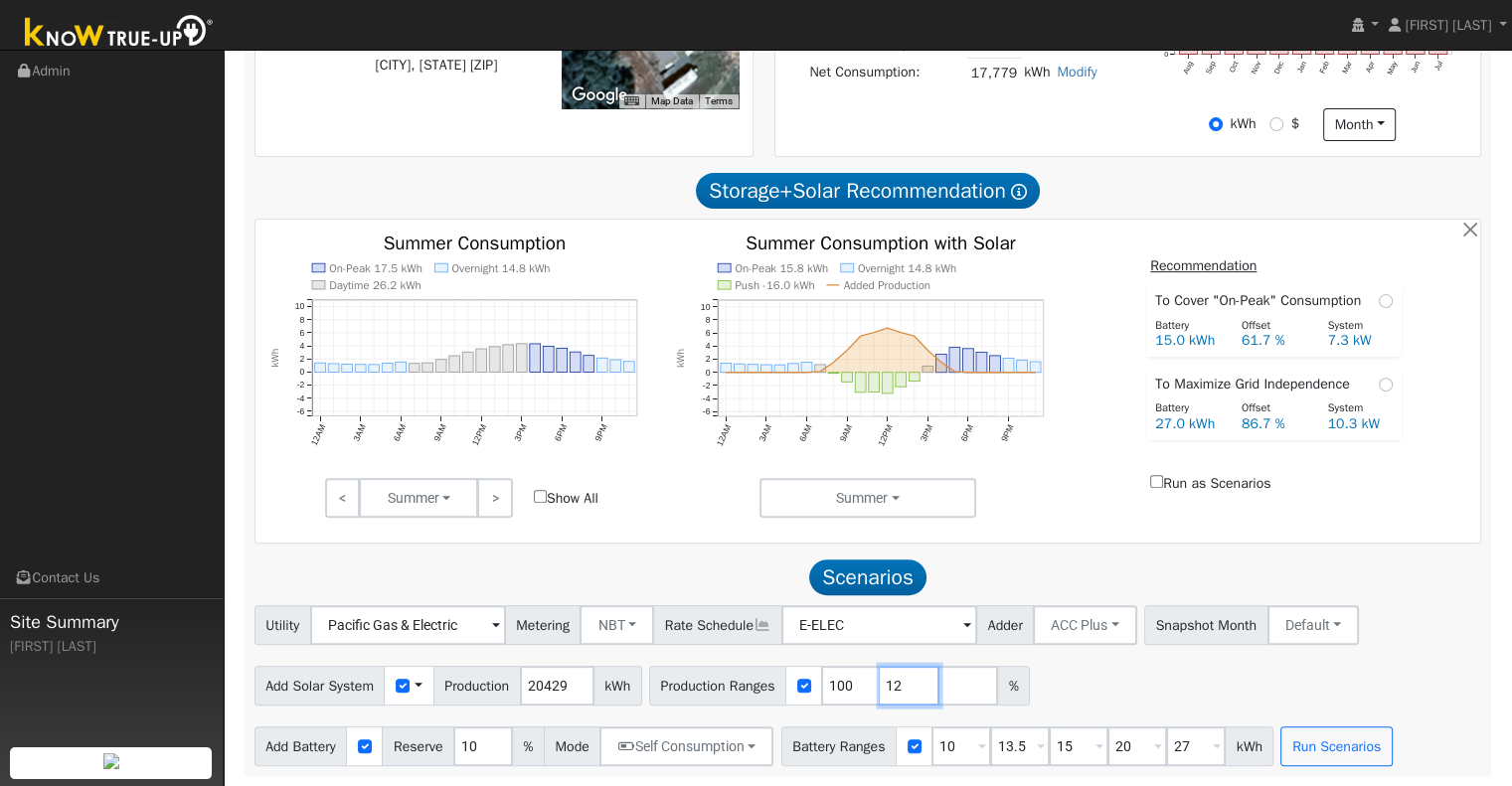 type on "1" 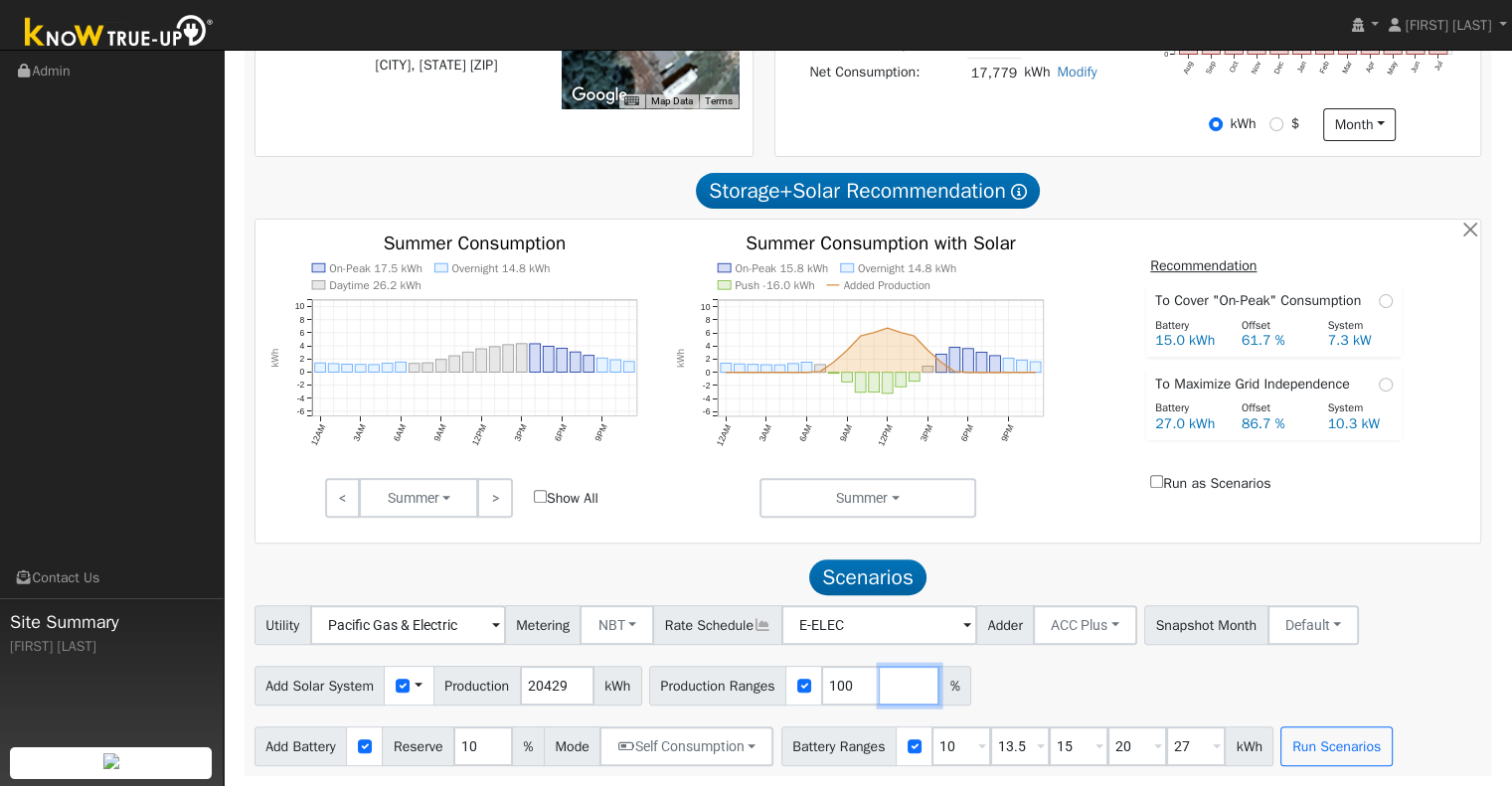 type 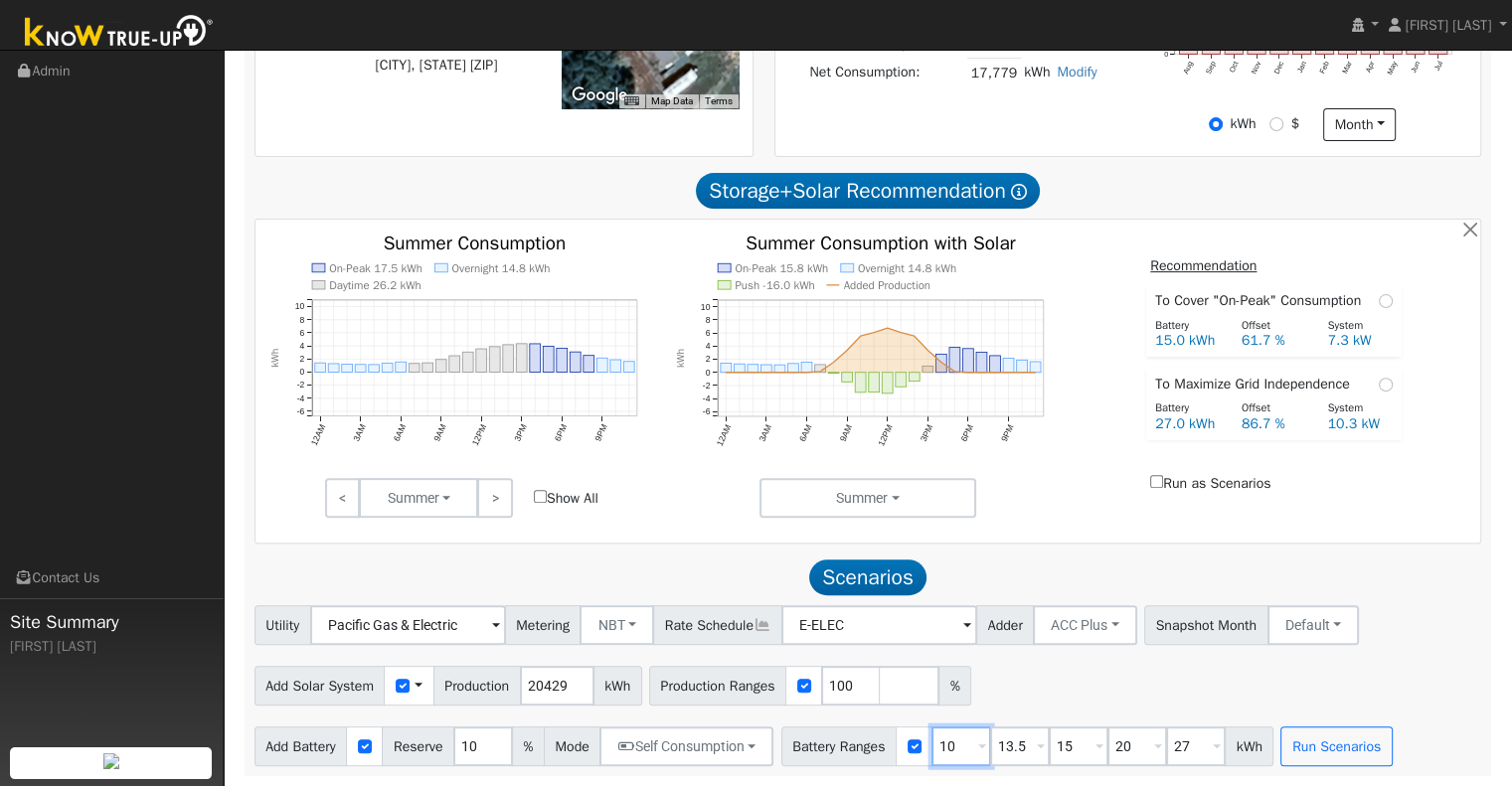click on "10" at bounding box center [961, 746] 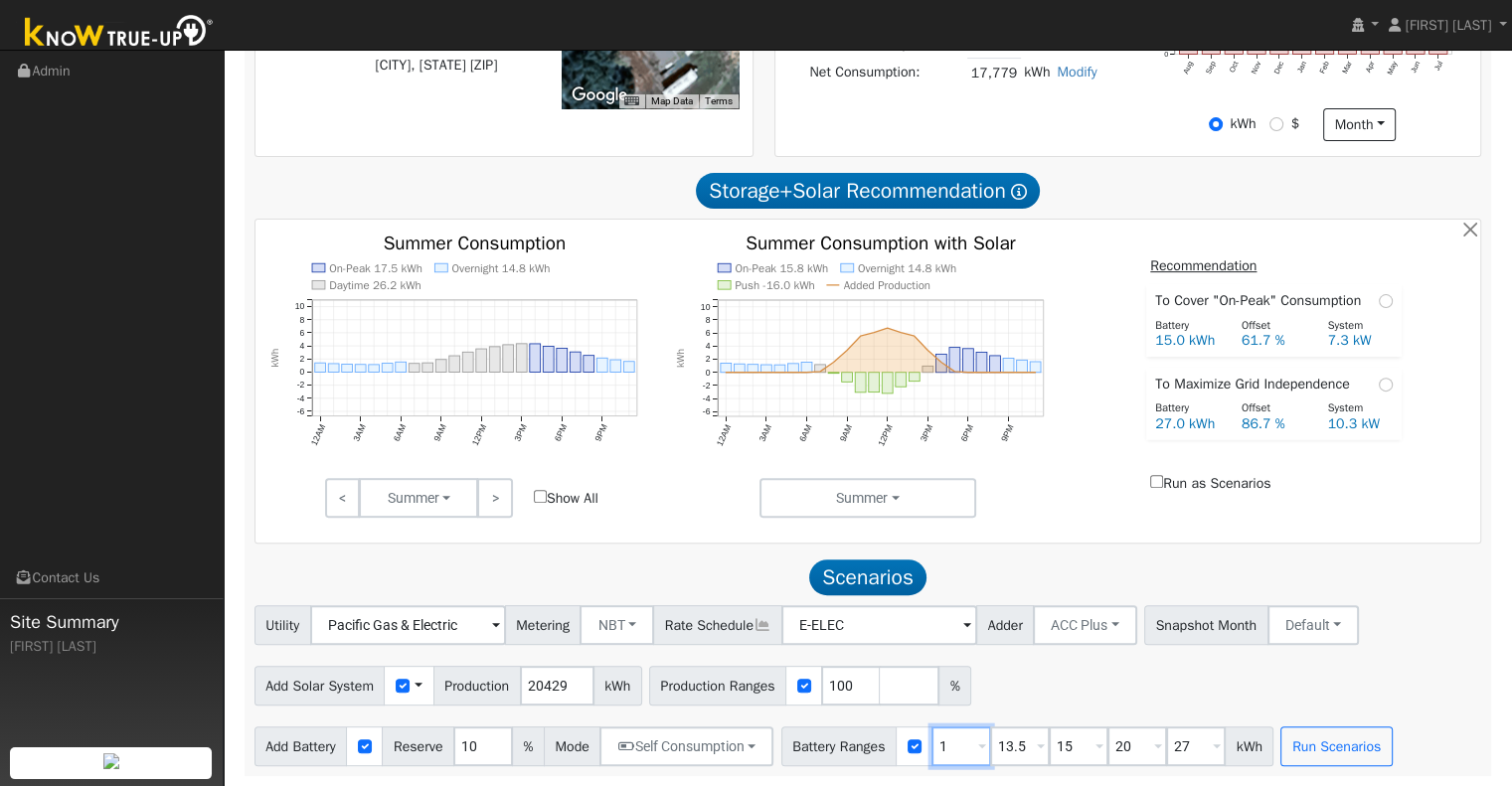 type on "13.5" 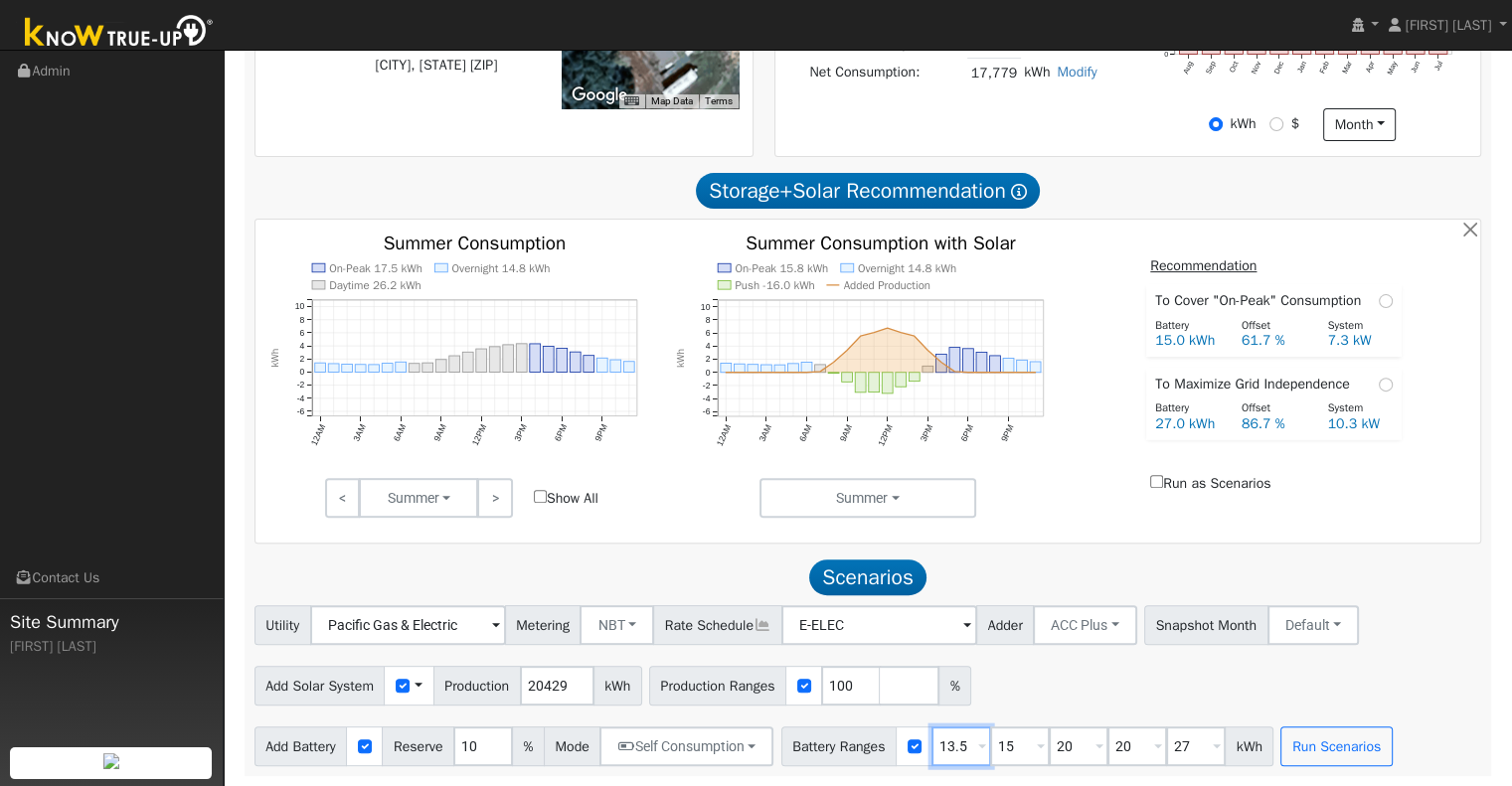 type on "27" 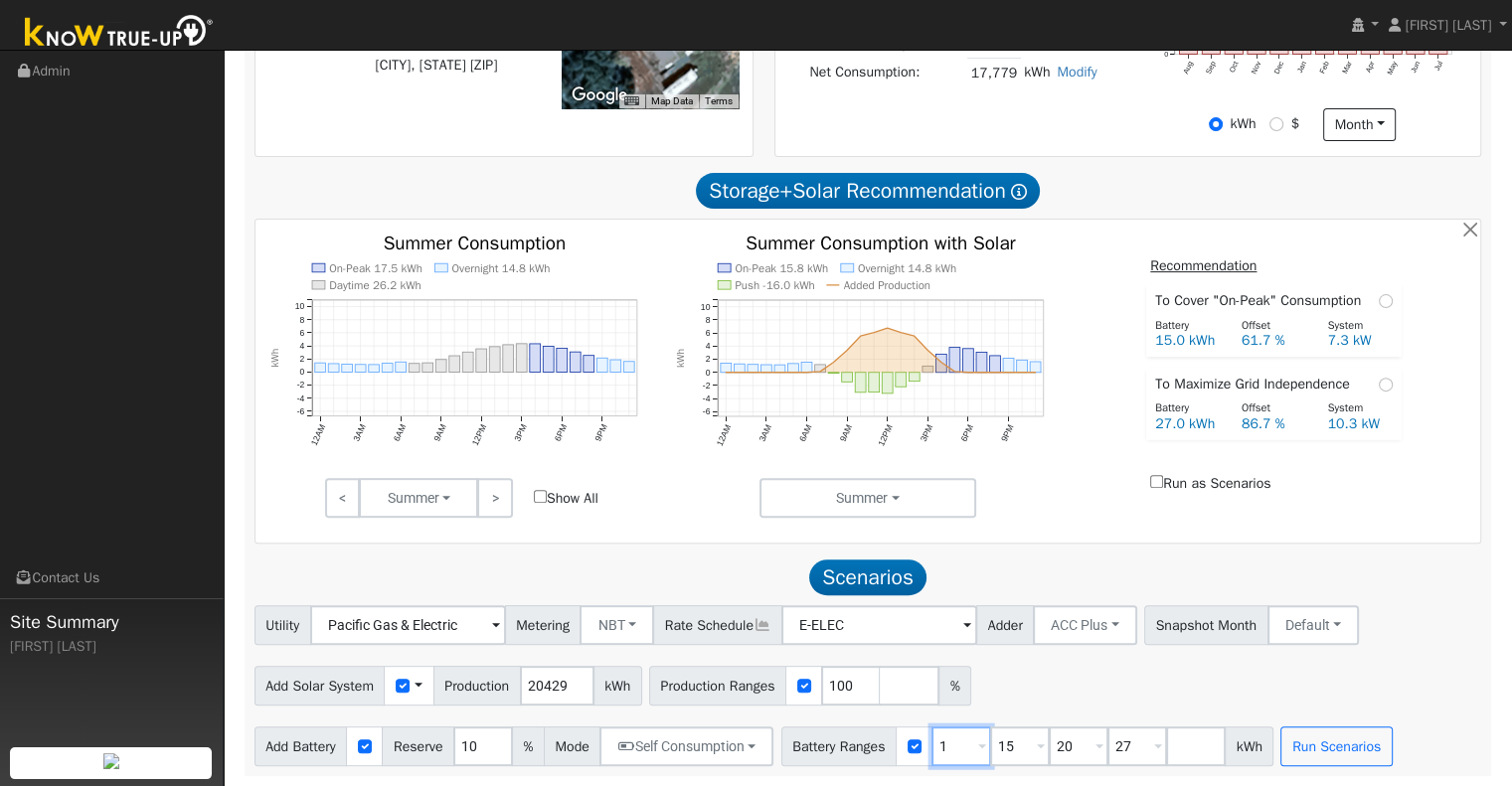 type on "15" 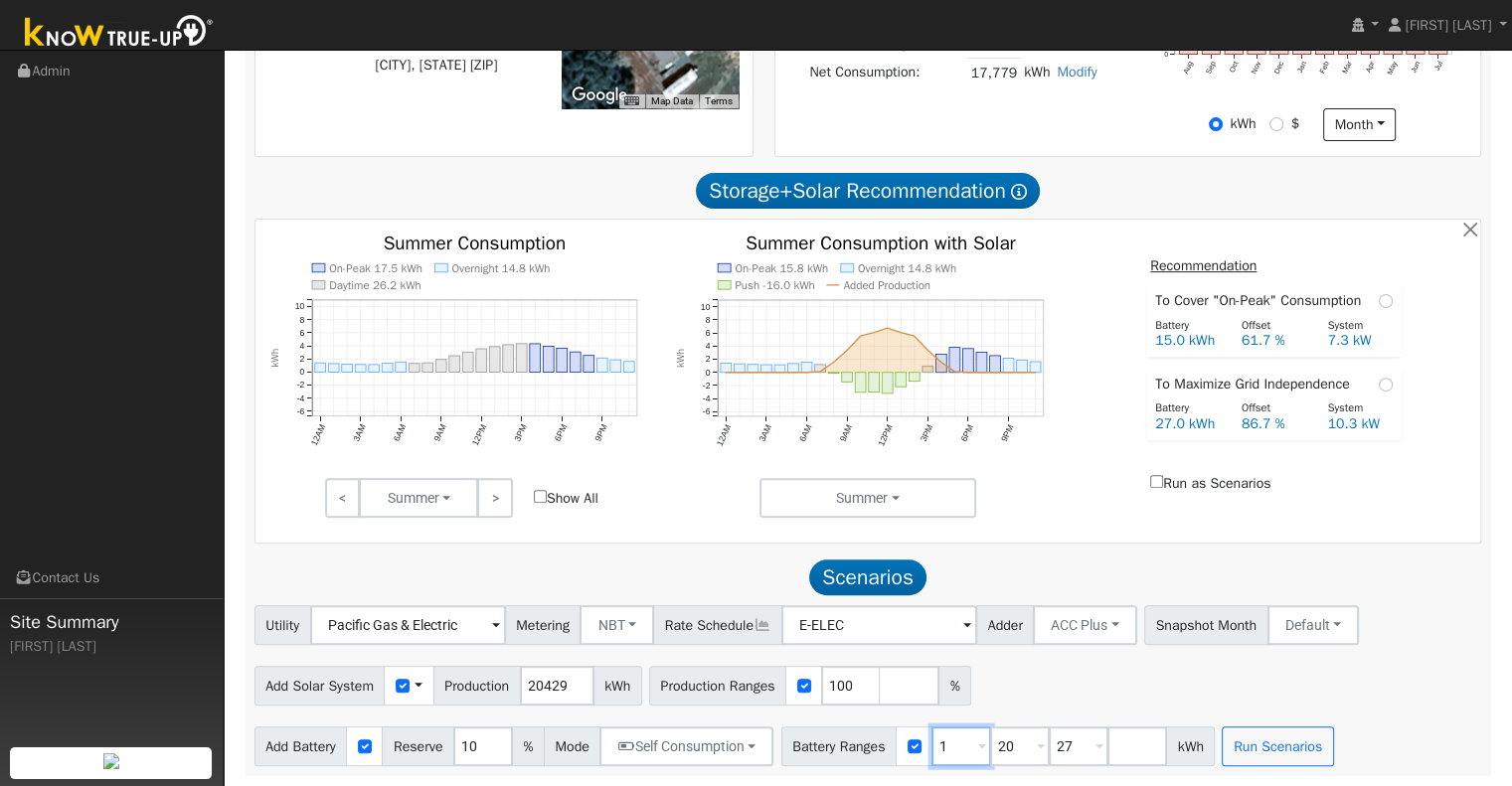 type on "20" 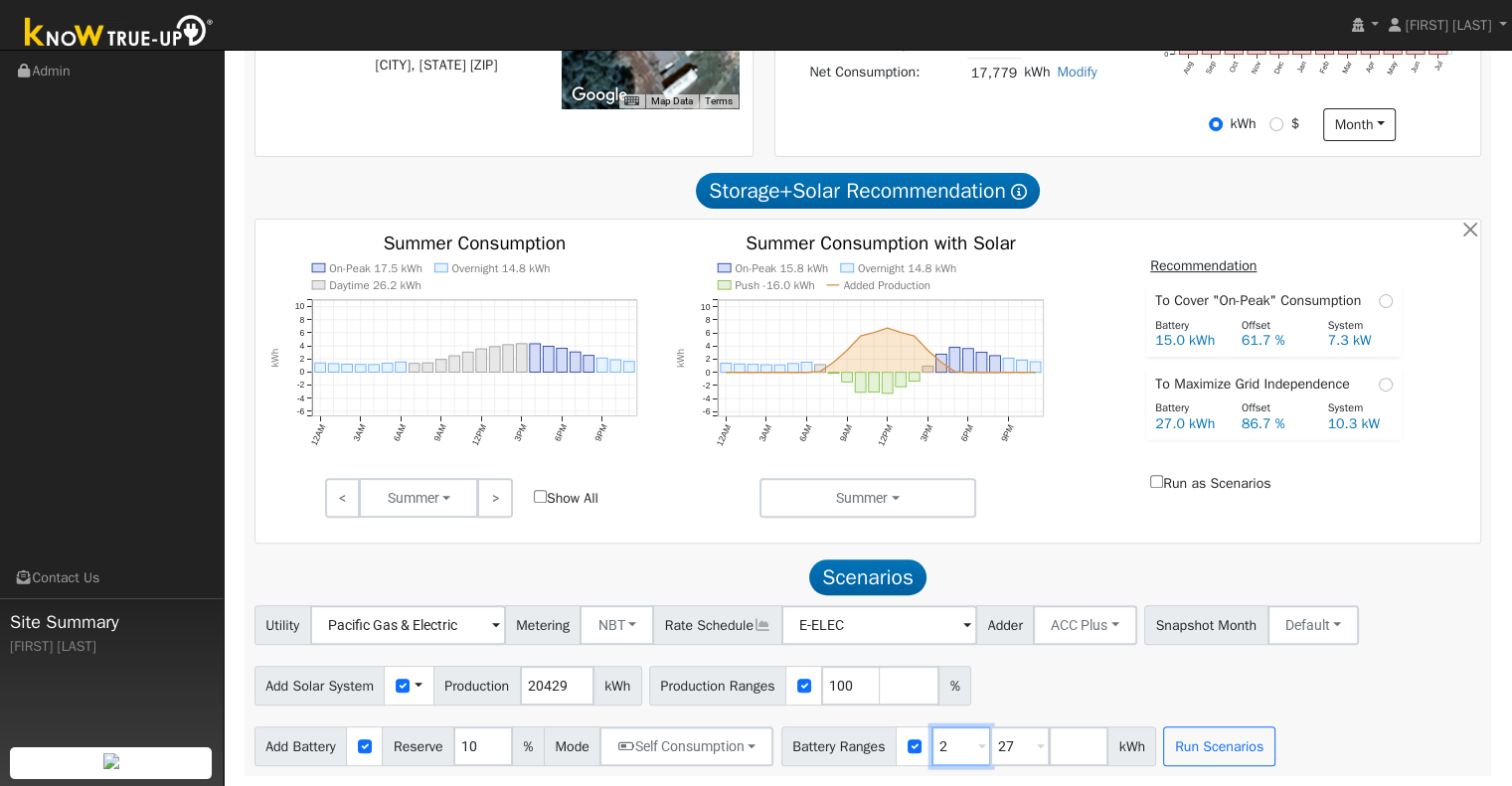type on "27" 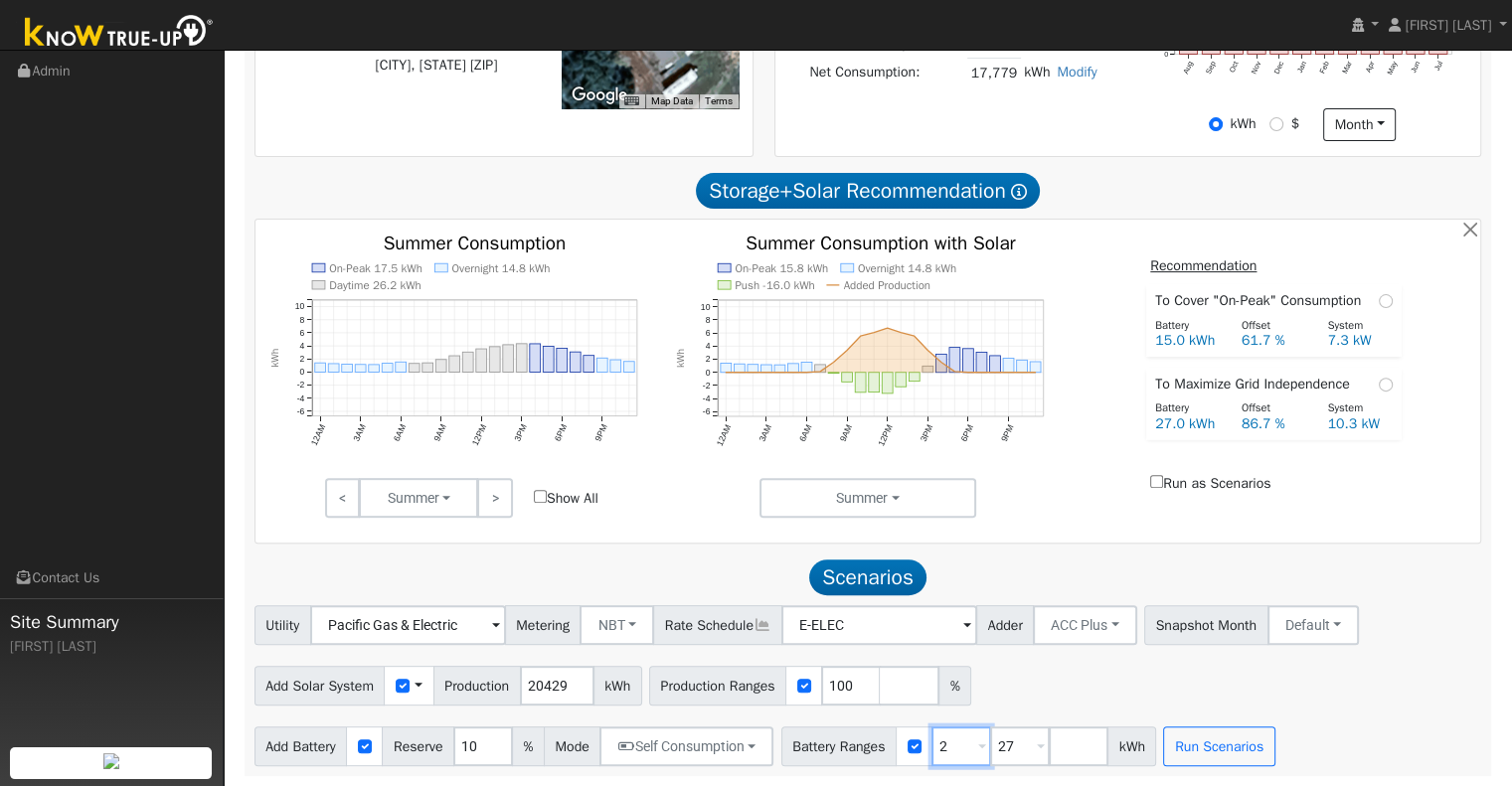 type 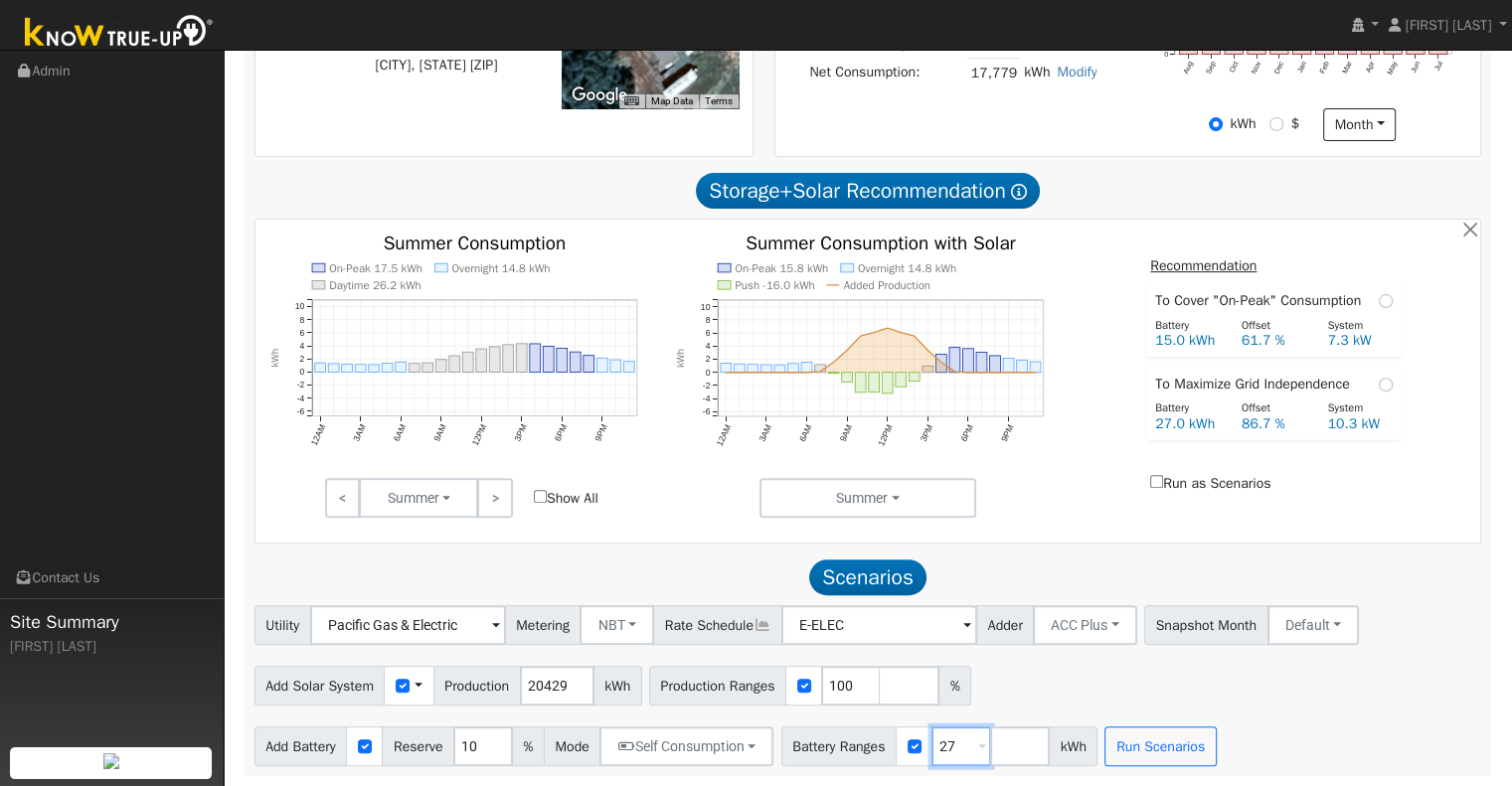 type on "27" 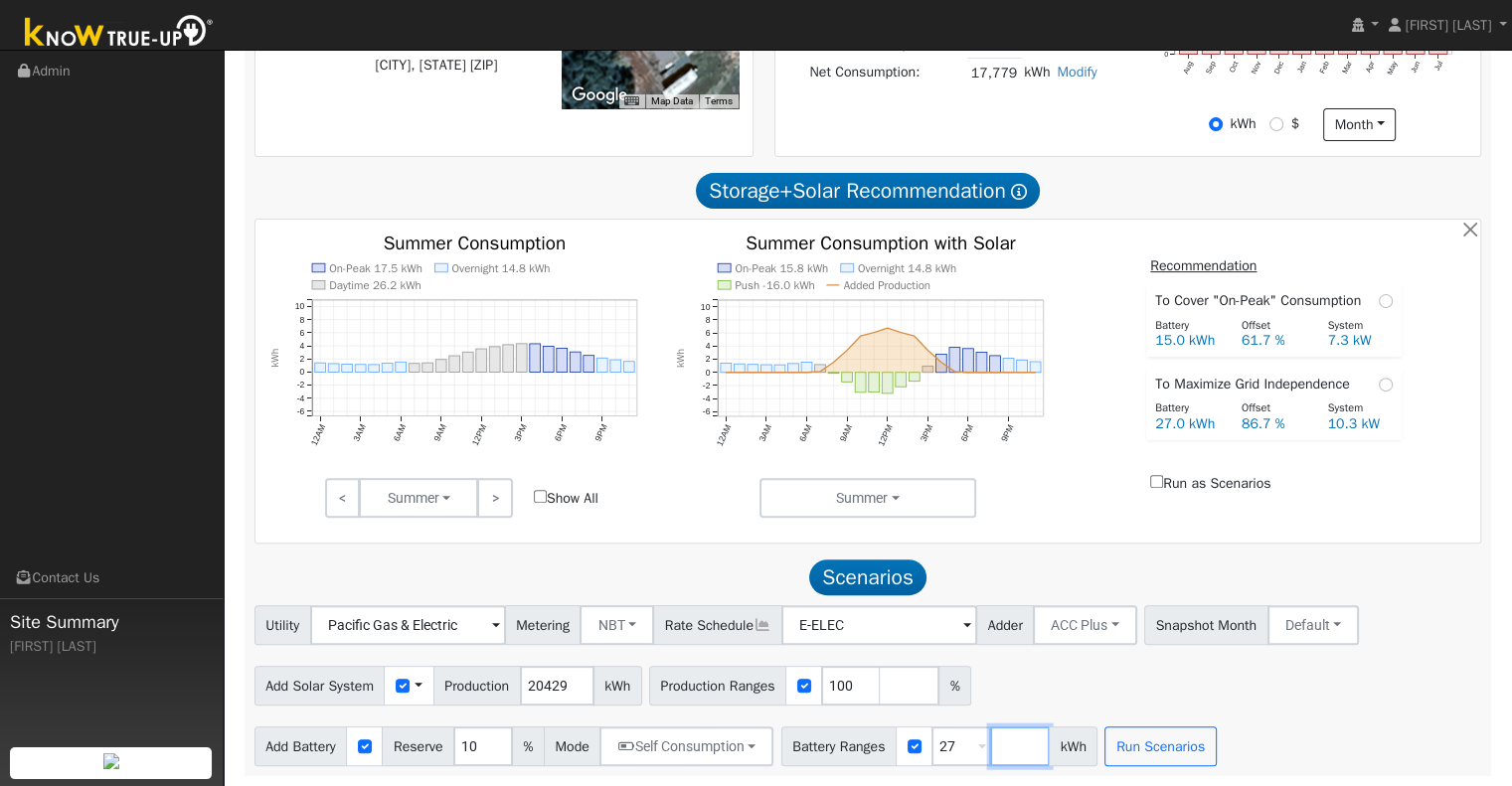 click at bounding box center (1020, 746) 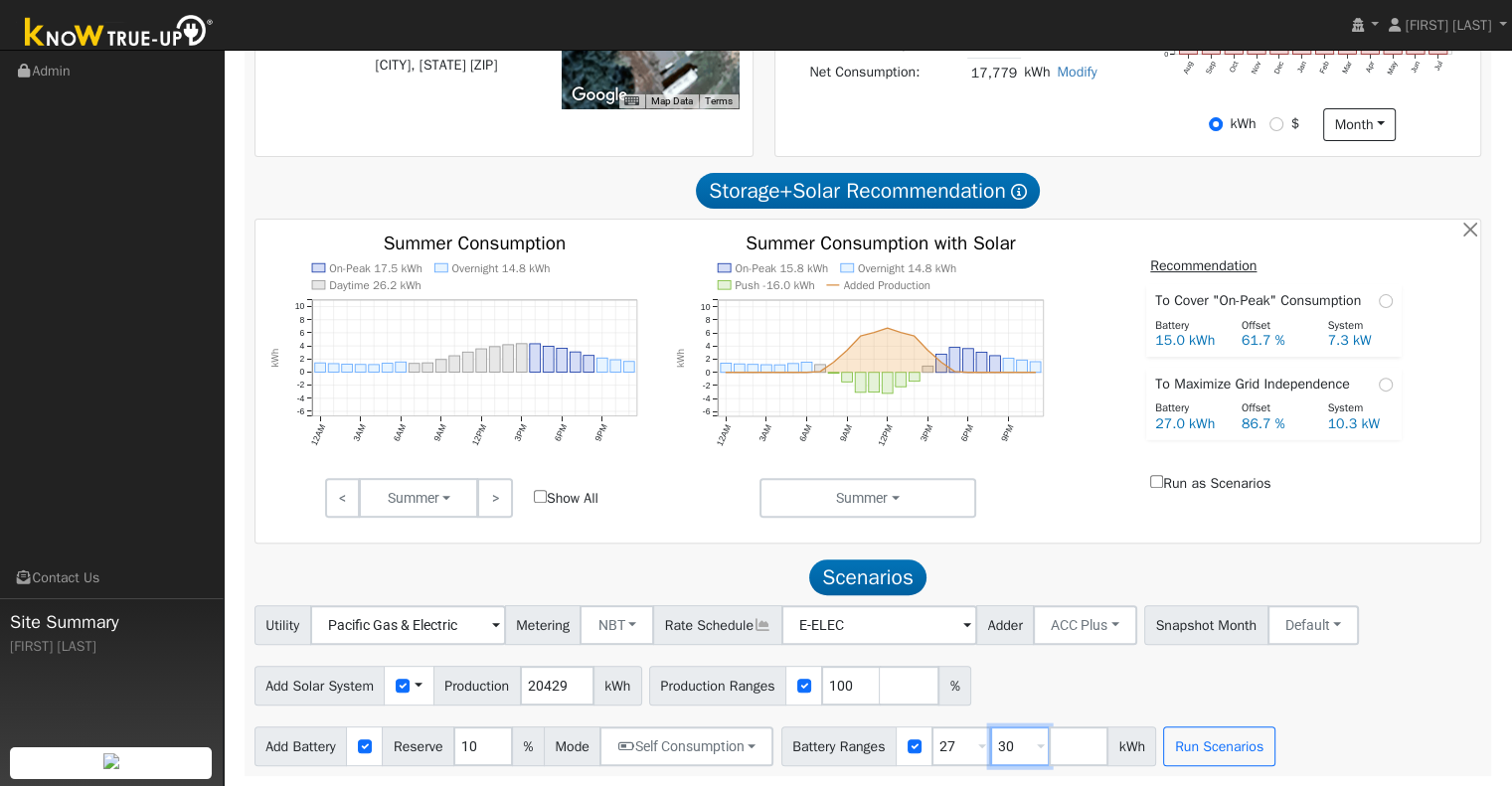 type on "30" 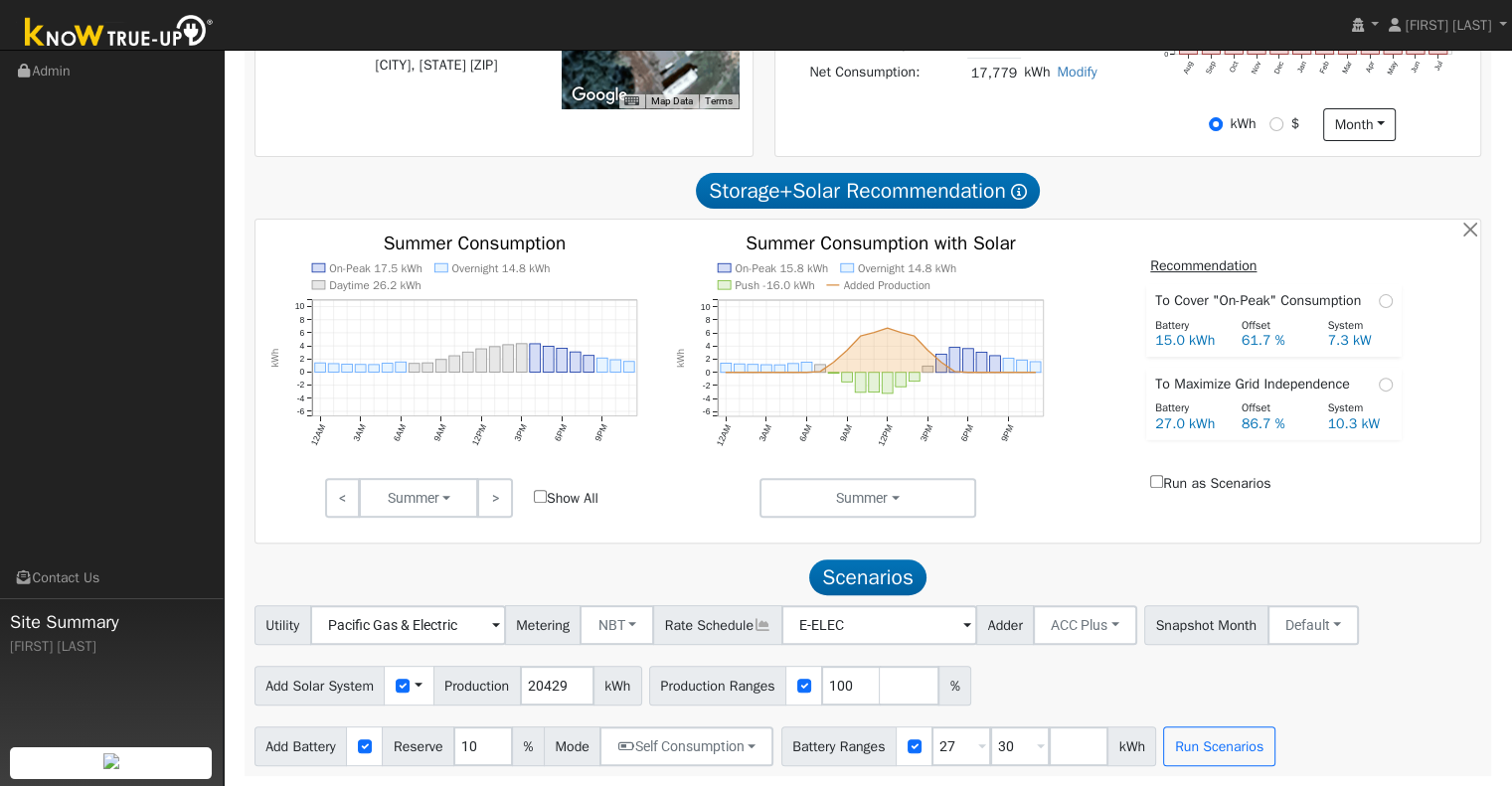 drag, startPoint x: 1063, startPoint y: 705, endPoint x: 1111, endPoint y: 701, distance: 48.166378 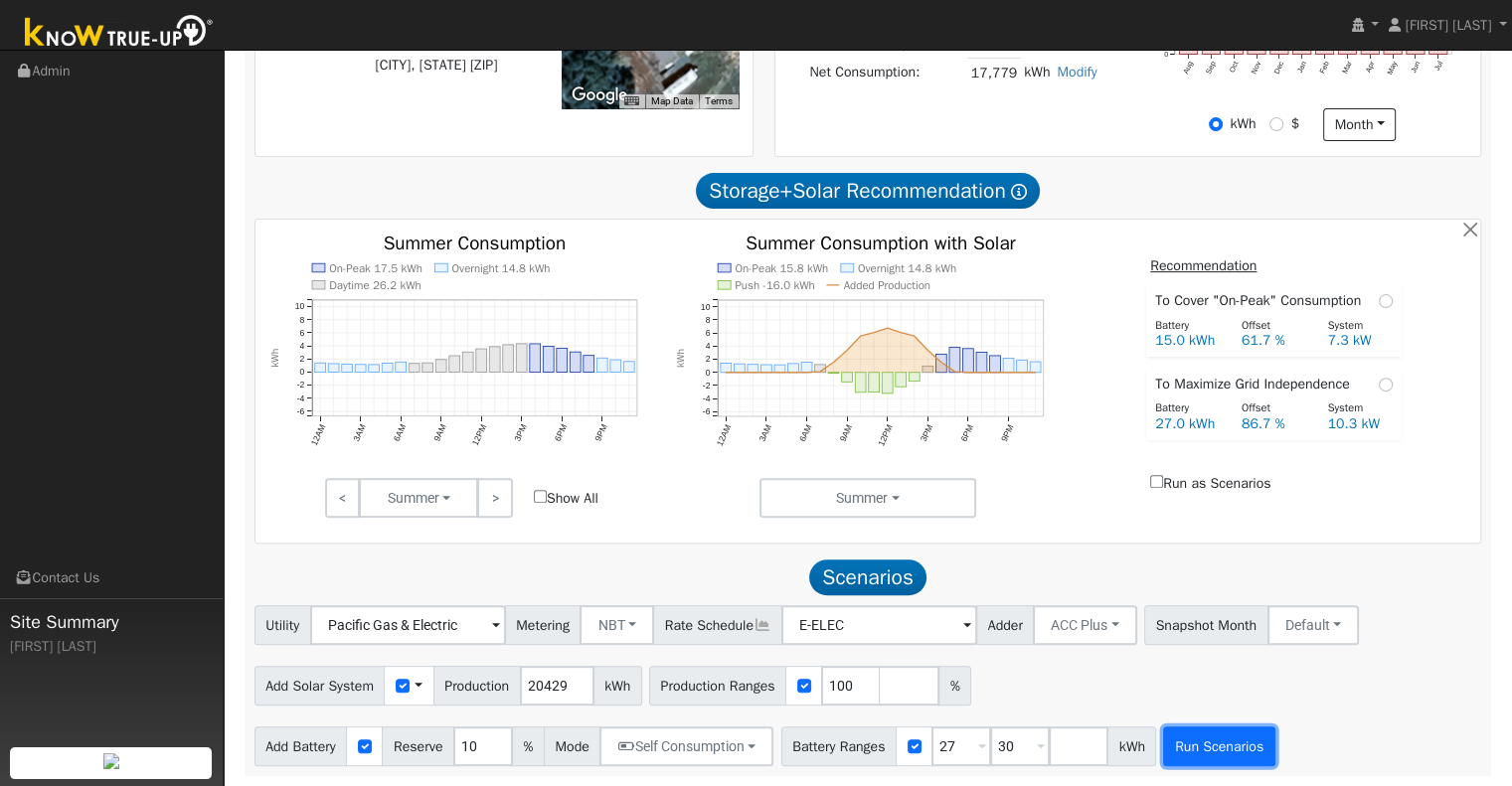 click on "Run Scenarios" at bounding box center (1219, 746) 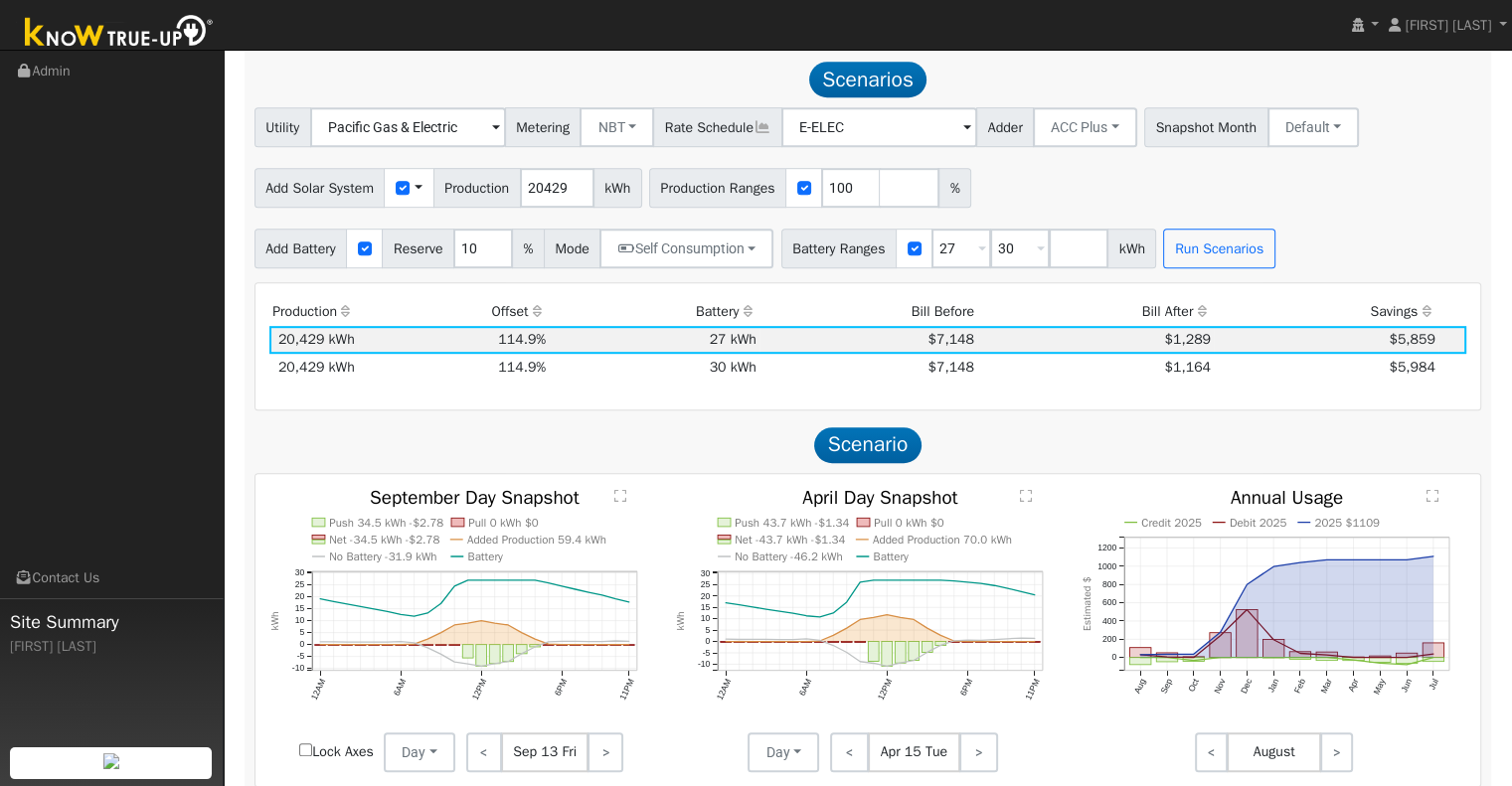 scroll, scrollTop: 1073, scrollLeft: 0, axis: vertical 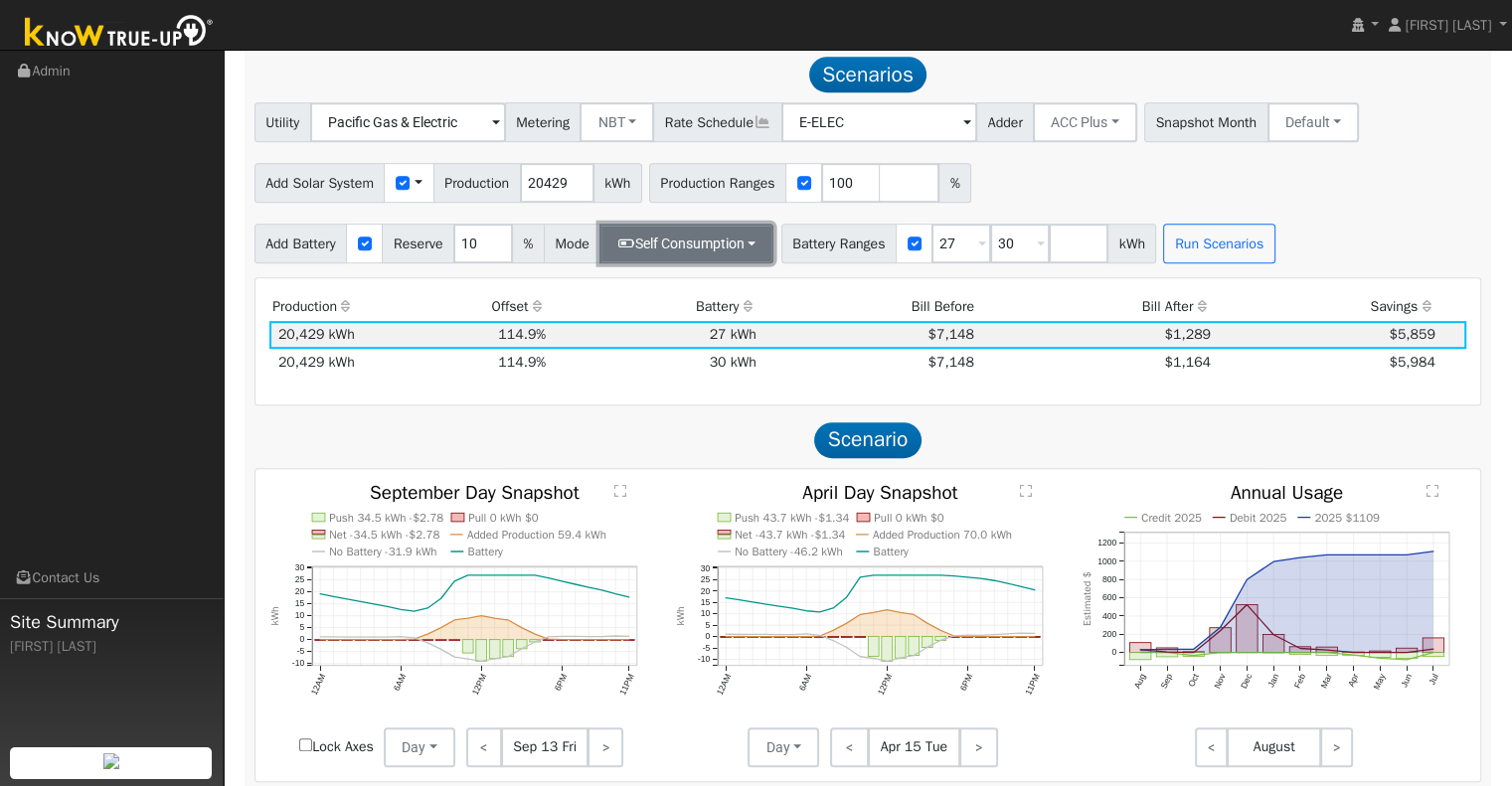 click on "Self Consumption" at bounding box center [686, 243] 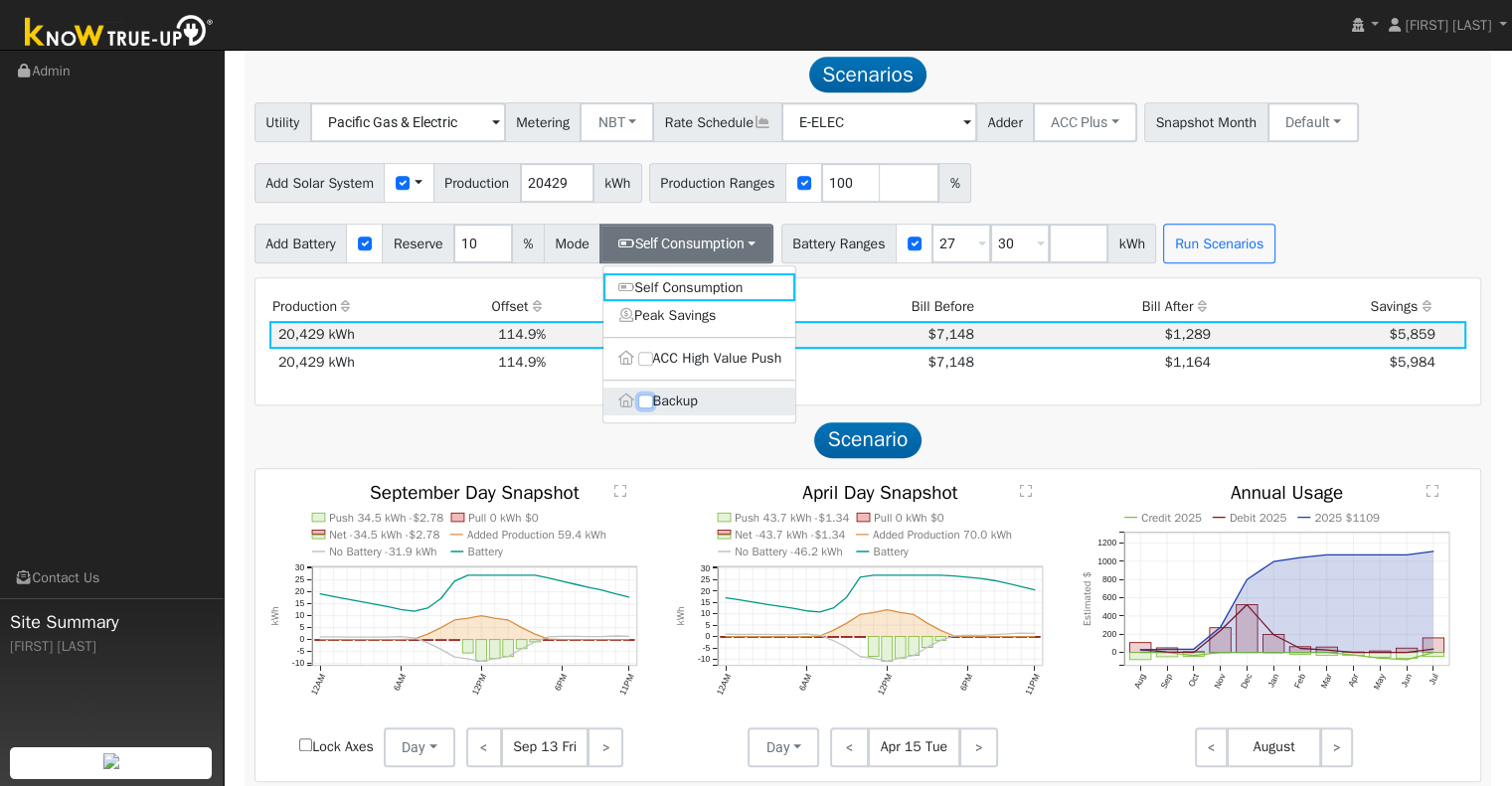 click on "Backup" at bounding box center (645, 401) 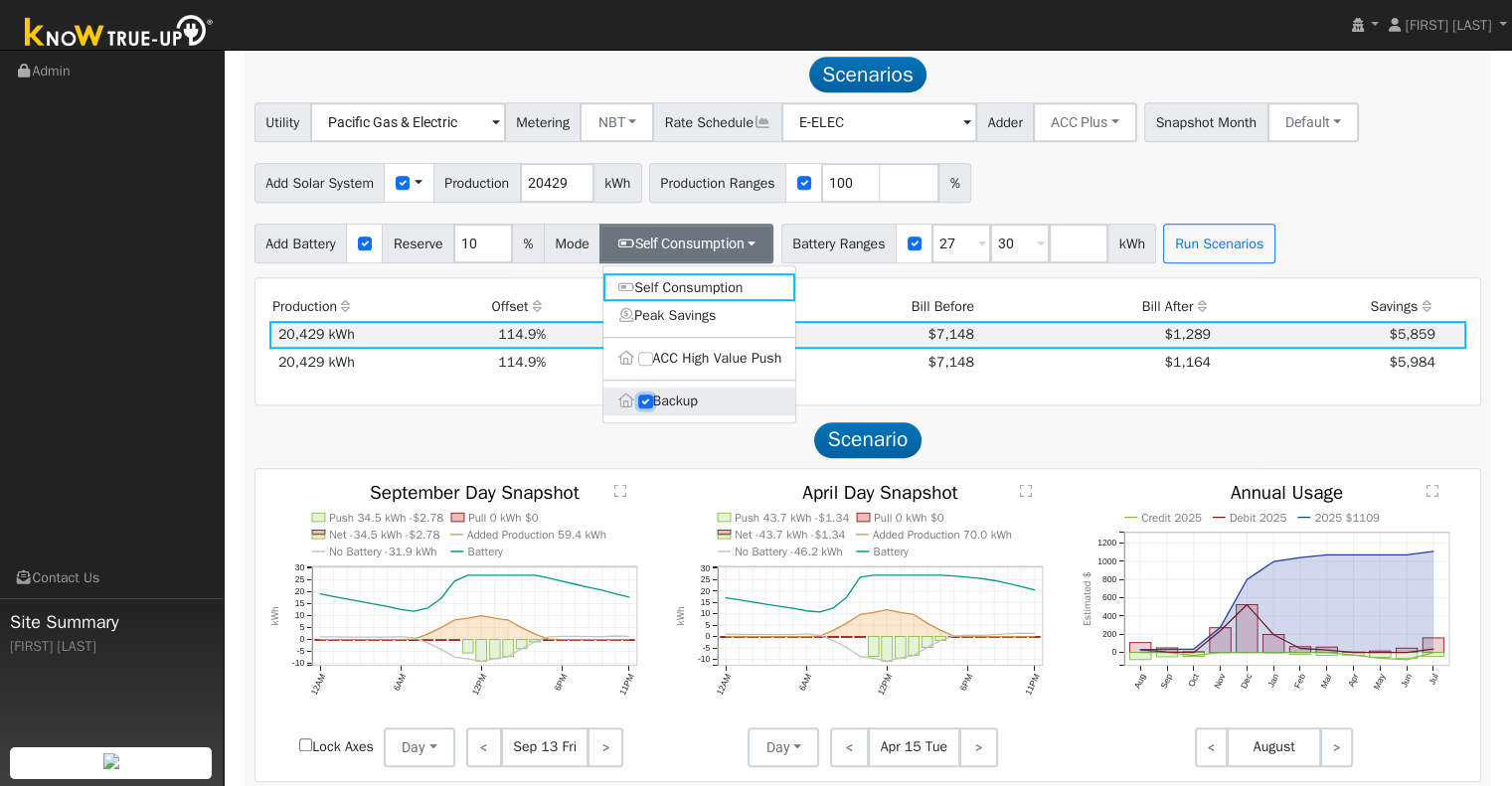 type on "20" 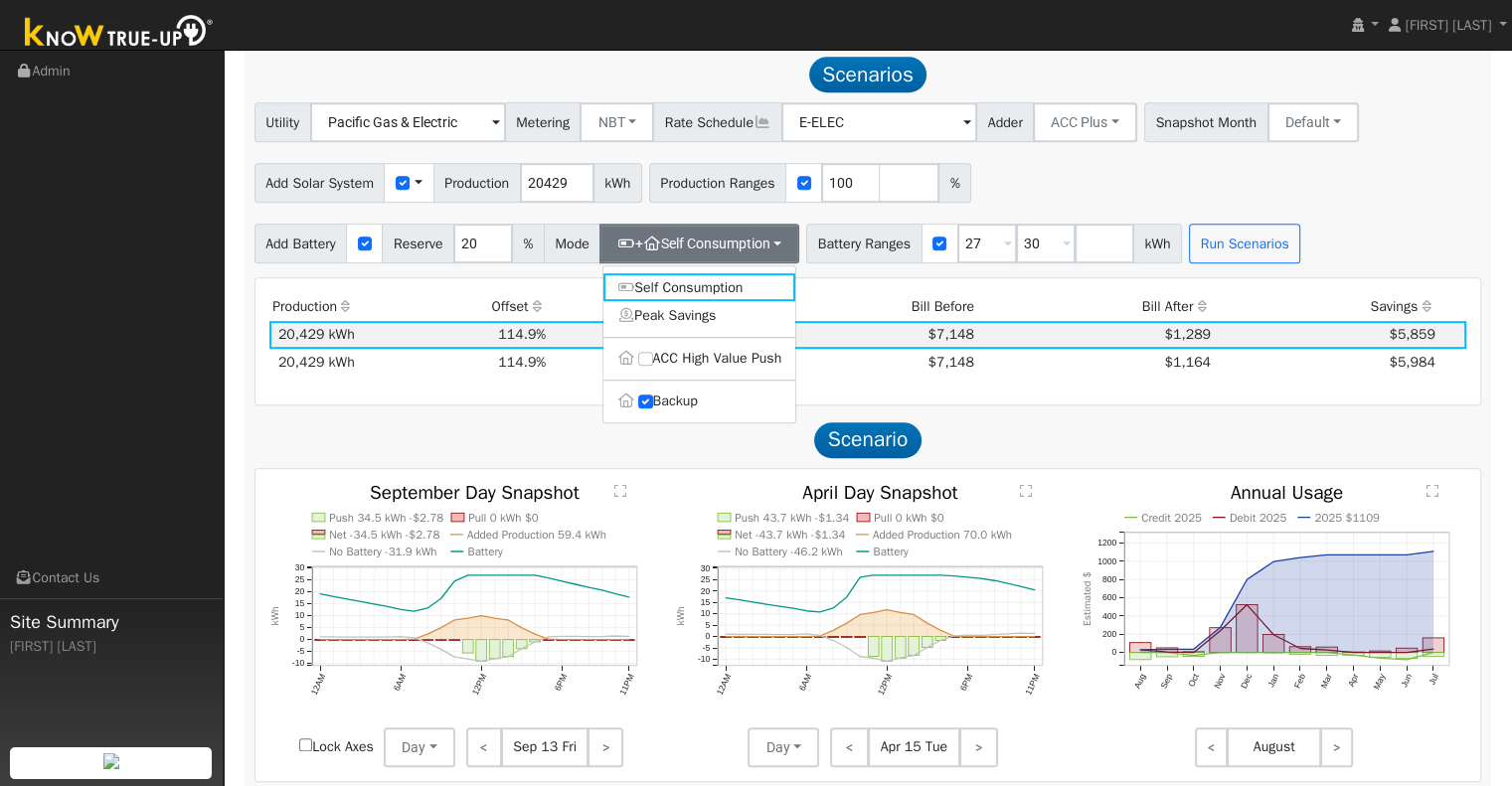 click on "Production Offset  Battery  Reserve   Mode   ACC Push   Incentive   Bill Before   Bill After  Savings   Cost   Payoff   Rank  20,429 kWh  114.9%  27 kWh  10% $7,148 $1,289 $5,859 1 20,429 kWh  114.9%  30 kWh  10% $7,148 $1,164 $5,984 2 Show All Scenarios" at bounding box center [868, 341] 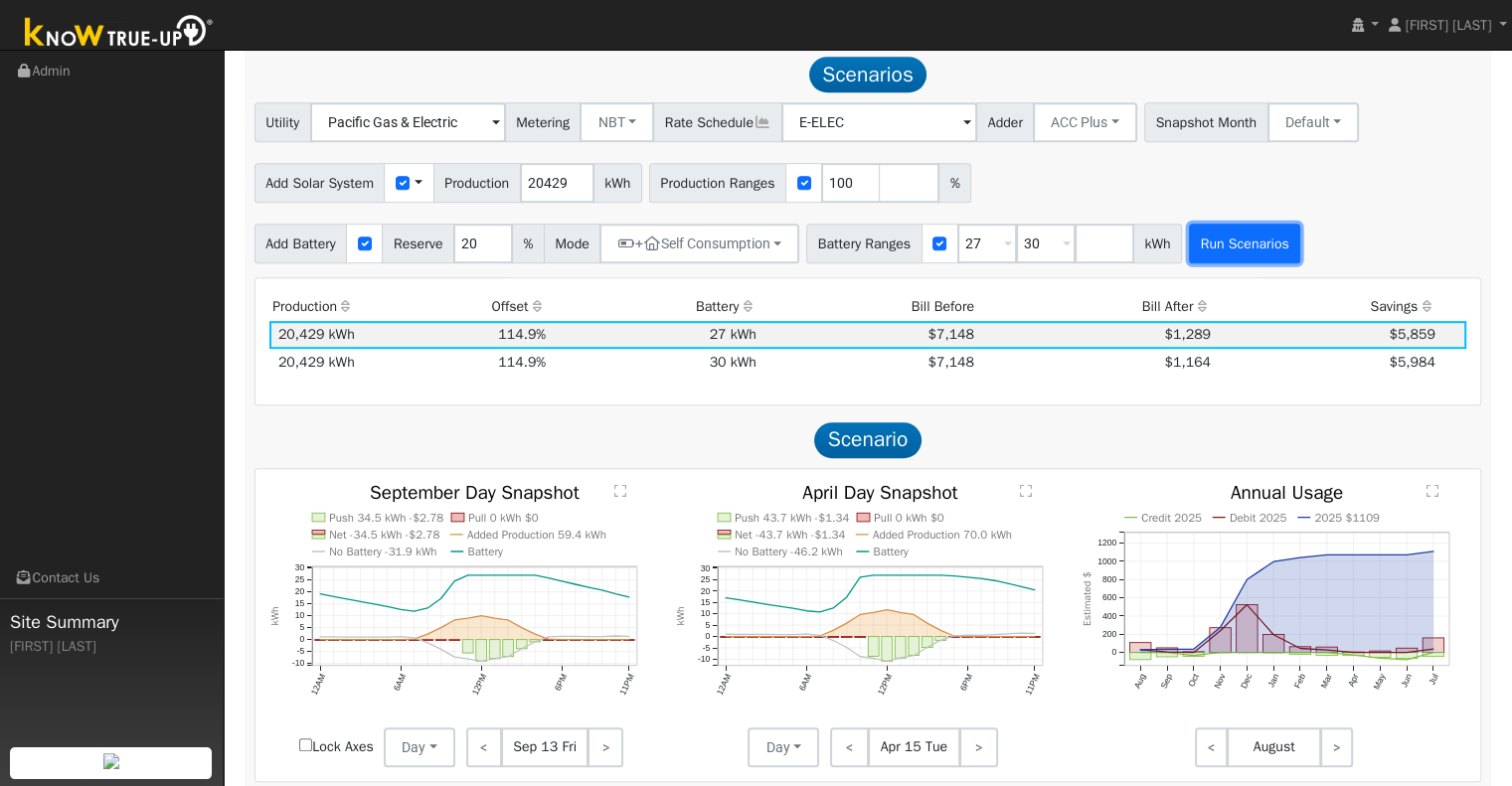 click on "Run Scenarios" at bounding box center [1245, 243] 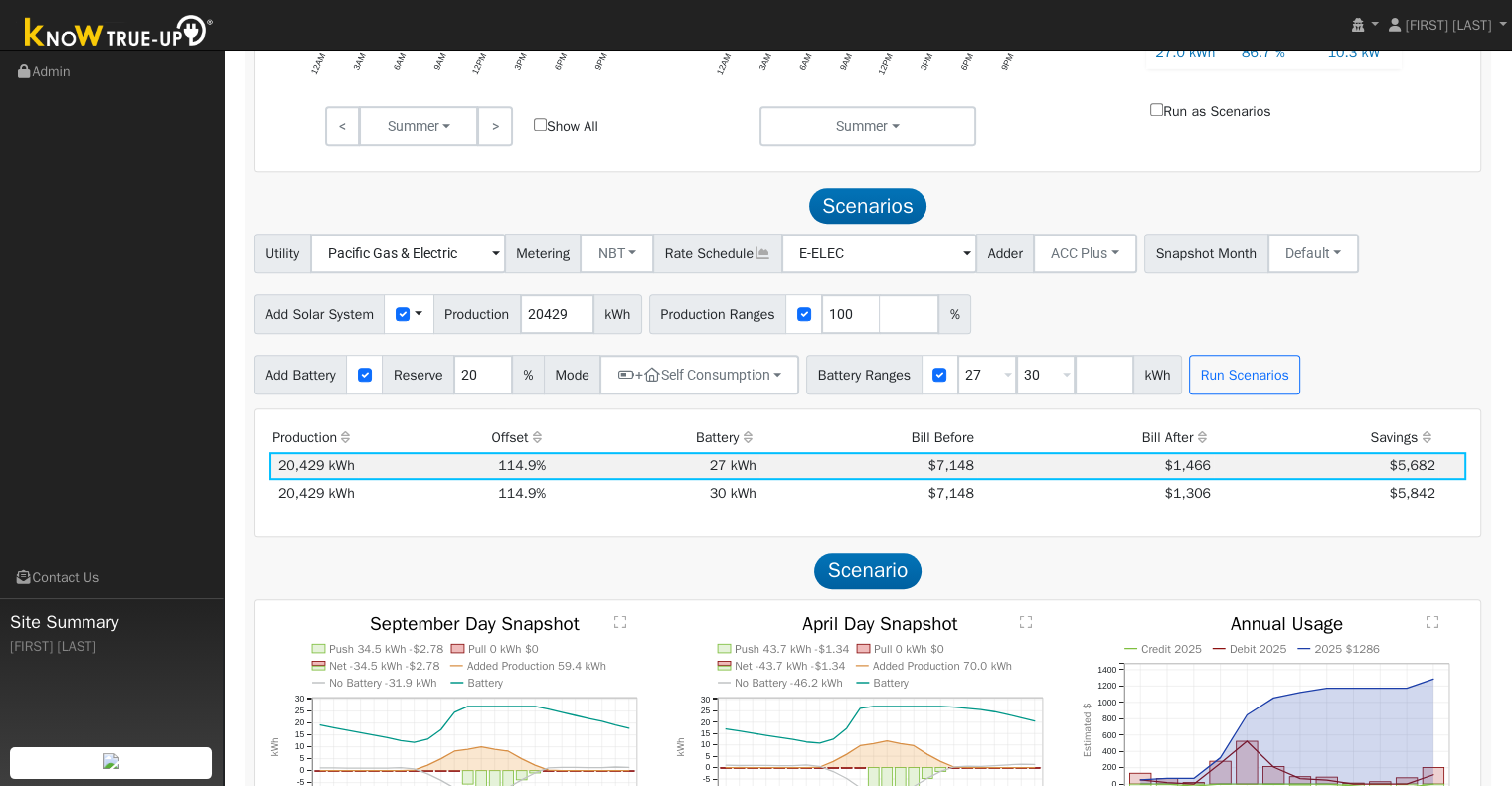 scroll, scrollTop: 940, scrollLeft: 0, axis: vertical 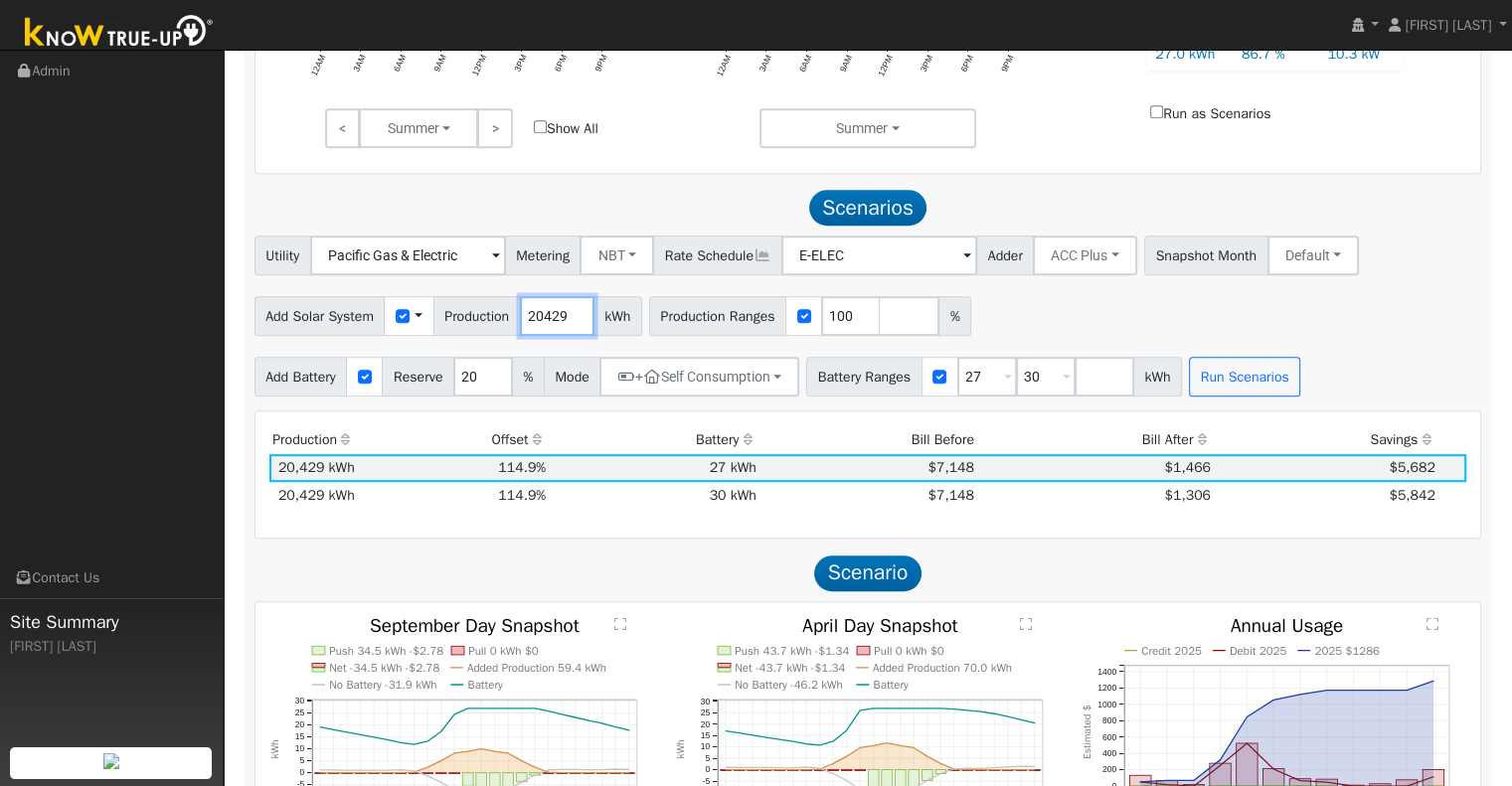 drag, startPoint x: 570, startPoint y: 318, endPoint x: 499, endPoint y: 327, distance: 71.568149 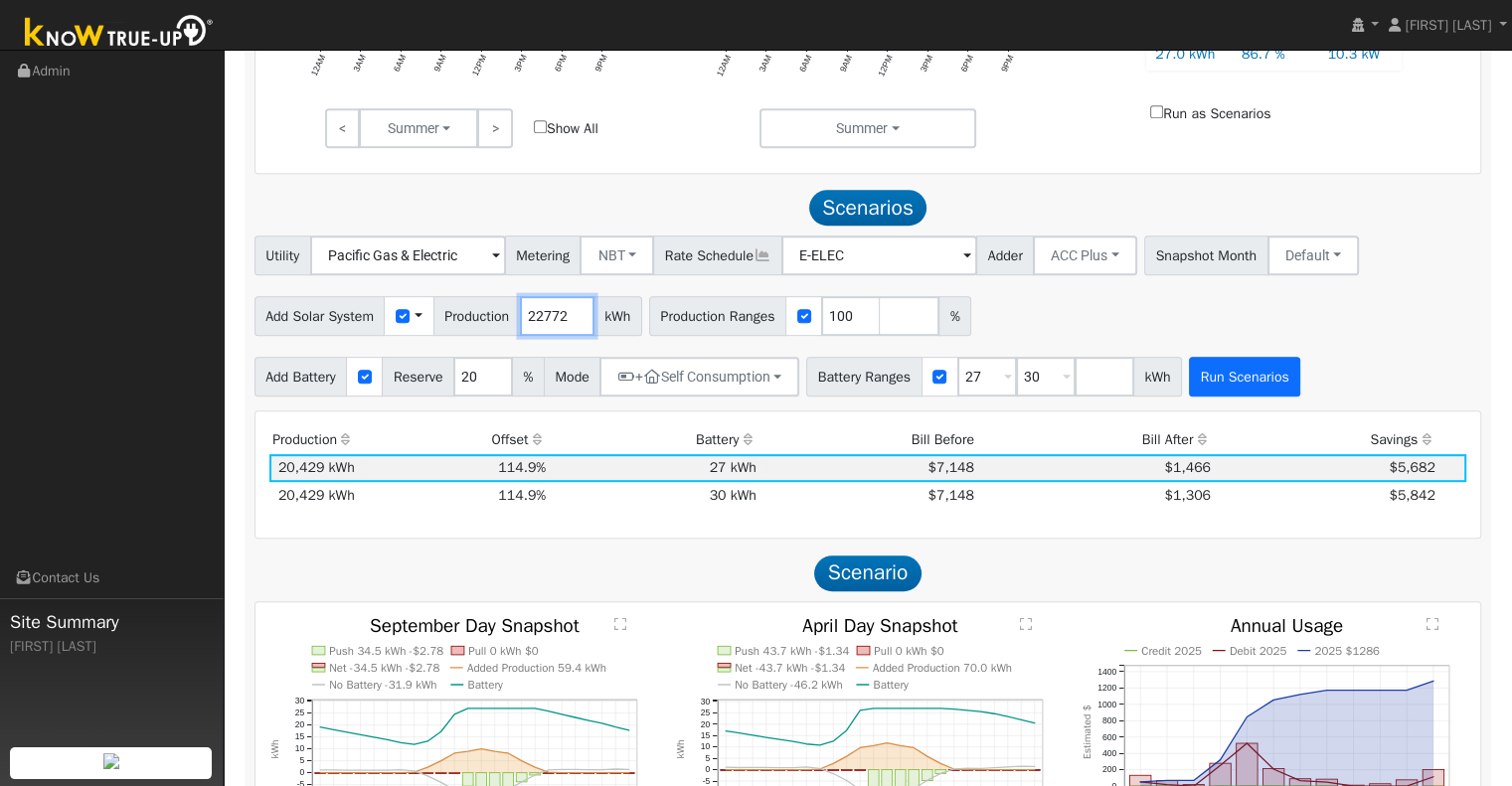 type on "22772" 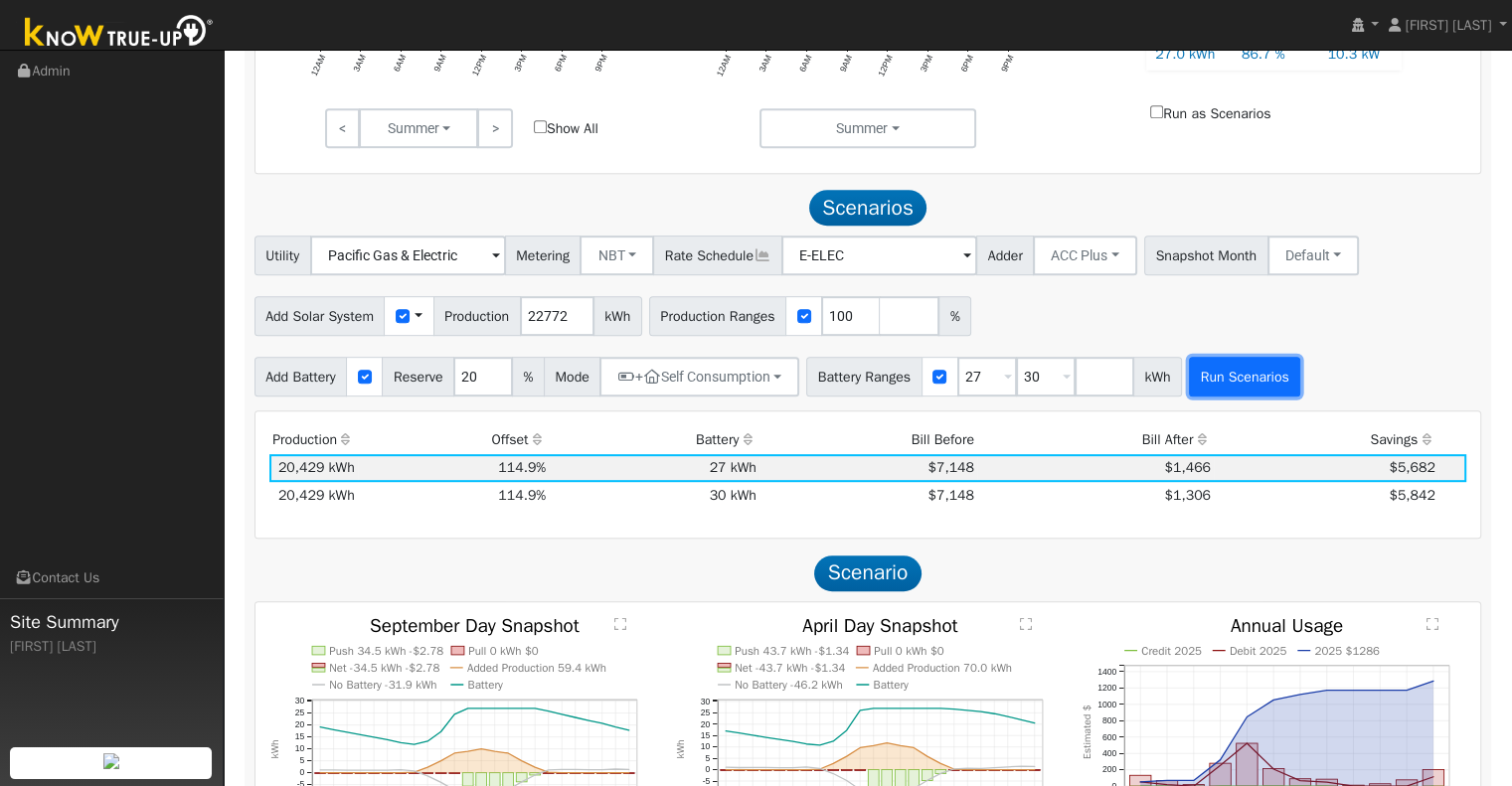 click on "Run Scenarios" at bounding box center [1245, 377] 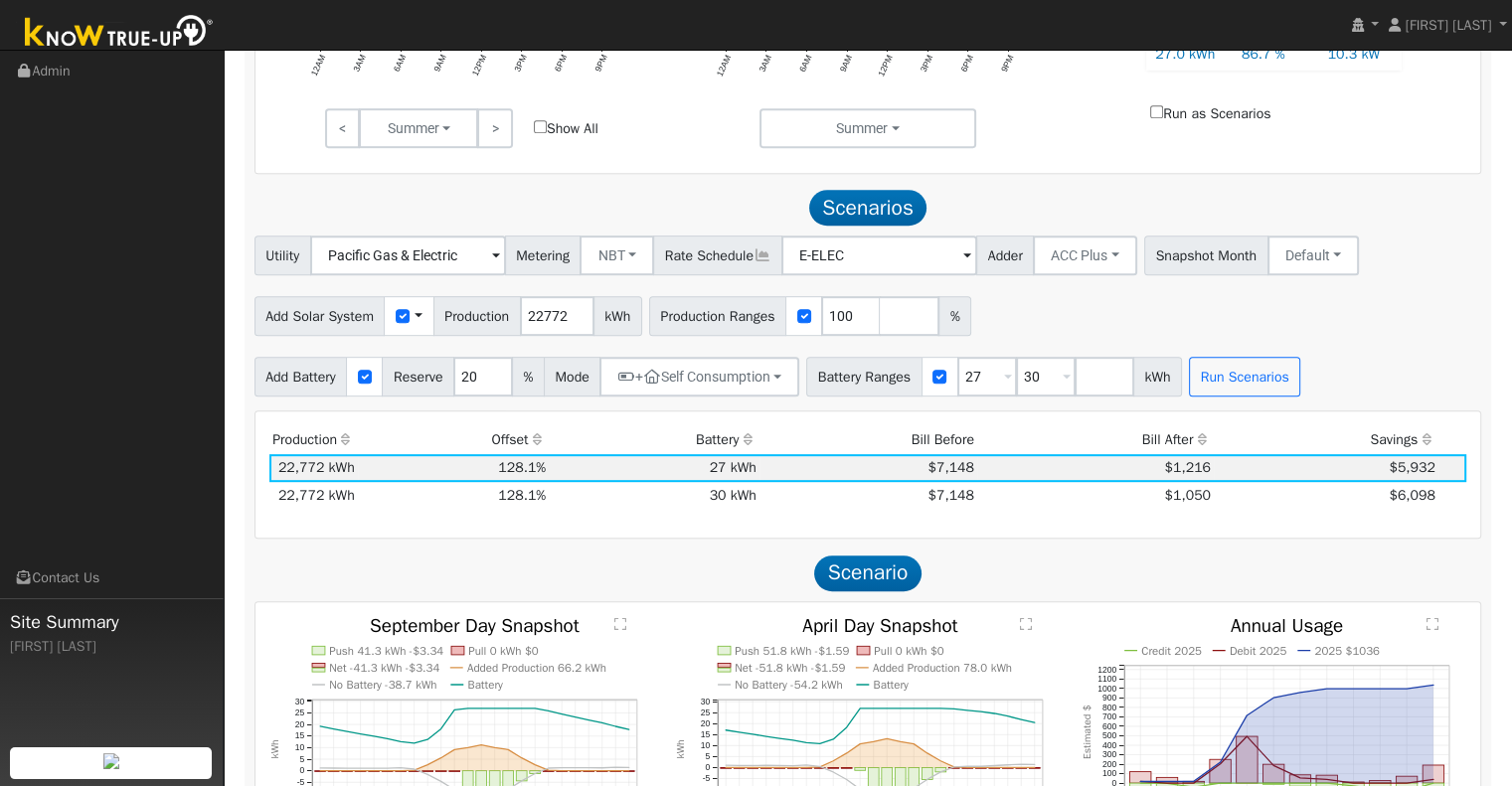 scroll, scrollTop: 1073, scrollLeft: 0, axis: vertical 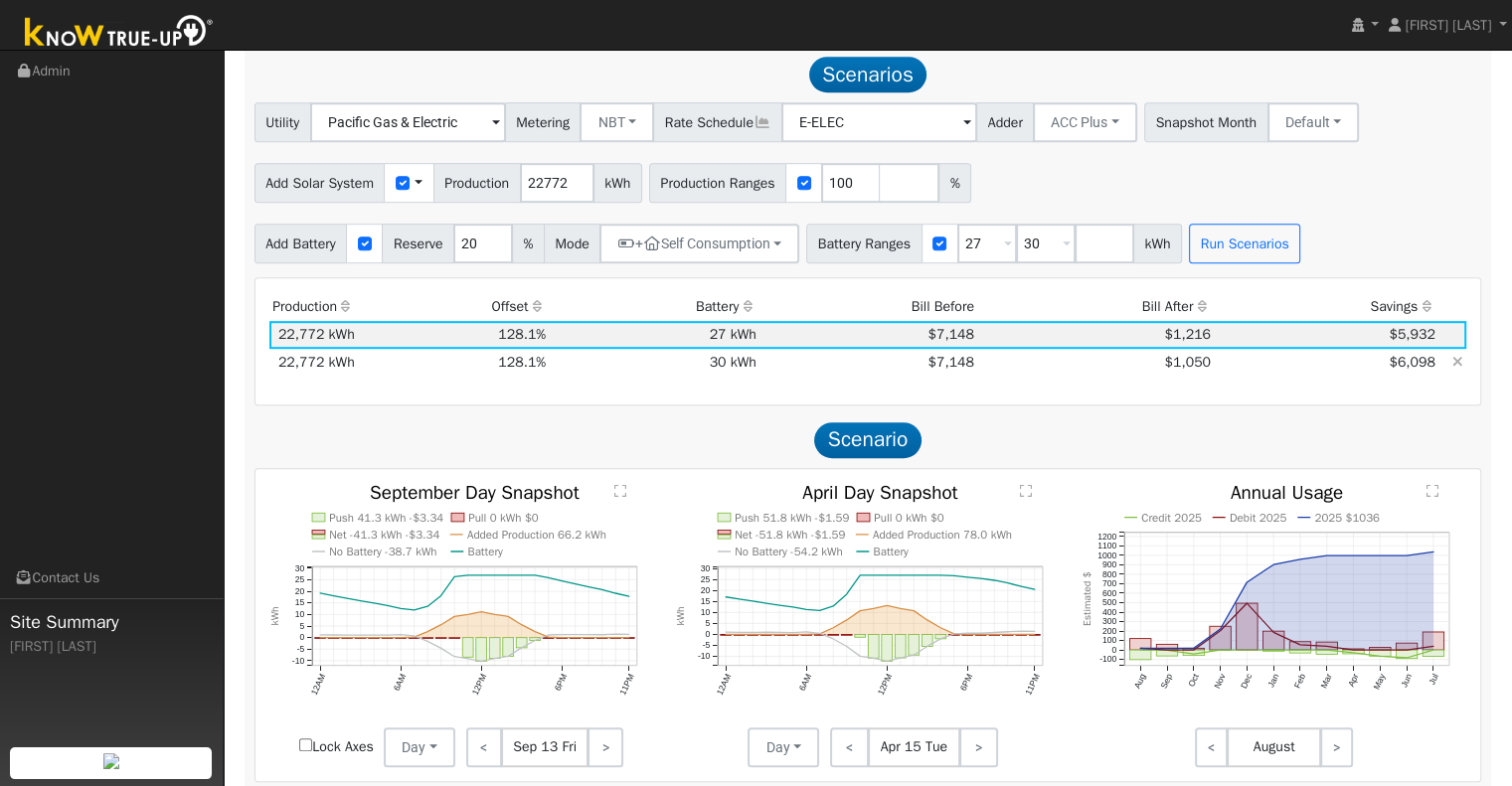 click on "$7,148" at bounding box center [868, 363] 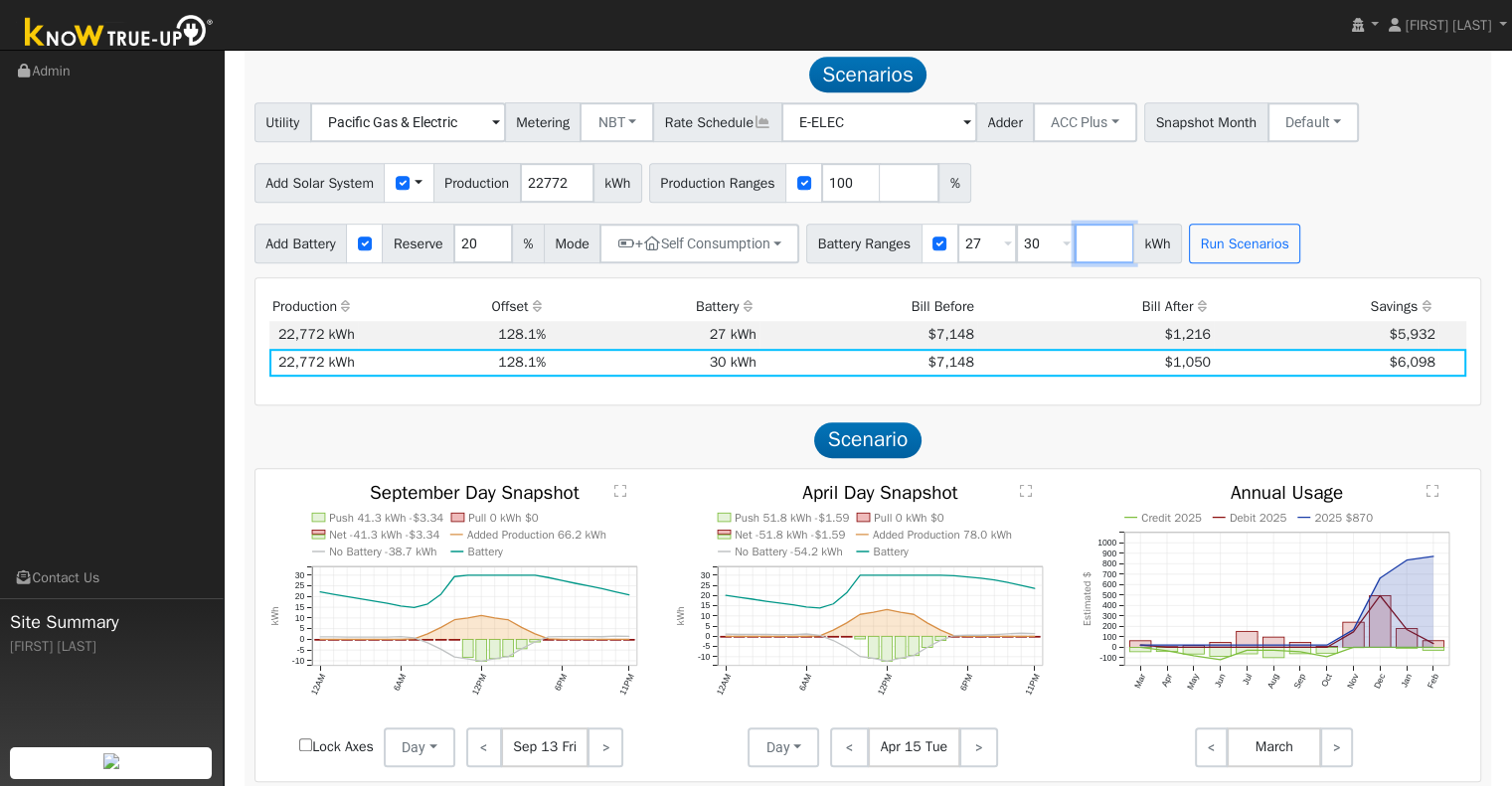 click at bounding box center (1104, 243) 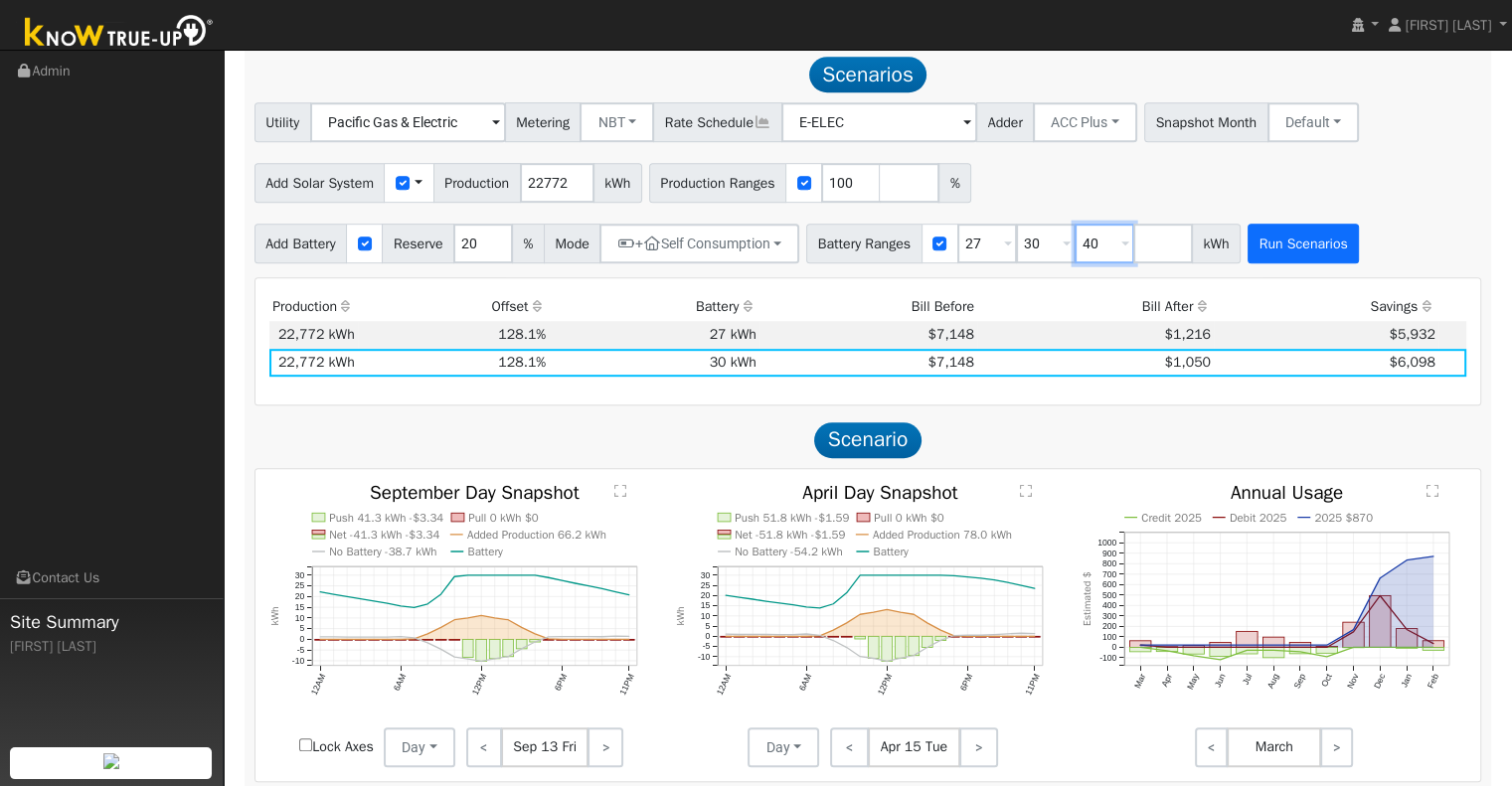 type on "40" 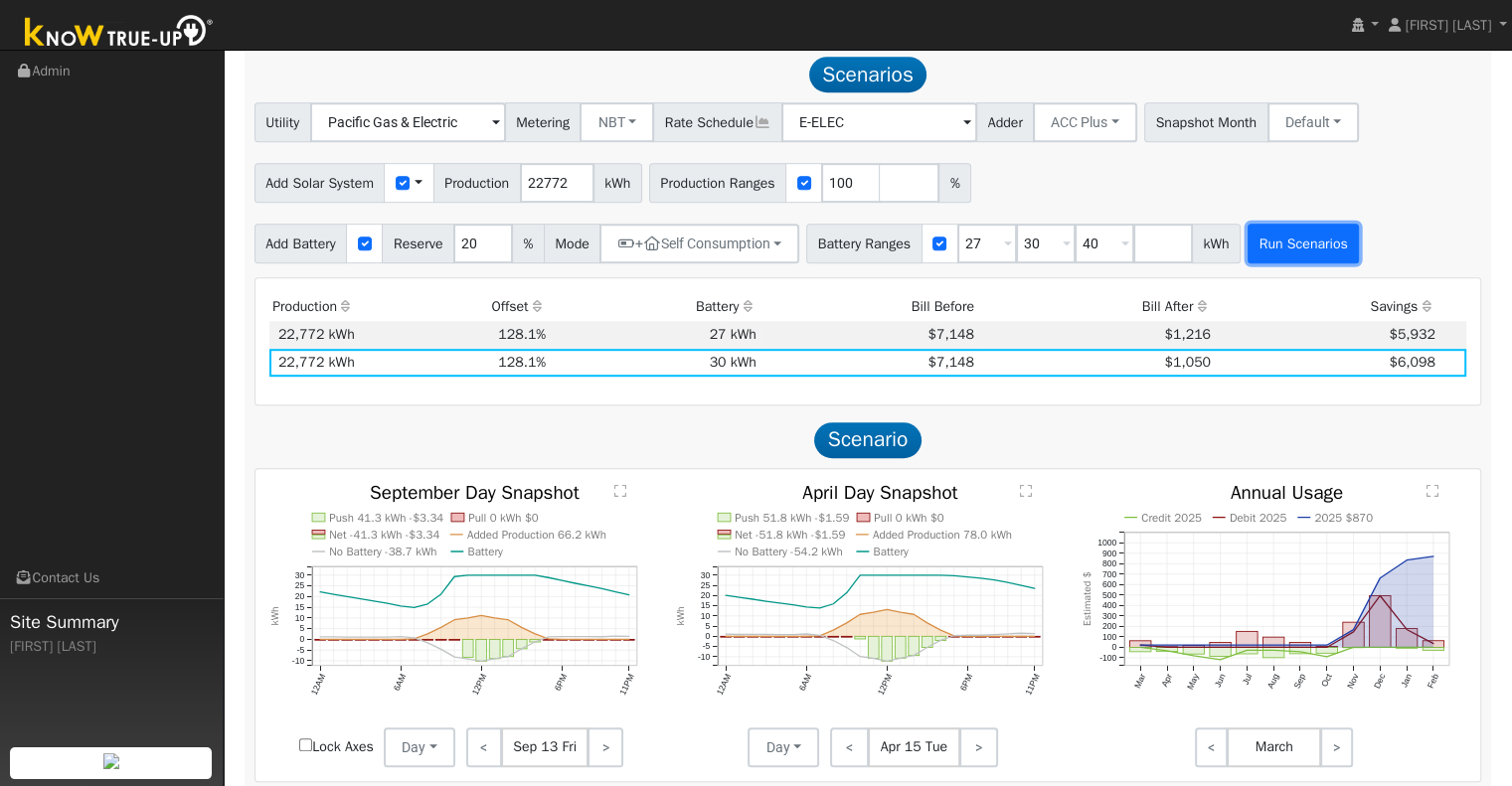 click on "Run Scenarios" at bounding box center [1303, 243] 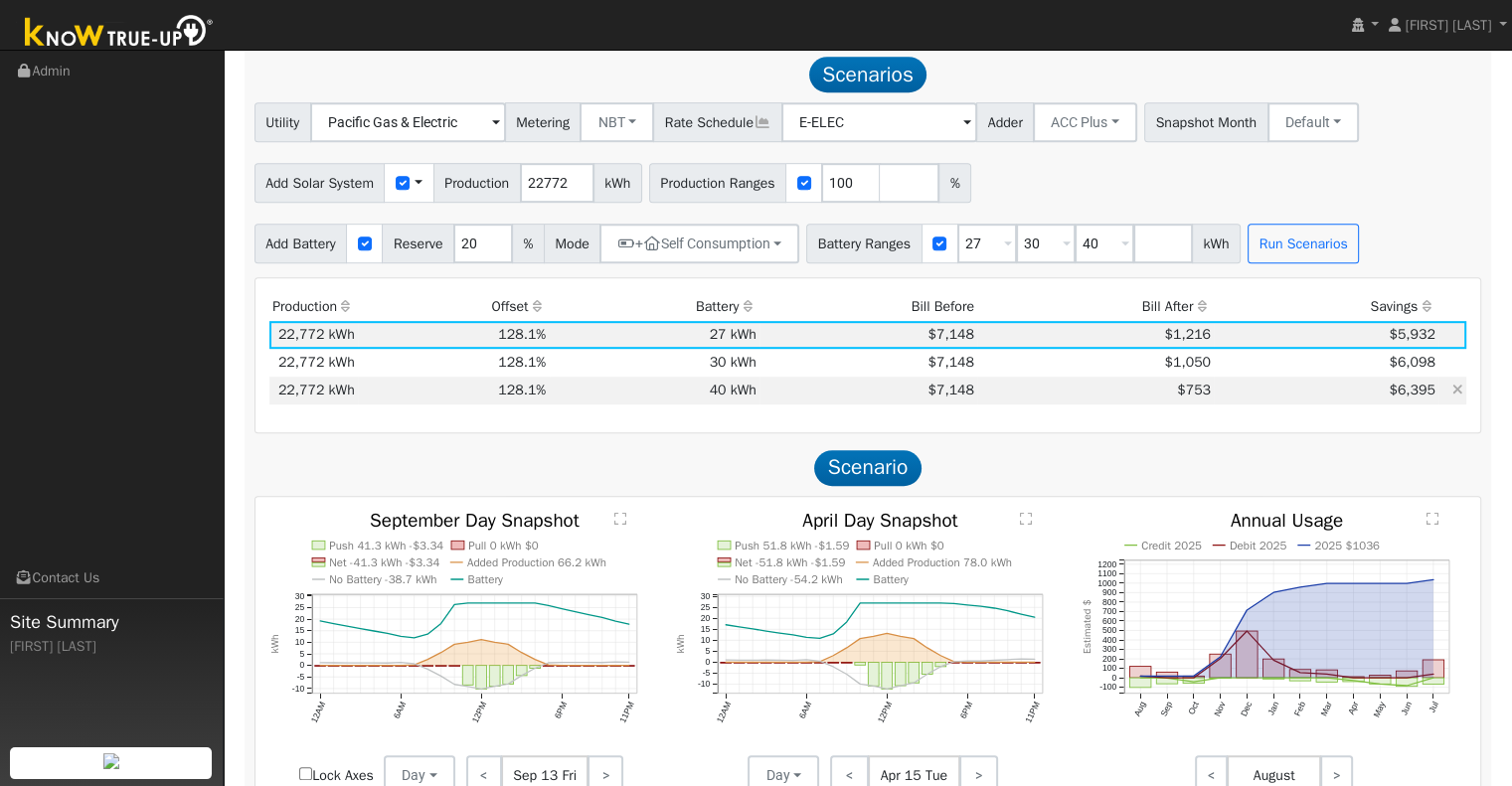 click on "$753" at bounding box center (1095, 391) 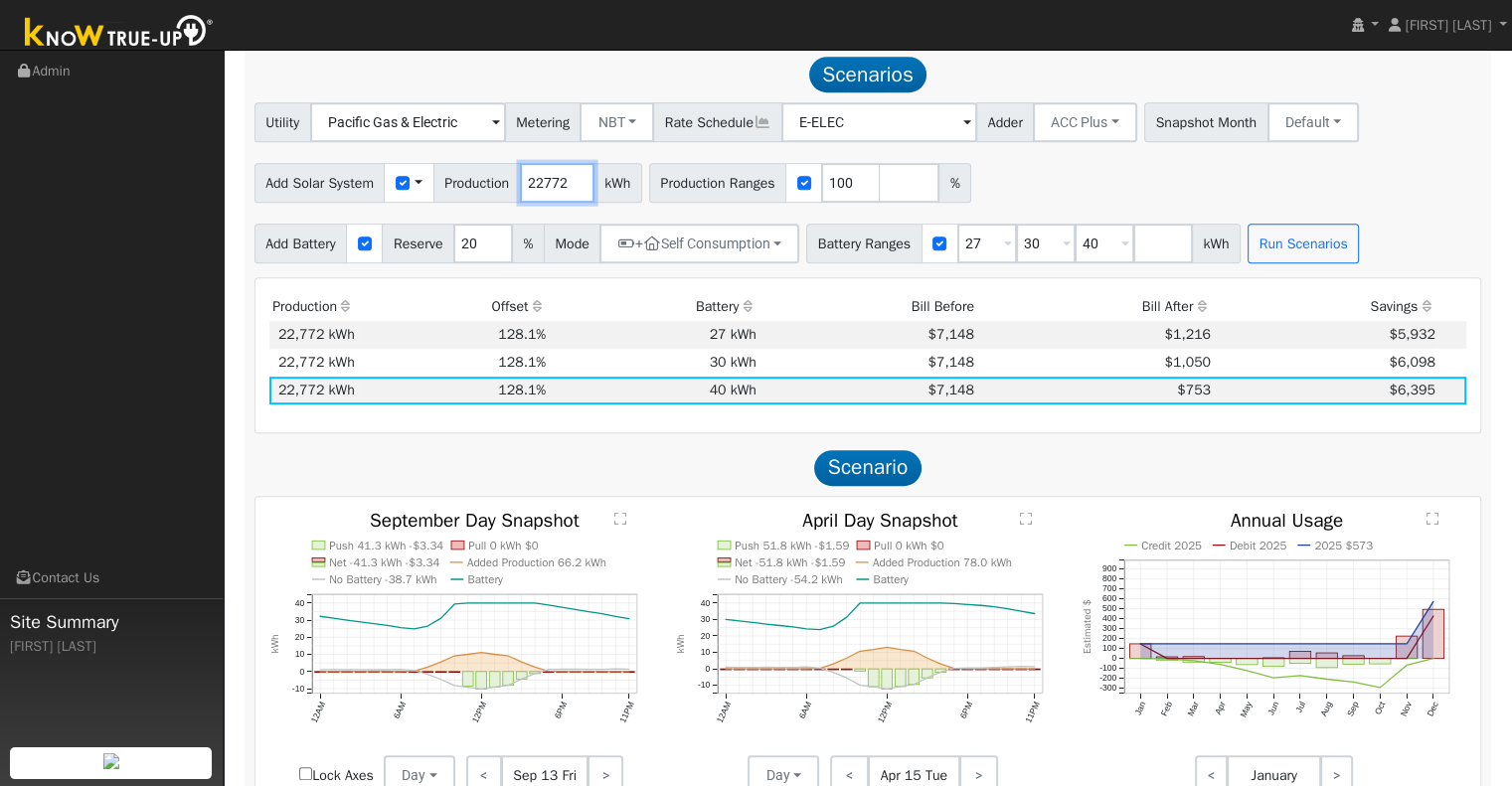 drag, startPoint x: 568, startPoint y: 186, endPoint x: 521, endPoint y: 187, distance: 47.010637 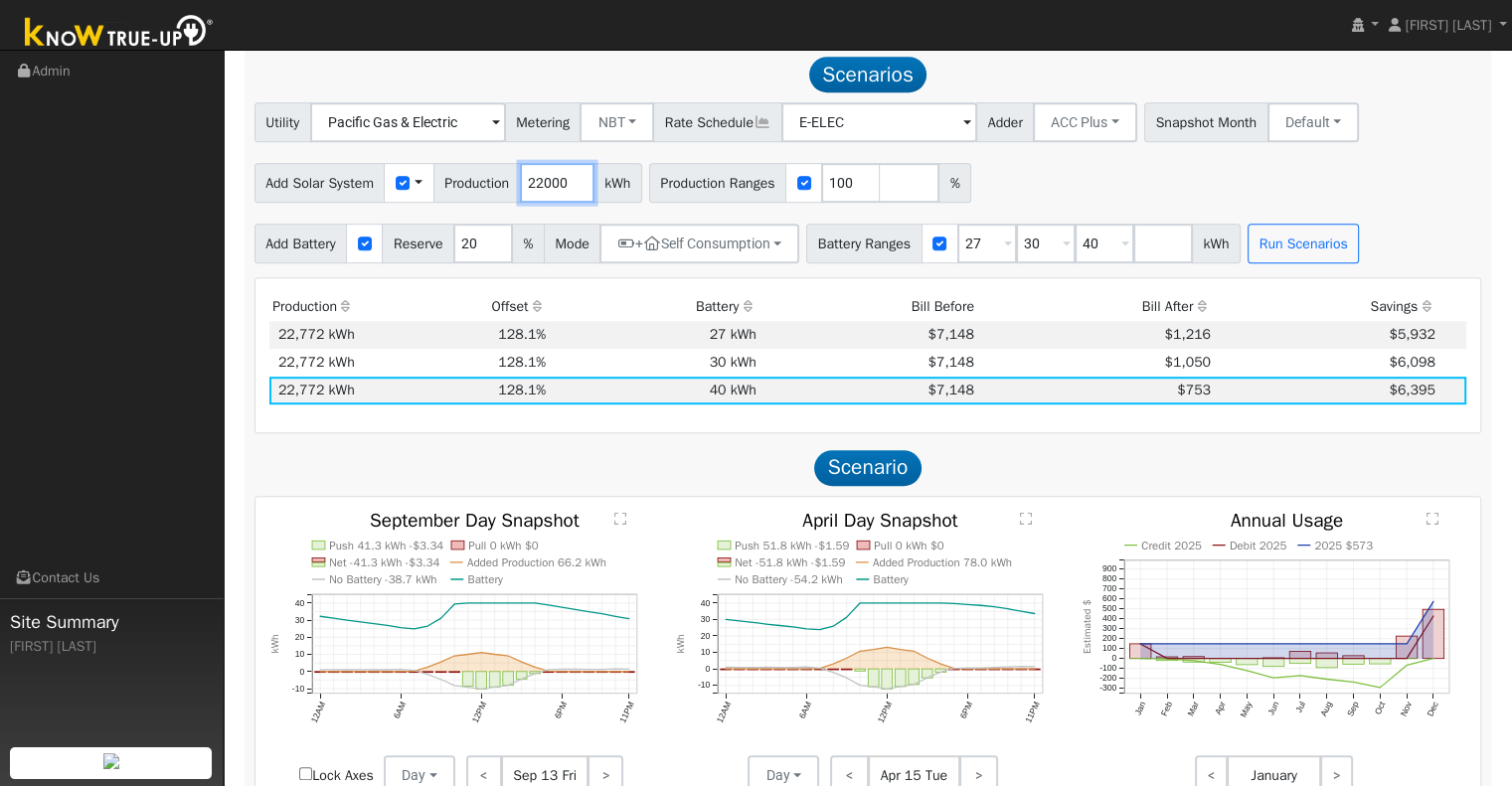 type on "22000" 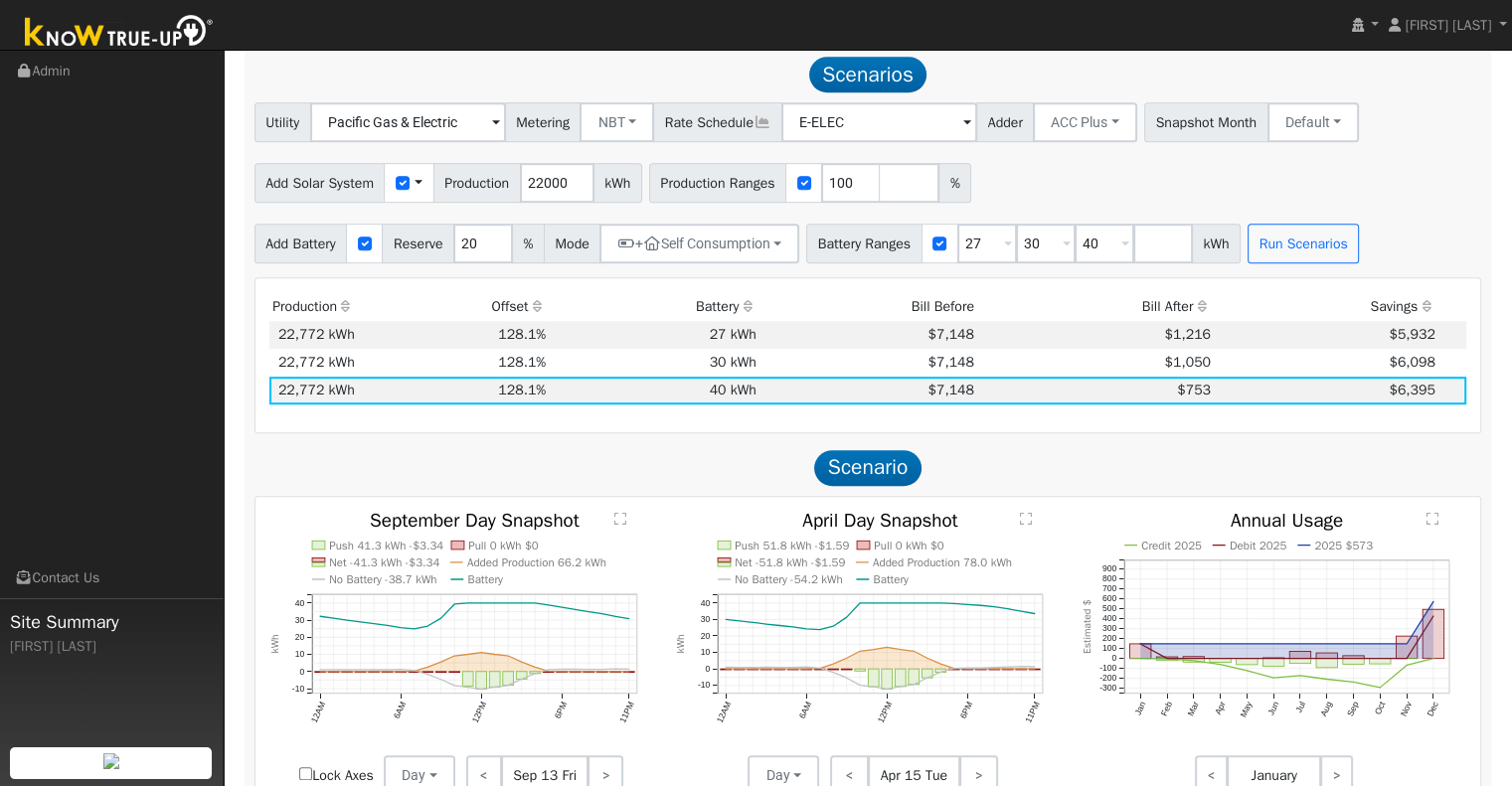 click on "Utility Pacific Gas & Electric Metering NBT NEM NBT Rate Schedule E-ELEC Adder ACC Plus - None - ACC Plus SB-535 Snapshot Month Default Jan Feb Mar Apr May Jun Jul Aug Sep Oct Nov Dec Add Solar System Use CSV Data Production [KWH] Production Ranges 100 % Add Battery Reserve 20 % Mode + Self Consumption Self Consumption Peak Savings ACC High Value Push Backup Battery Ranges 27 Overrides Reserve % Mode None None Self Consumption Peak Savings ACC High Value Push Backup 30 Overrides Reserve % Mode None None Self Consumption Peak Savings ACC High Value Push Backup 40 Overrides Reserve % Mode None None Self Consumption Peak Savings ACC High Value Push Backup kWh Run Scenarios" at bounding box center (868, 183) 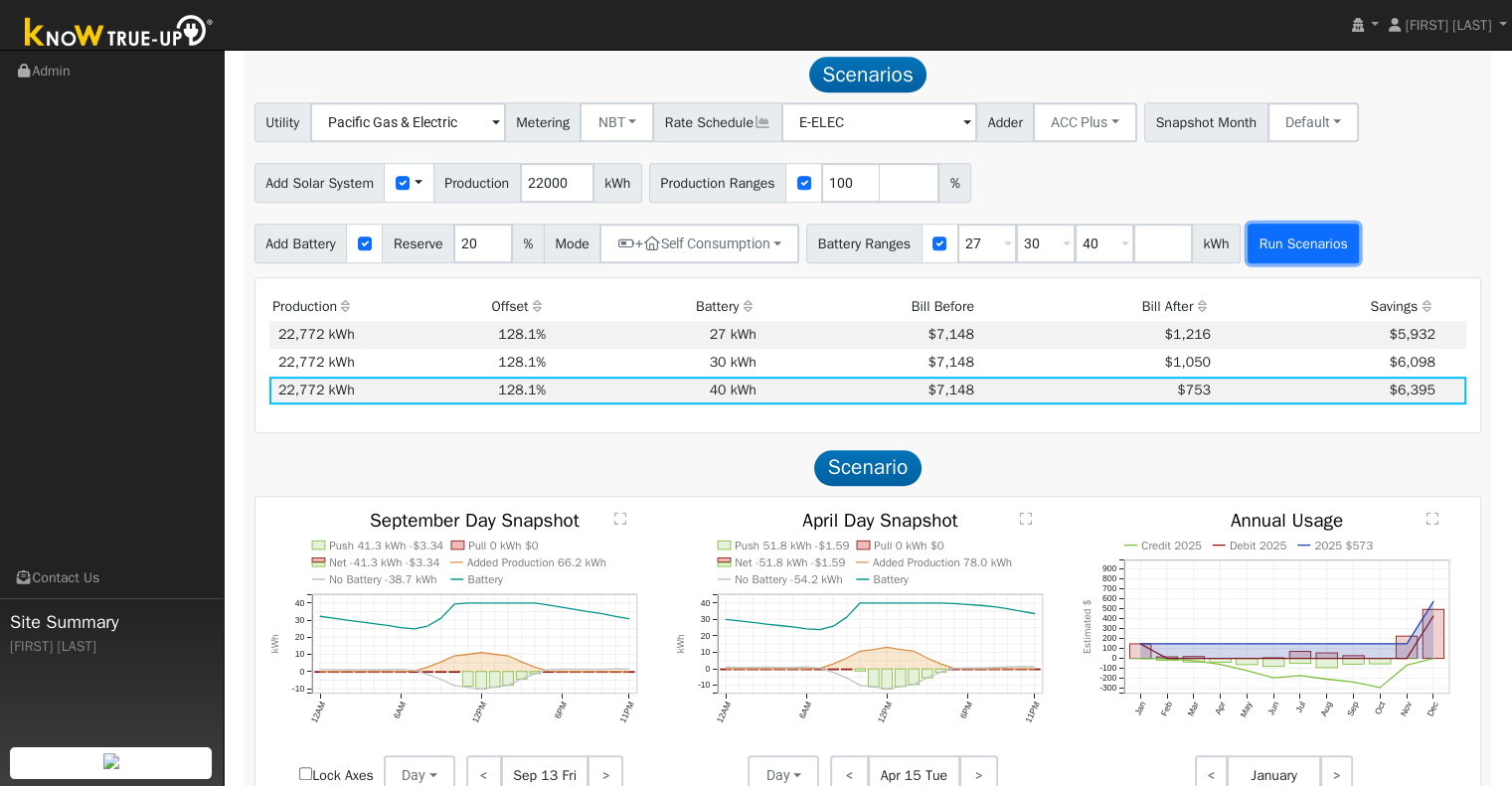 click on "Run Scenarios" at bounding box center (1303, 243) 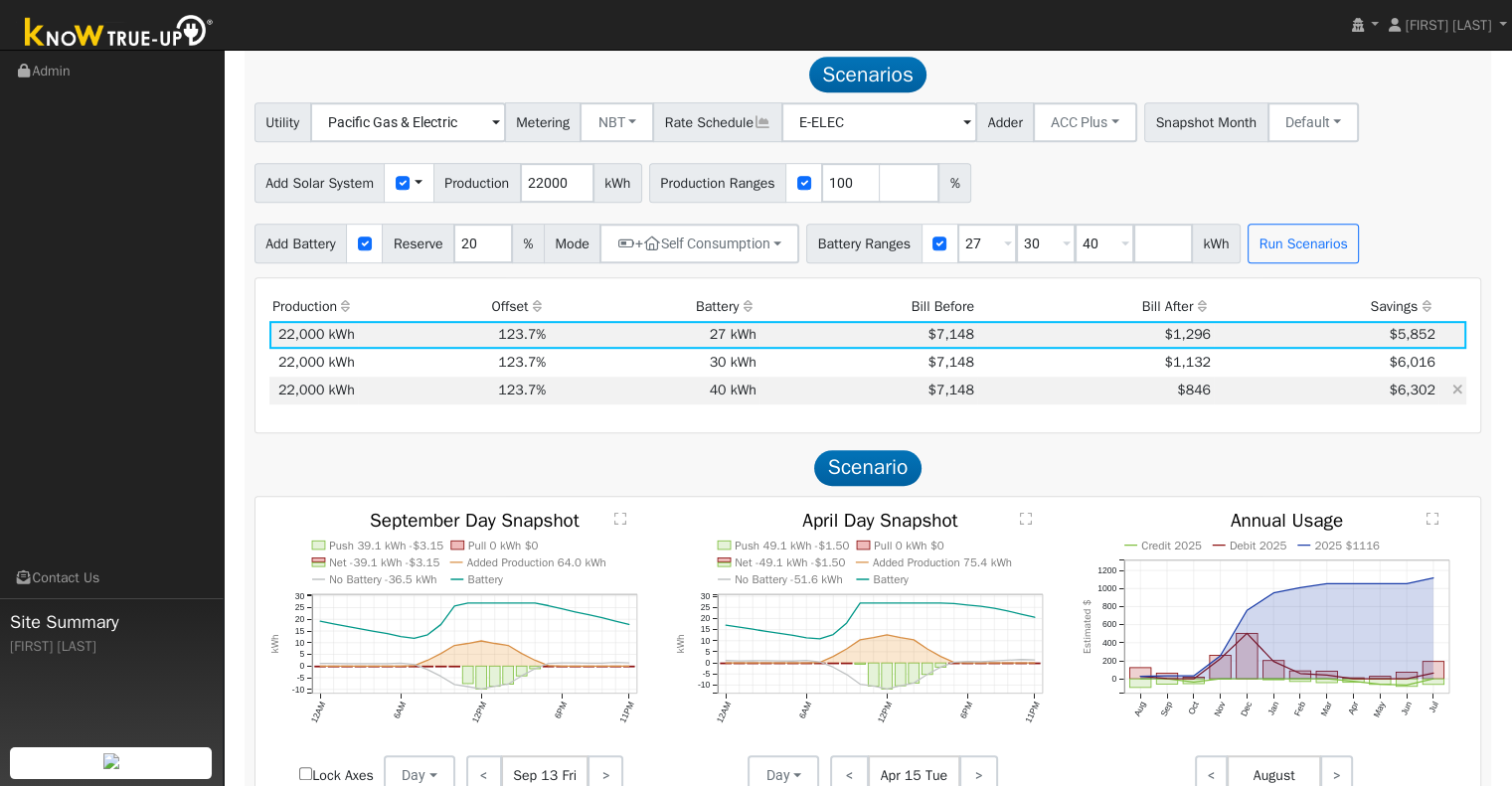 click on "$846" at bounding box center (1095, 391) 